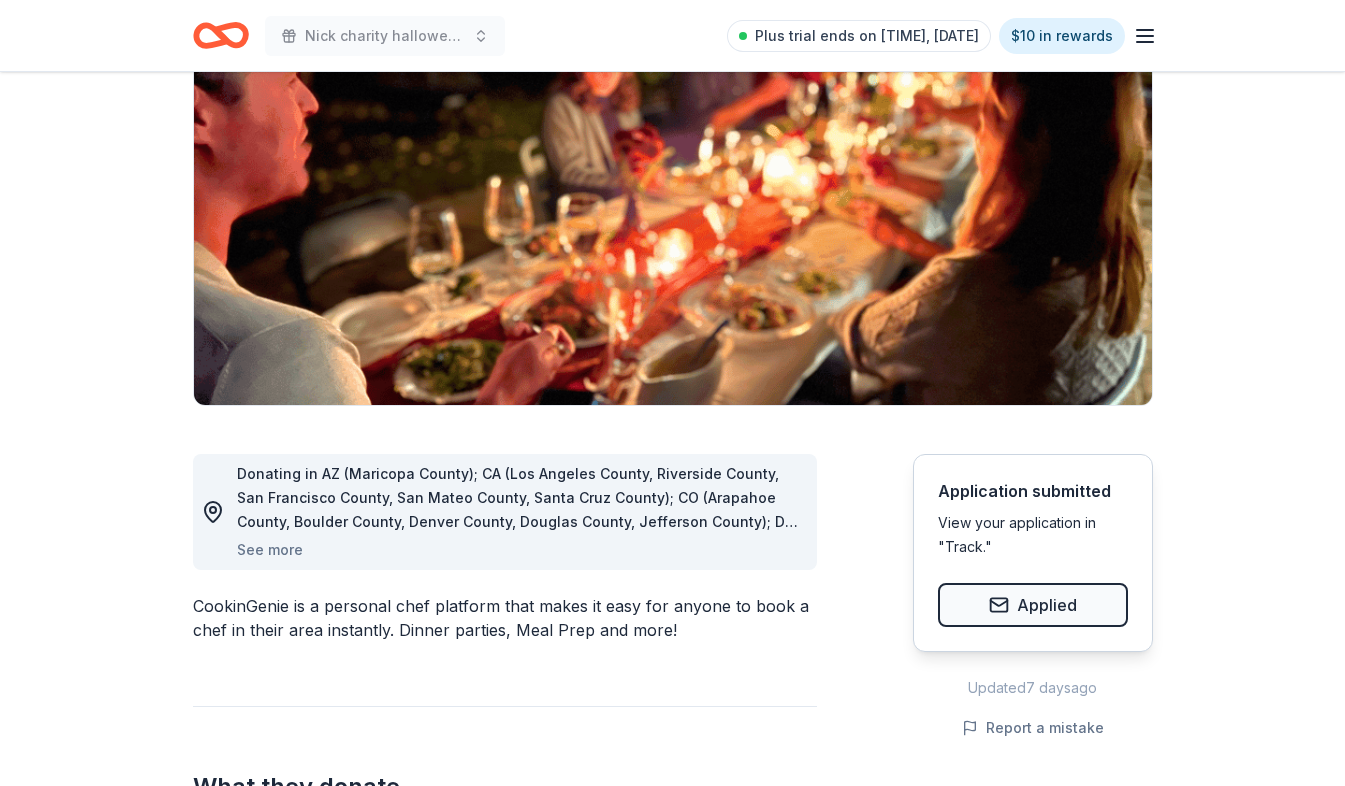 scroll, scrollTop: 300, scrollLeft: 0, axis: vertical 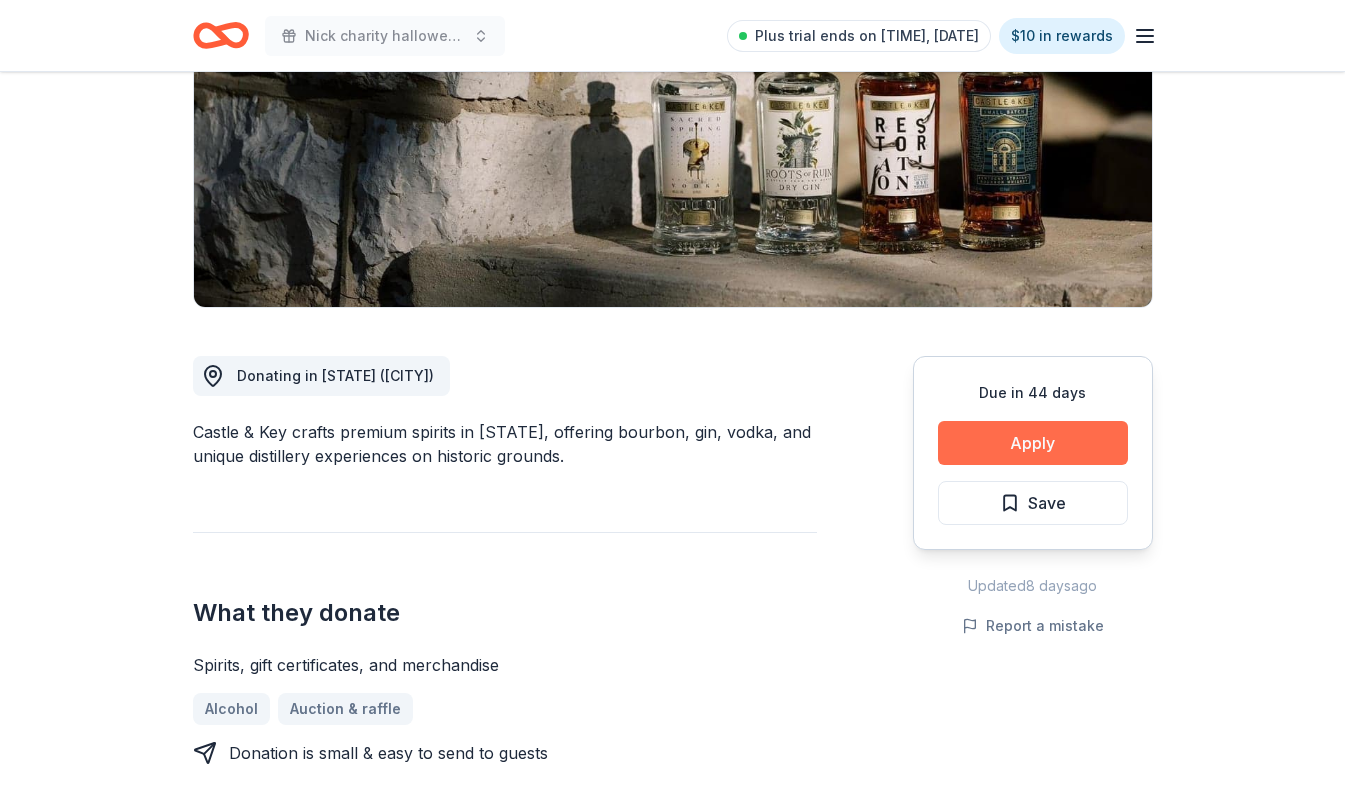 click on "Apply" at bounding box center (1033, 443) 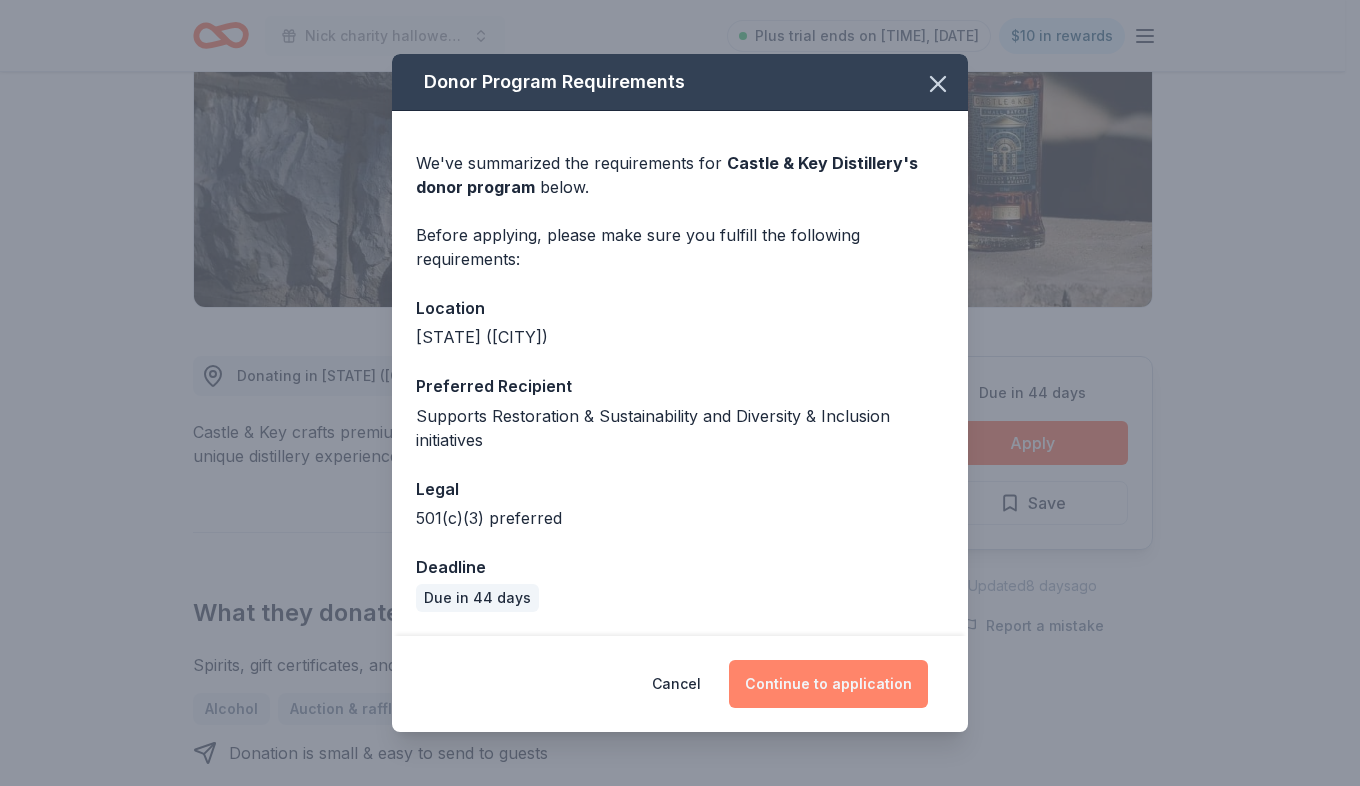 click on "Continue to application" at bounding box center (828, 684) 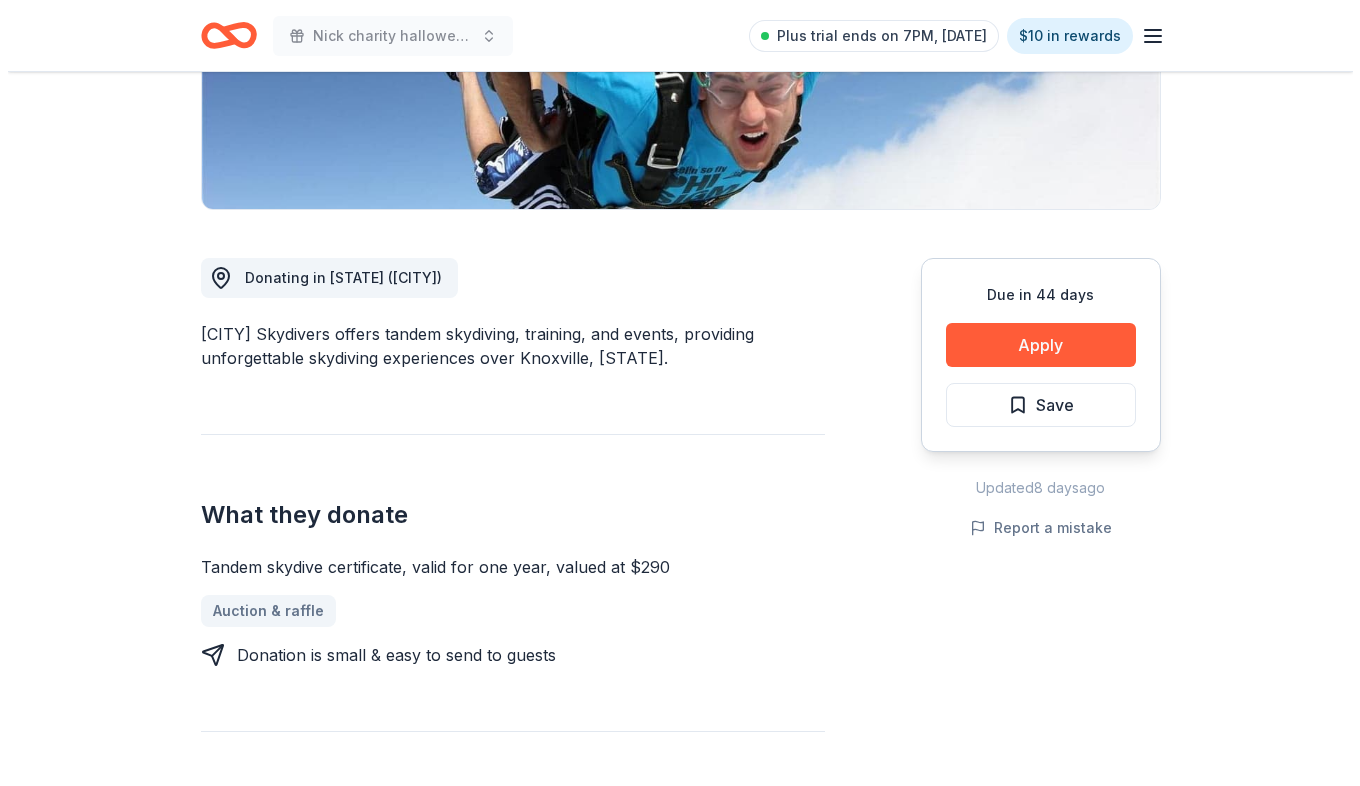 scroll, scrollTop: 400, scrollLeft: 0, axis: vertical 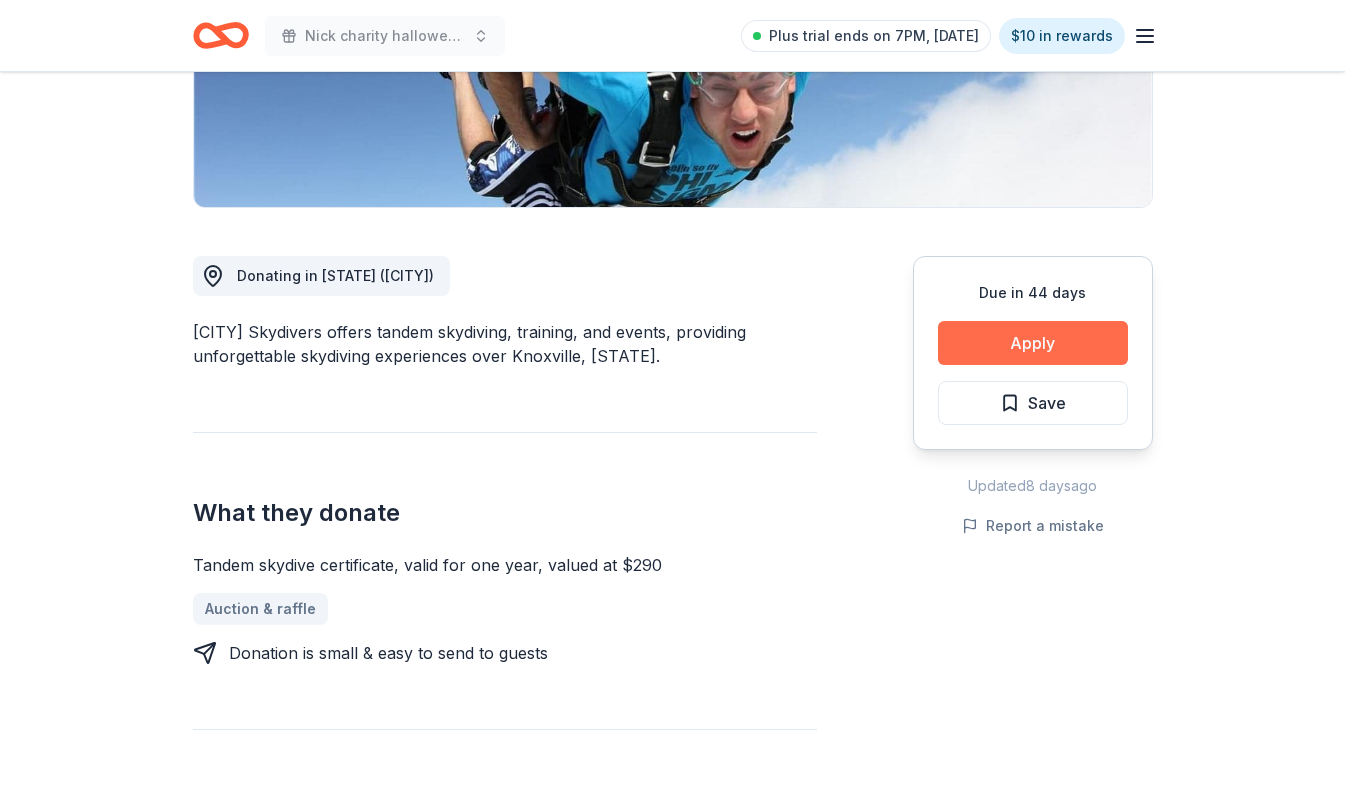 click on "Apply" at bounding box center (1033, 343) 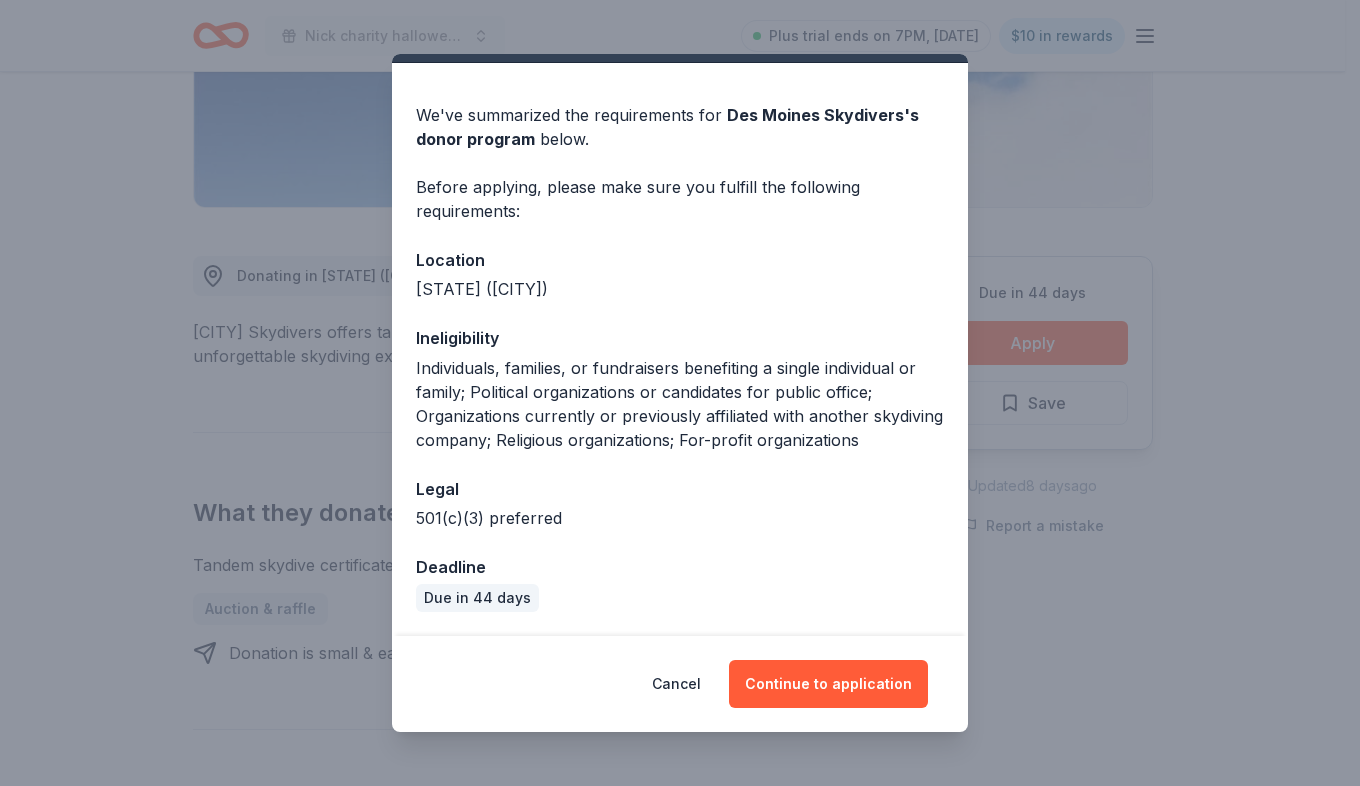 scroll, scrollTop: 72, scrollLeft: 0, axis: vertical 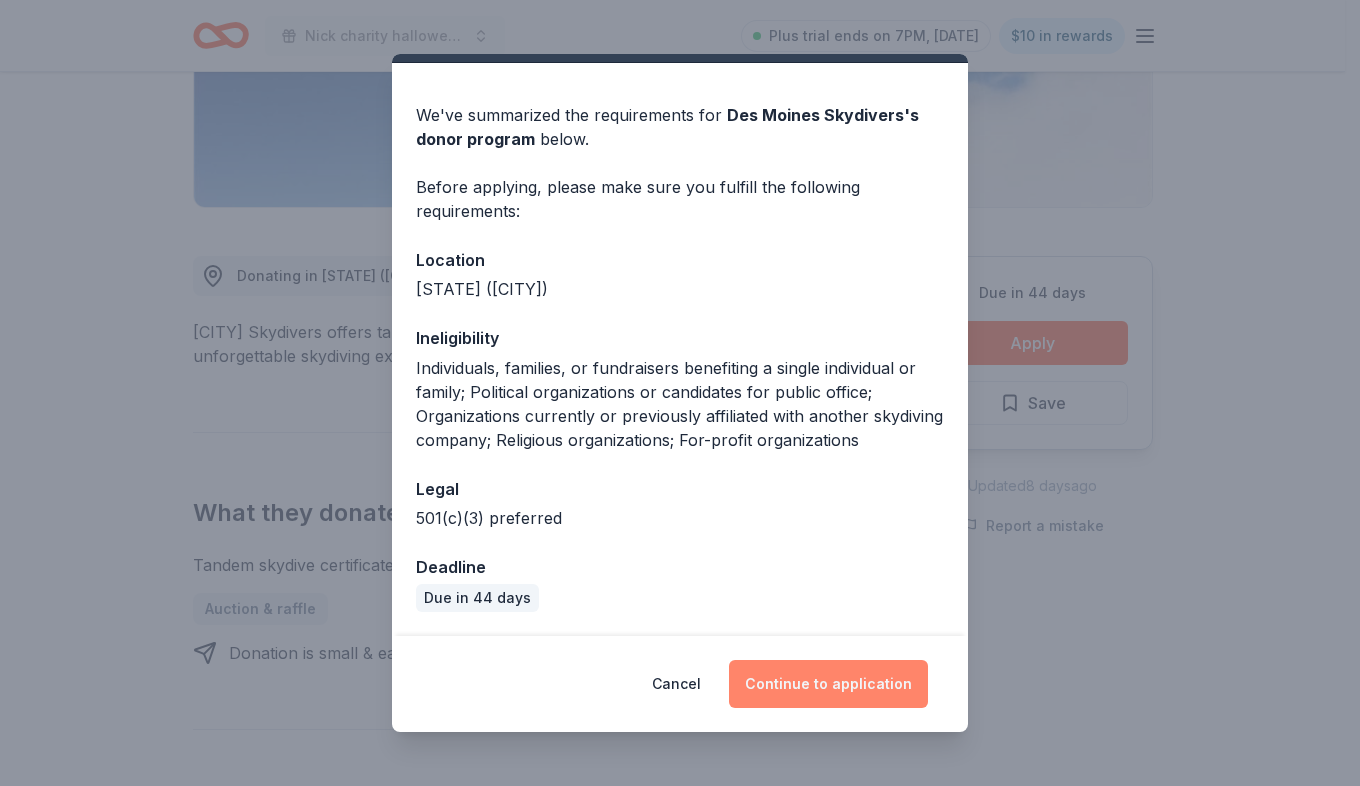 click on "Continue to application" at bounding box center [828, 684] 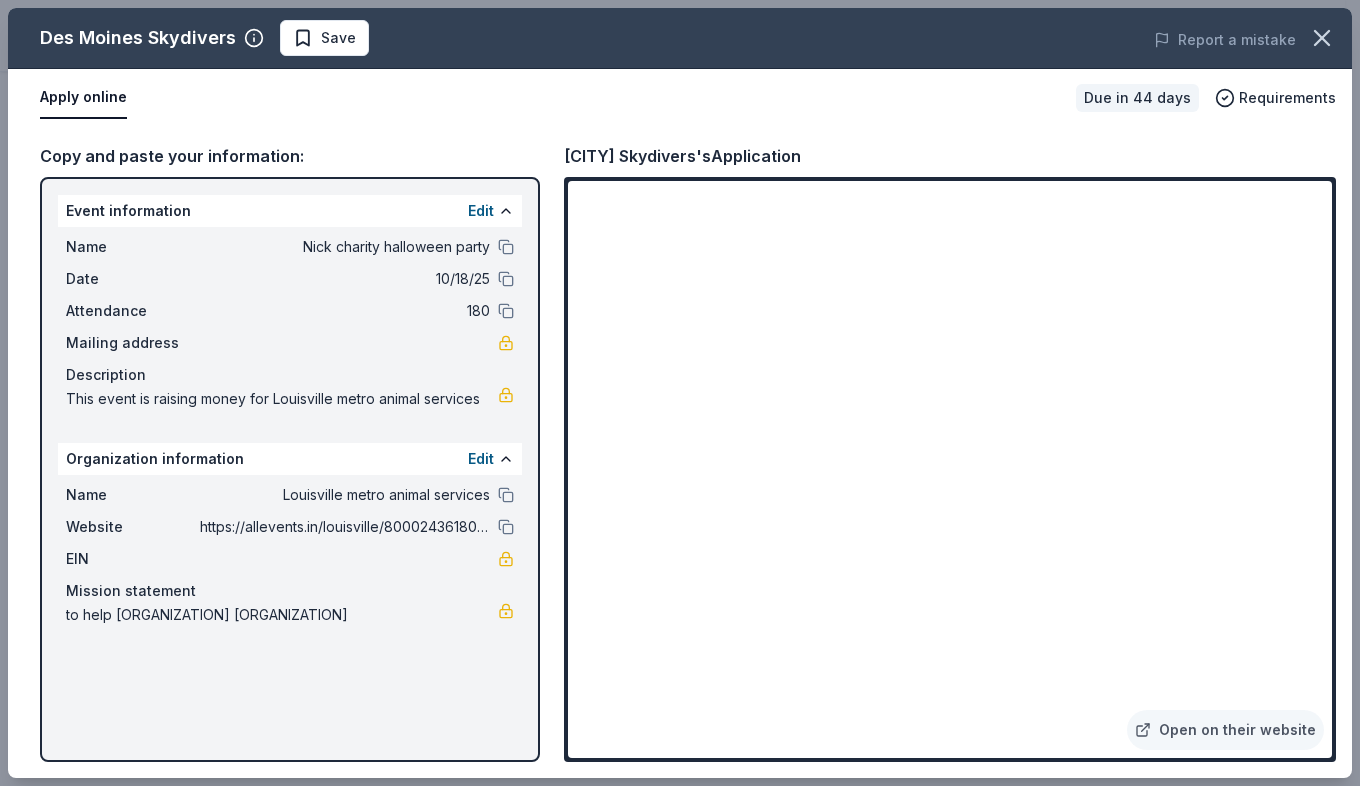 drag, startPoint x: 991, startPoint y: 757, endPoint x: 543, endPoint y: 512, distance: 510.6163 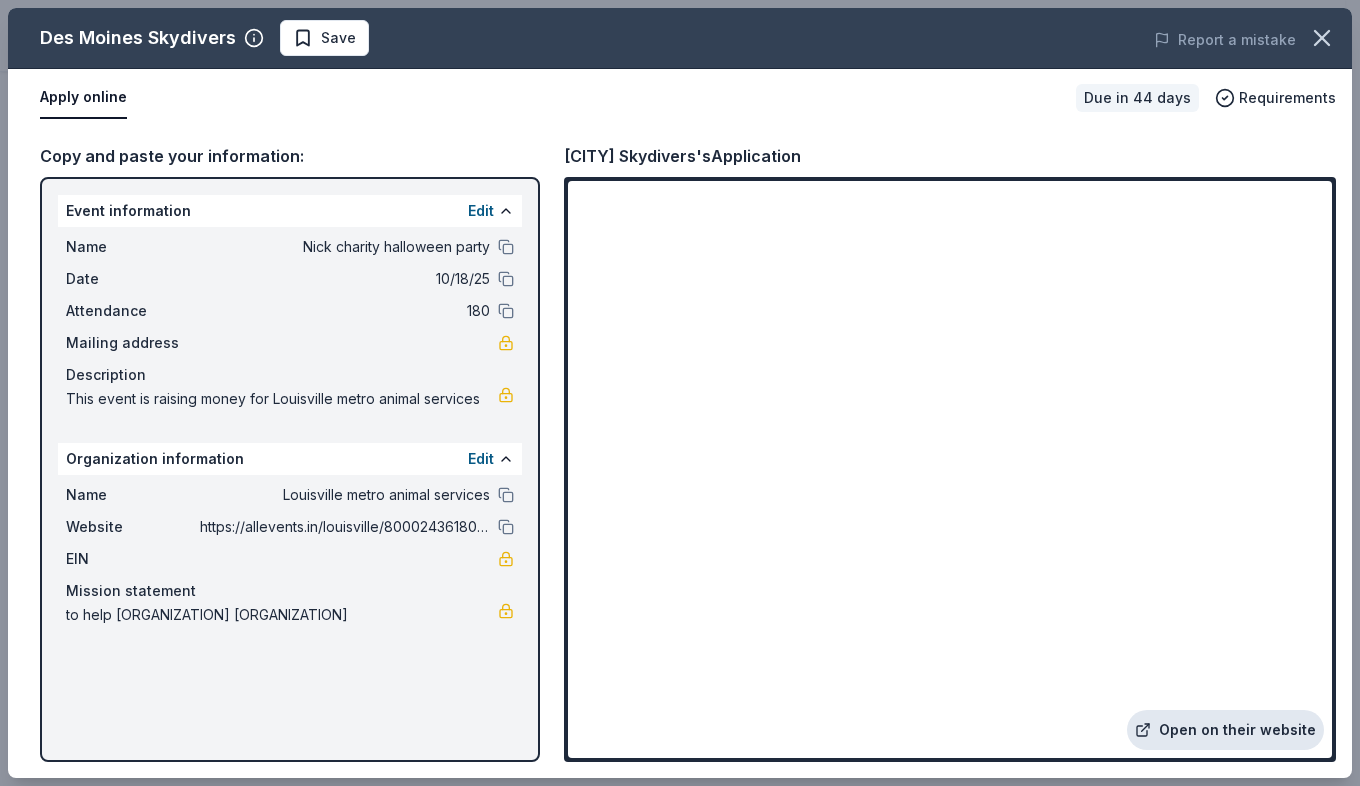 click on "Open on their website" at bounding box center [1225, 730] 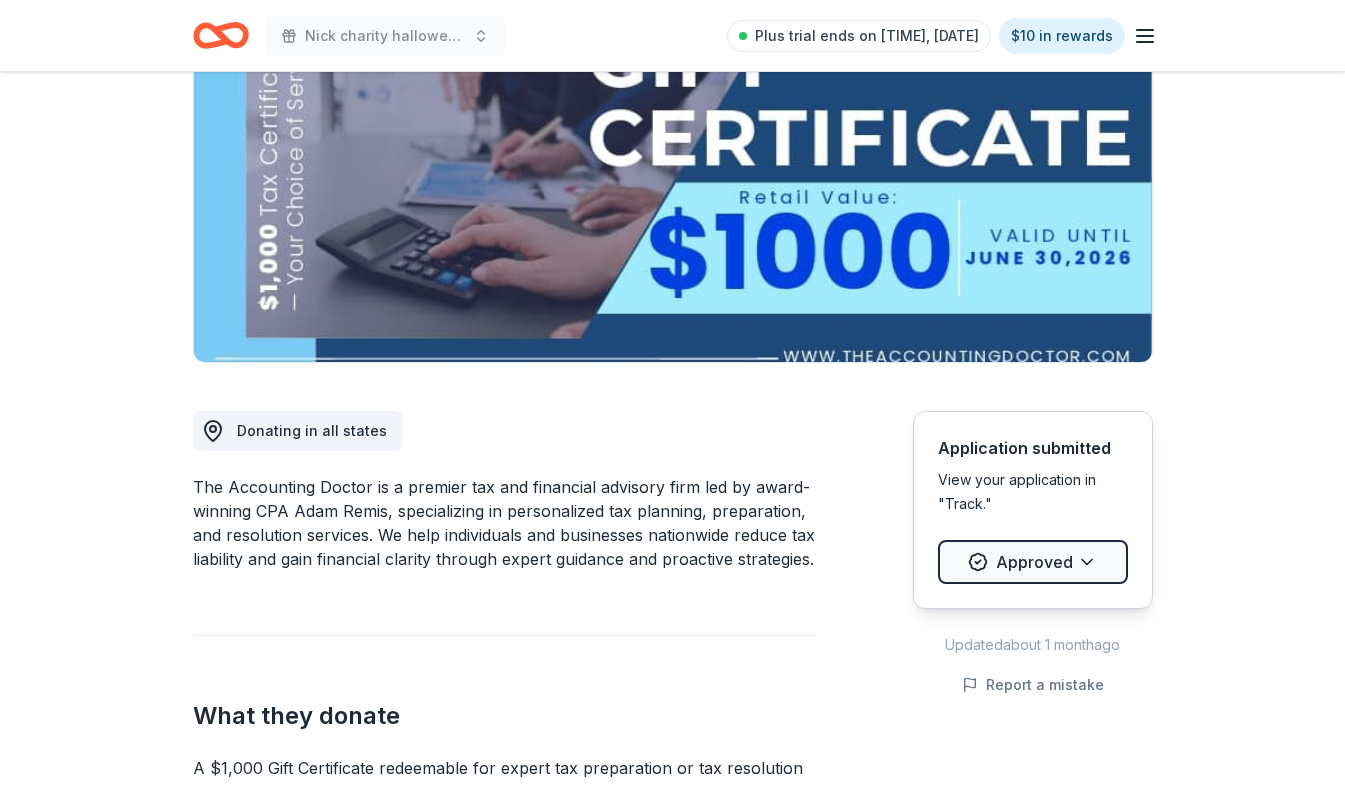 scroll, scrollTop: 300, scrollLeft: 0, axis: vertical 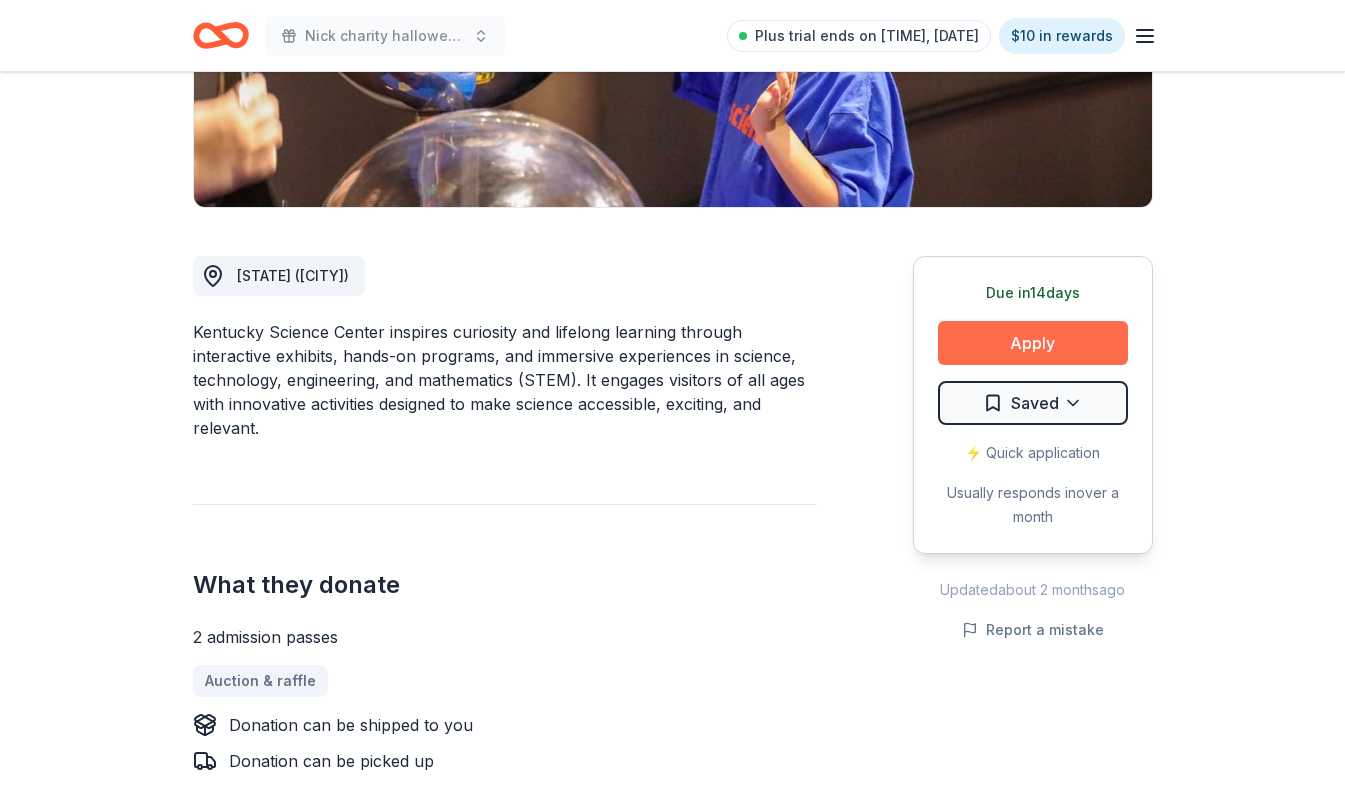click on "Apply" at bounding box center [1033, 343] 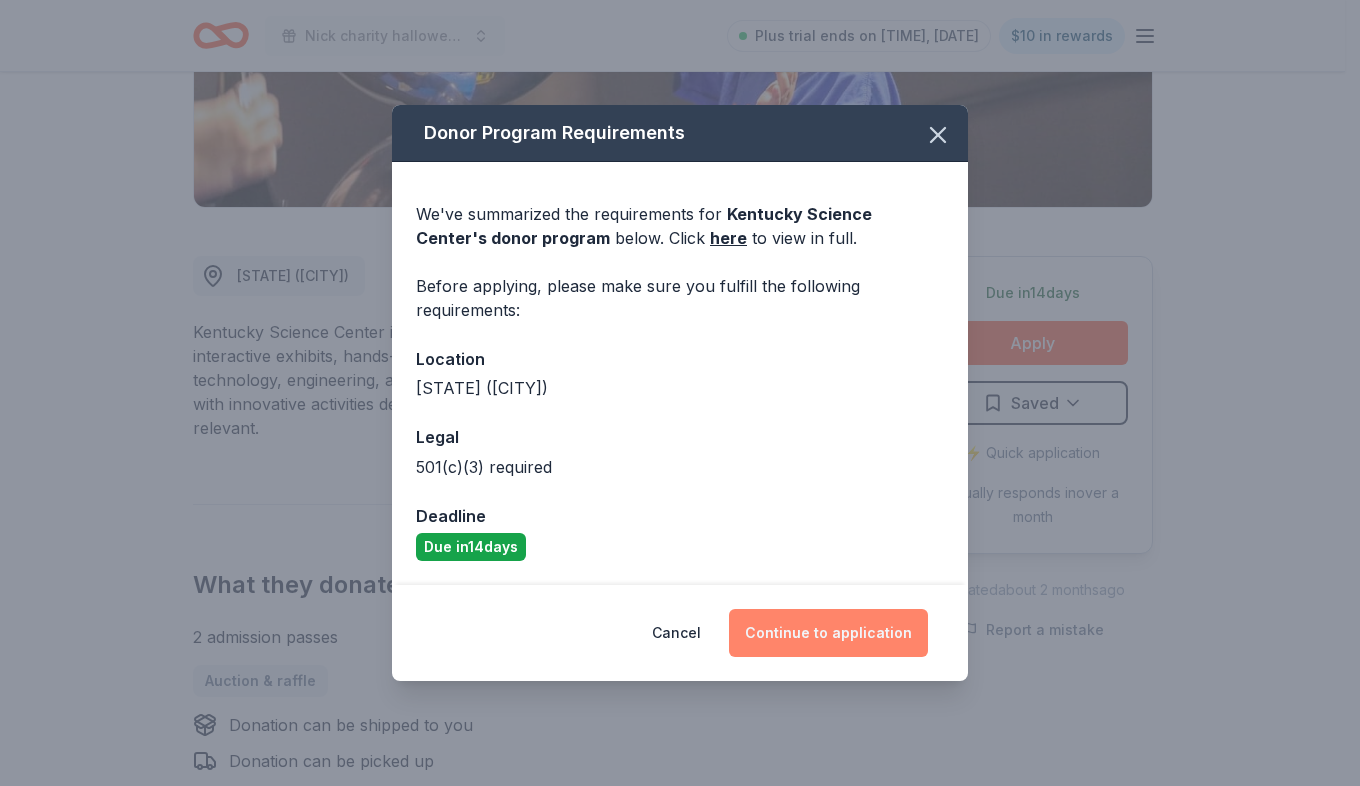 click on "Continue to application" at bounding box center [828, 633] 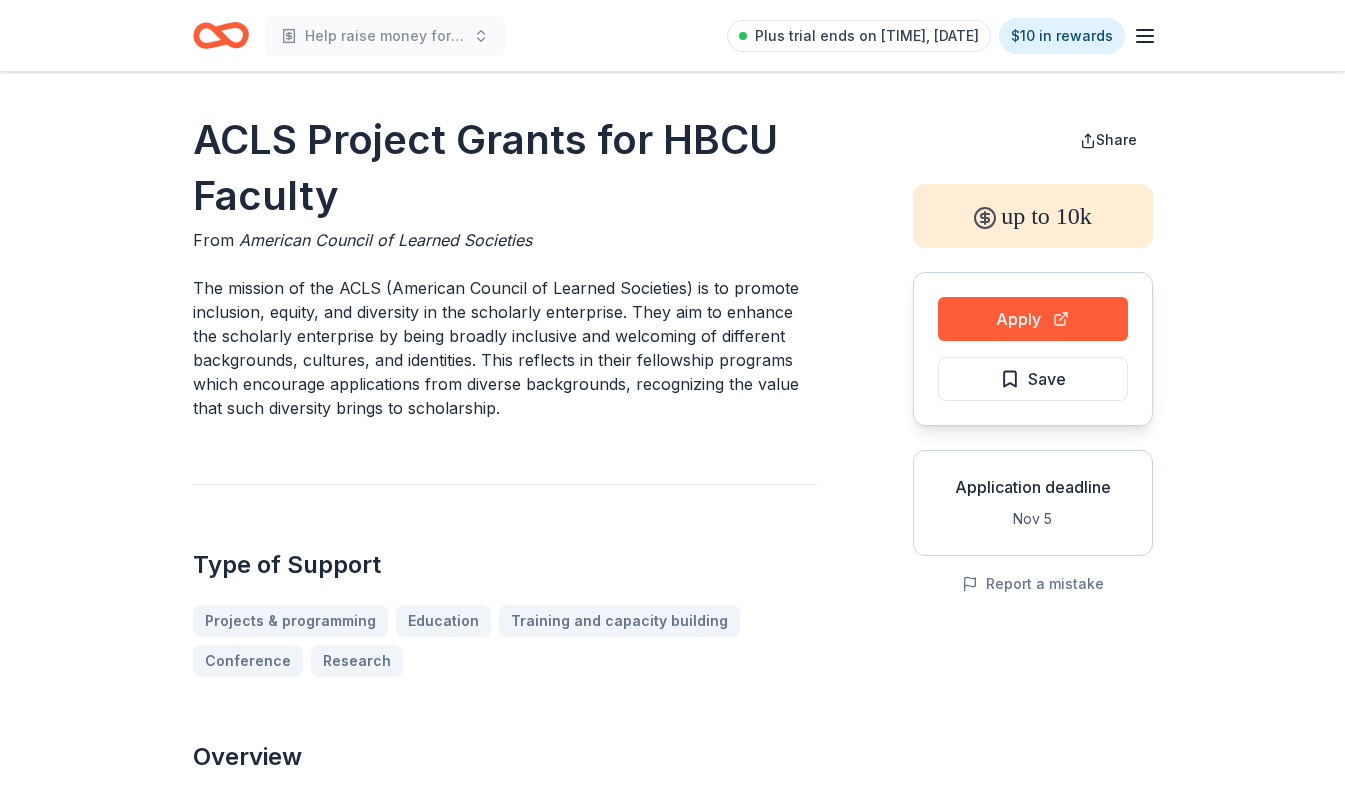 scroll, scrollTop: 0, scrollLeft: 0, axis: both 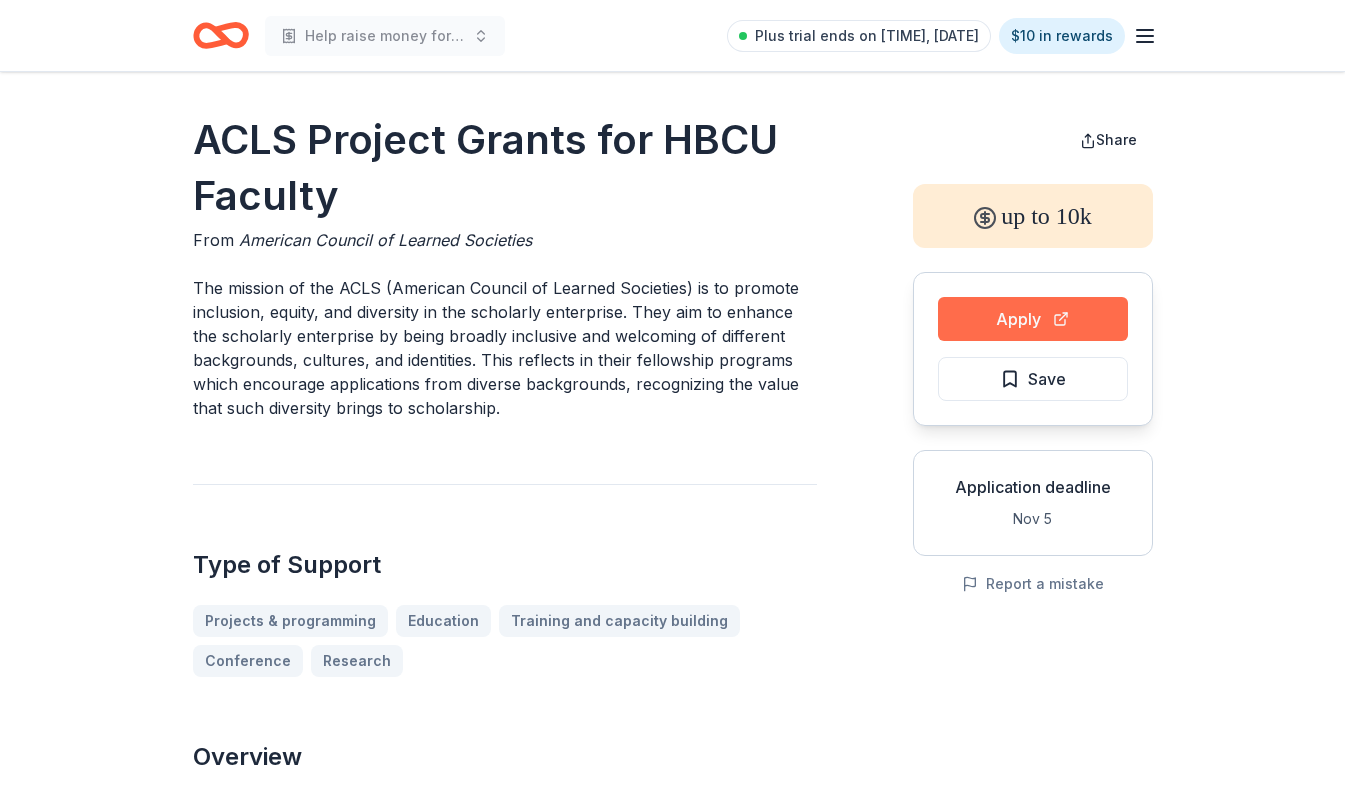 click on "Apply" at bounding box center (1033, 319) 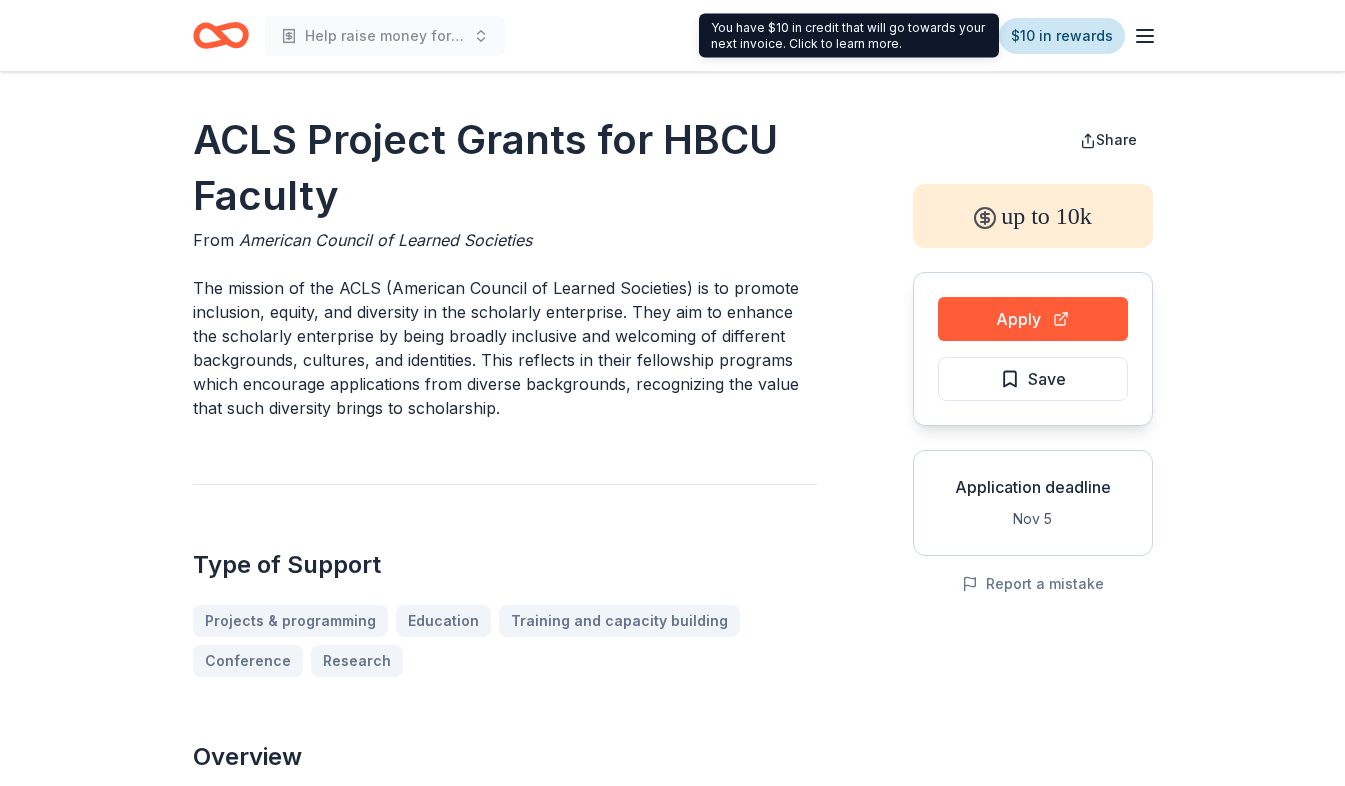click on "$10 in rewards" at bounding box center (1062, 36) 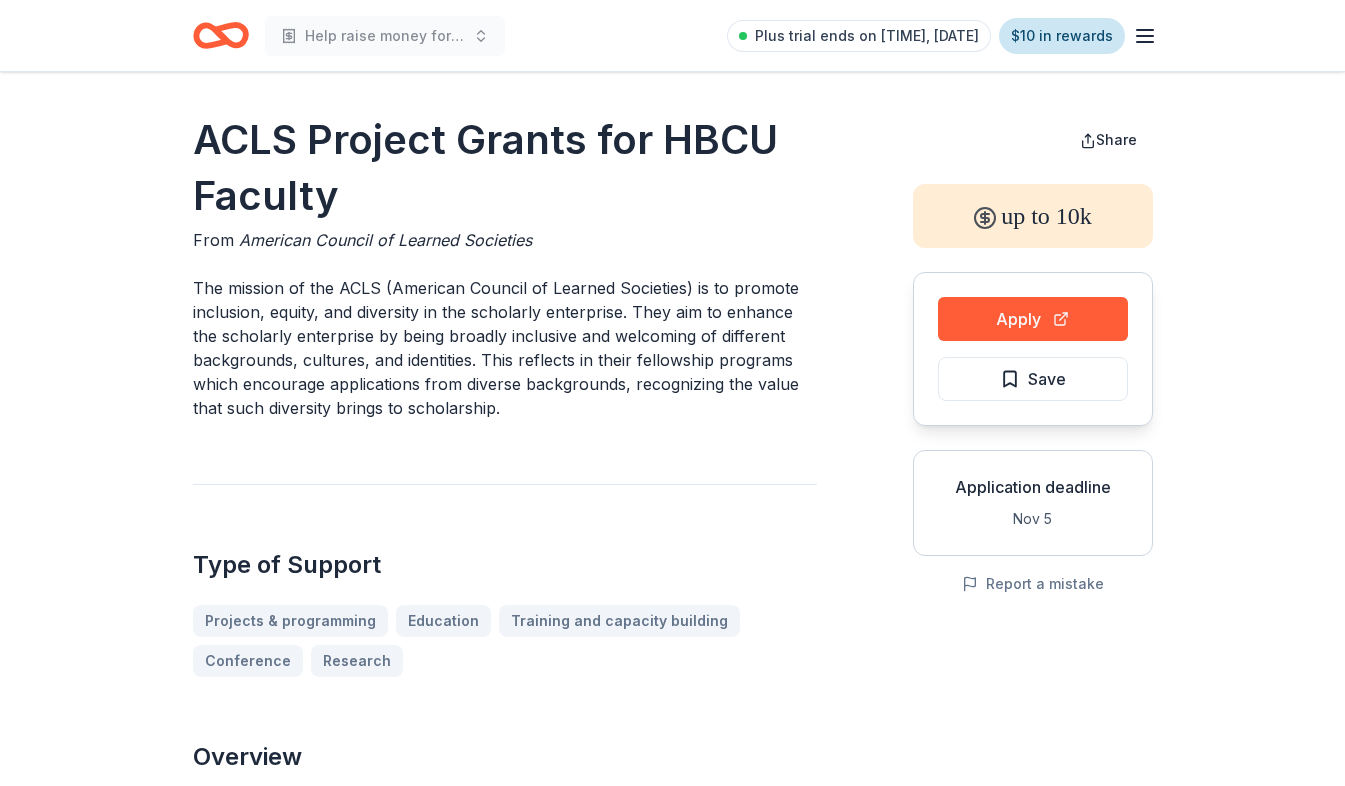 click on "$10 in rewards" at bounding box center [1062, 36] 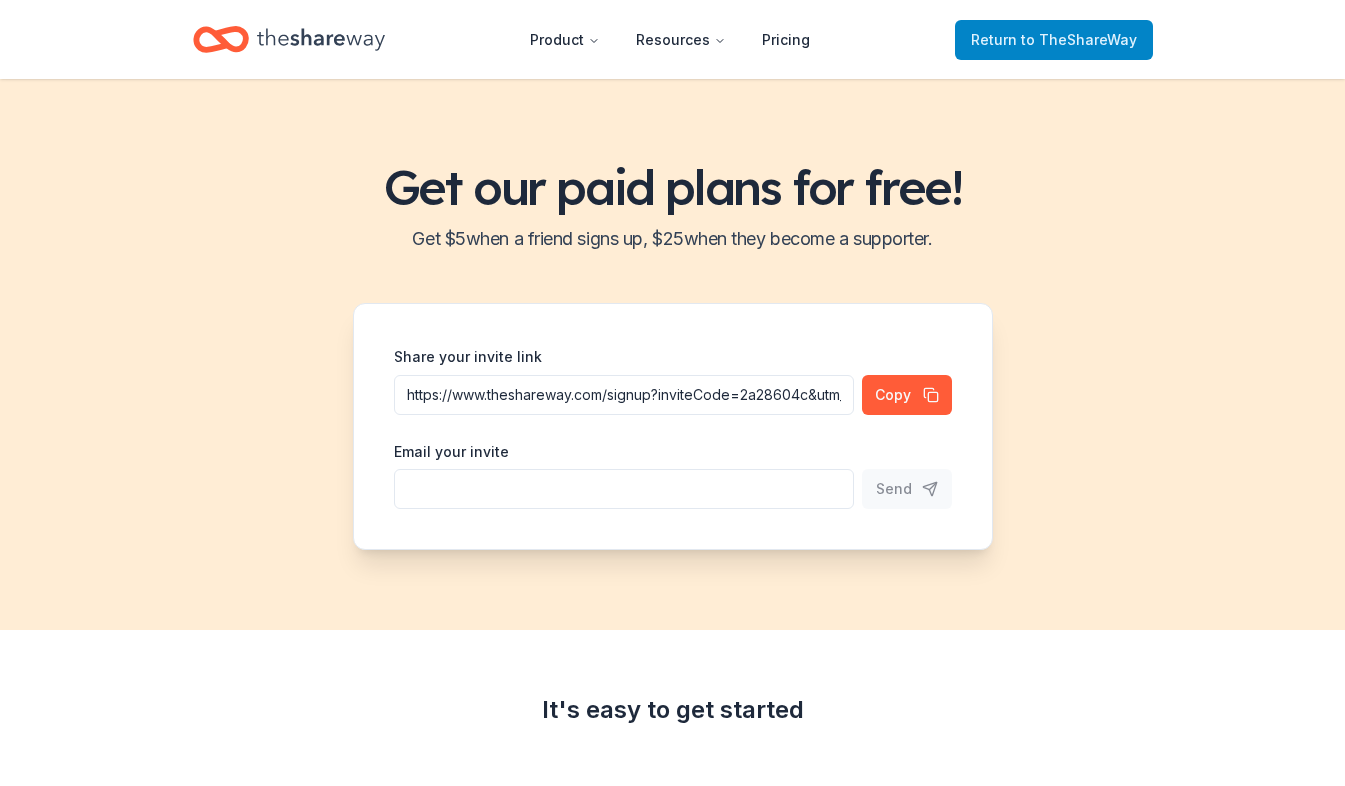 click on "Return to TheShareWay" at bounding box center [1054, 40] 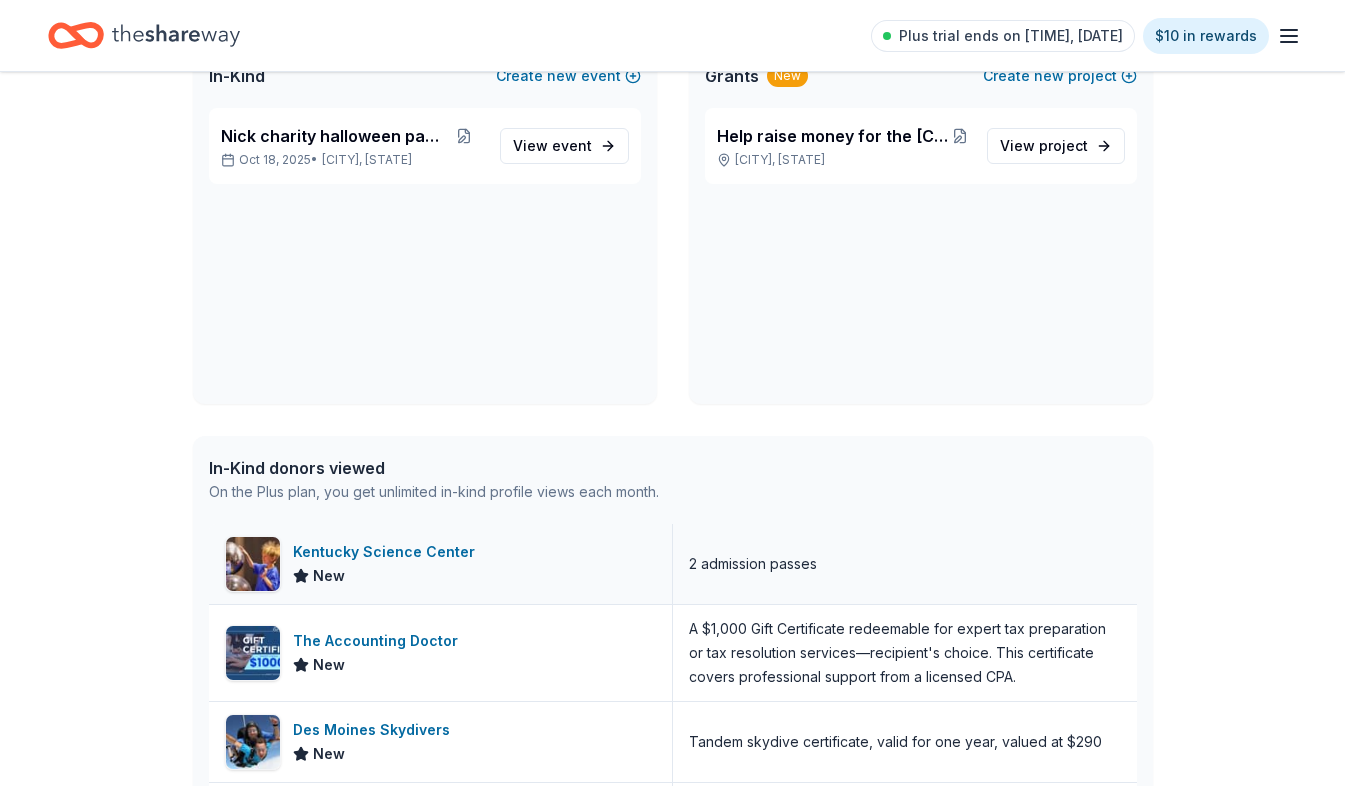 scroll, scrollTop: 200, scrollLeft: 0, axis: vertical 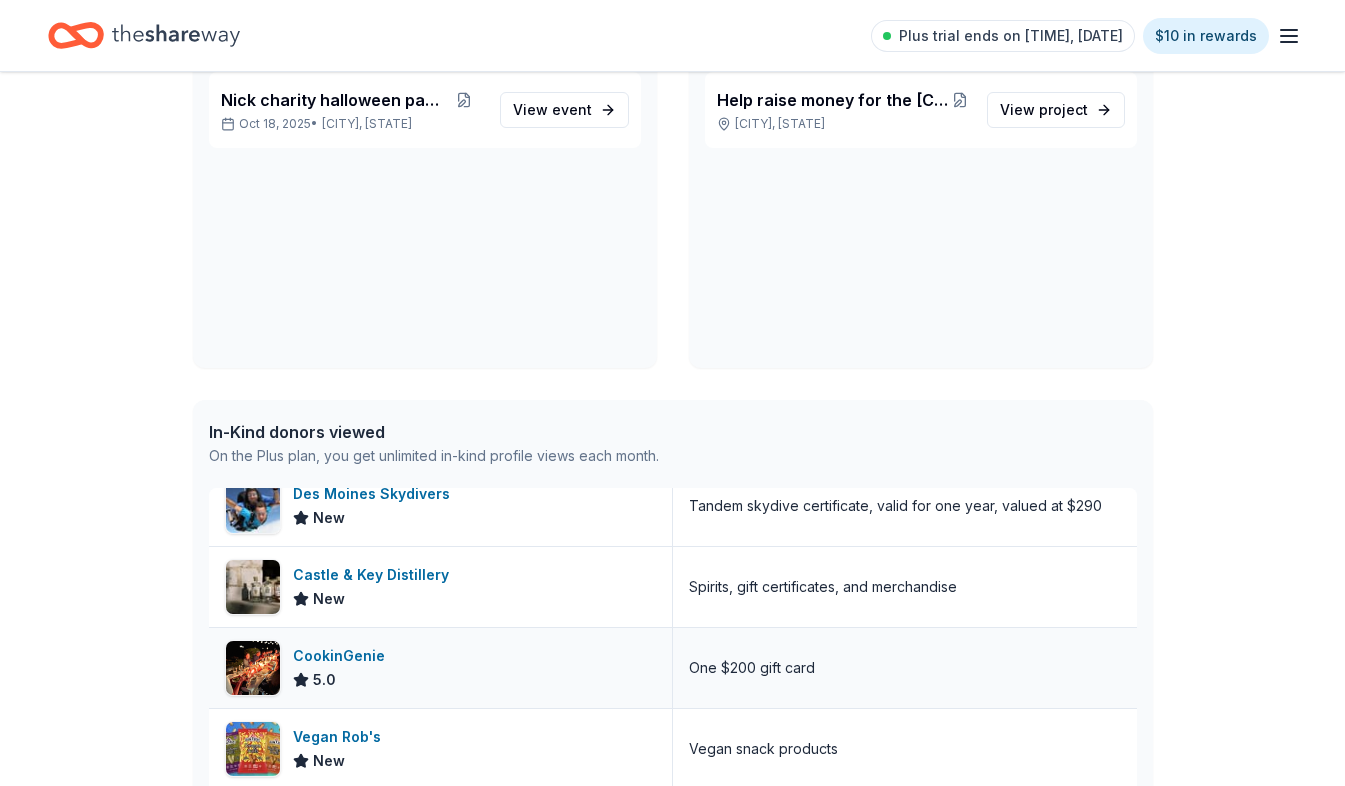 click on "One $200 gift card" at bounding box center [752, 668] 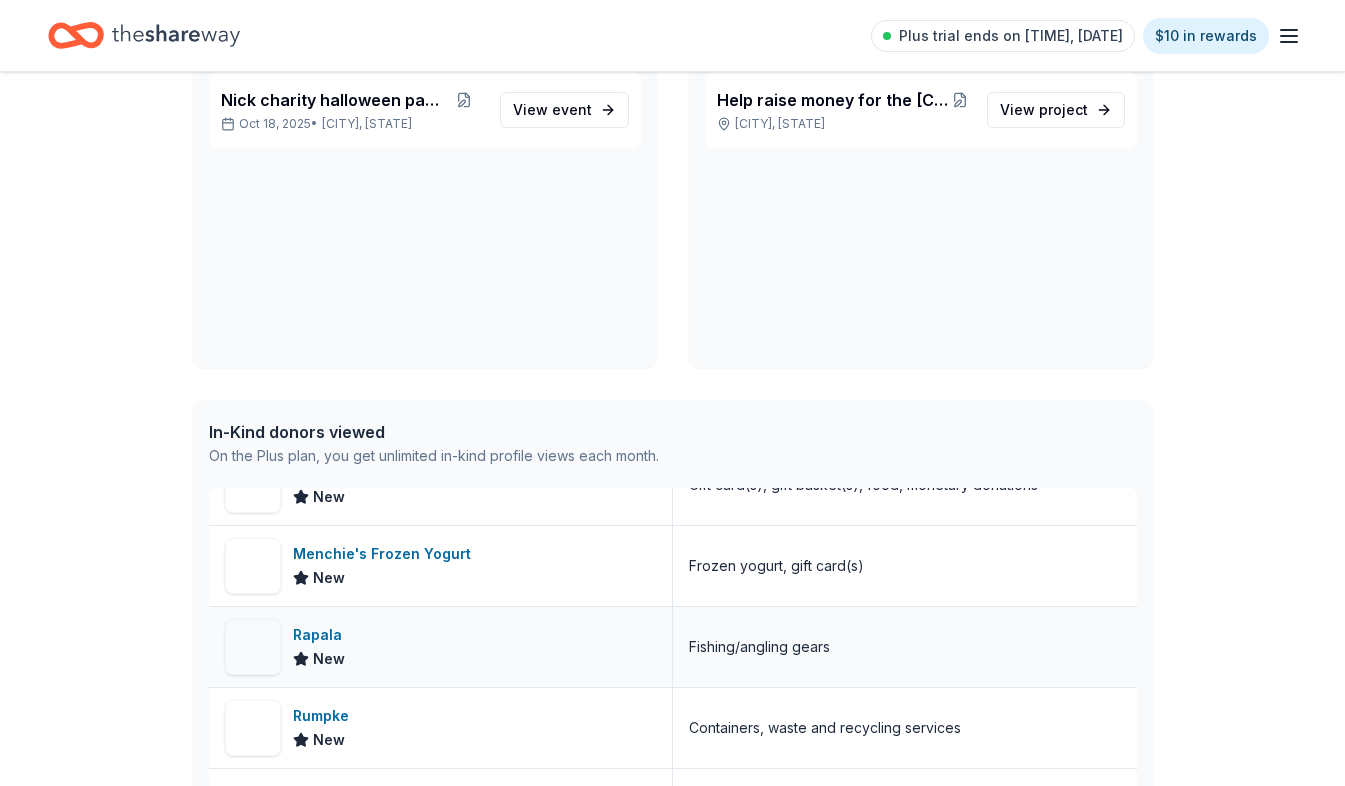 scroll, scrollTop: 1352, scrollLeft: 0, axis: vertical 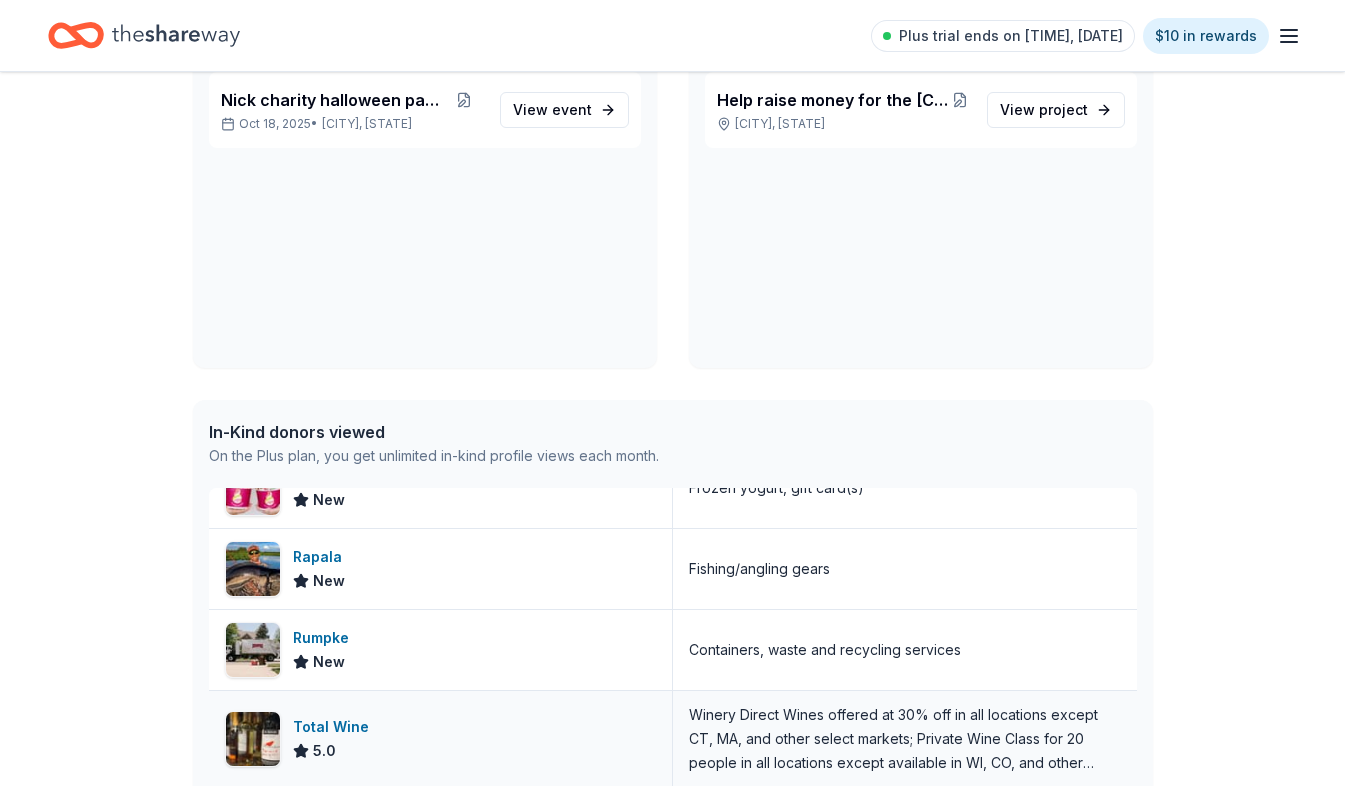 click on "Total Wine" at bounding box center (335, 727) 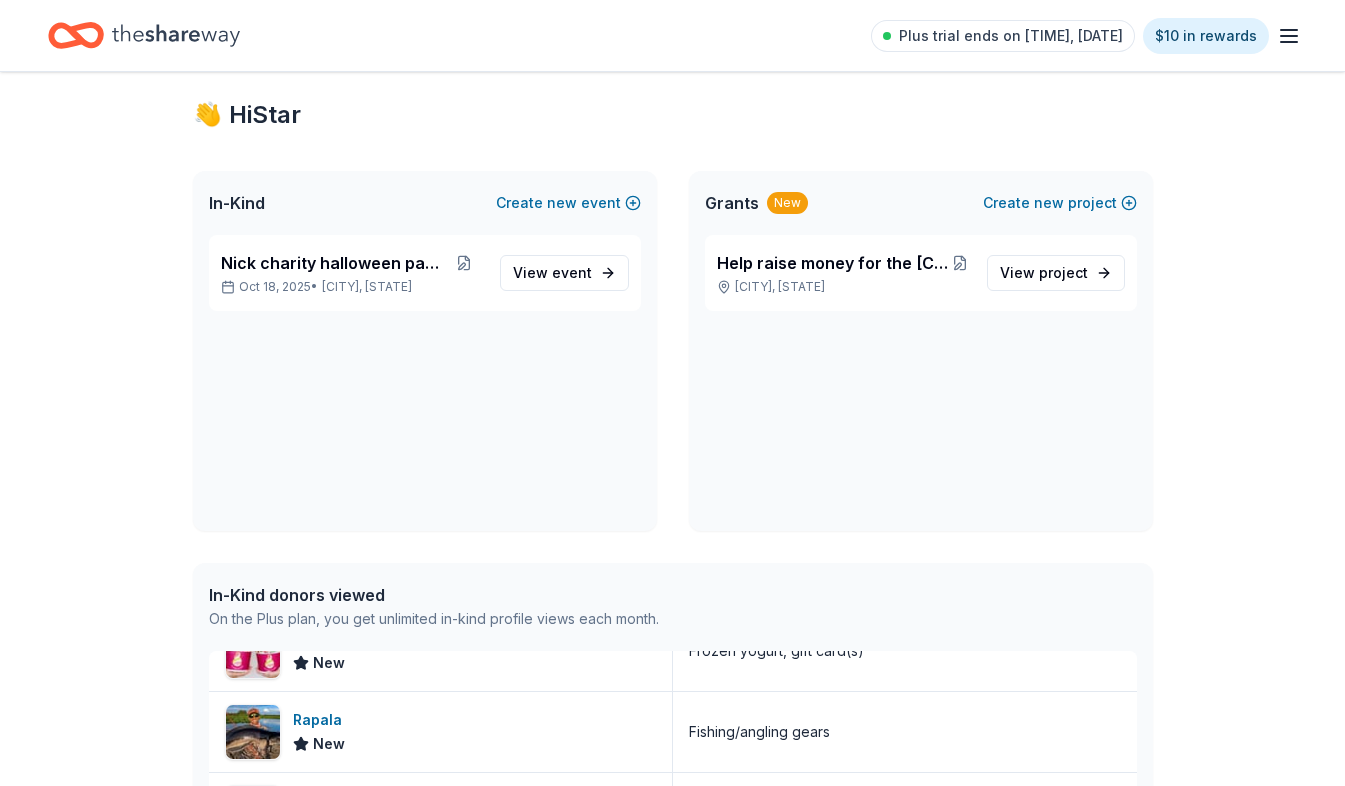 scroll, scrollTop: 0, scrollLeft: 0, axis: both 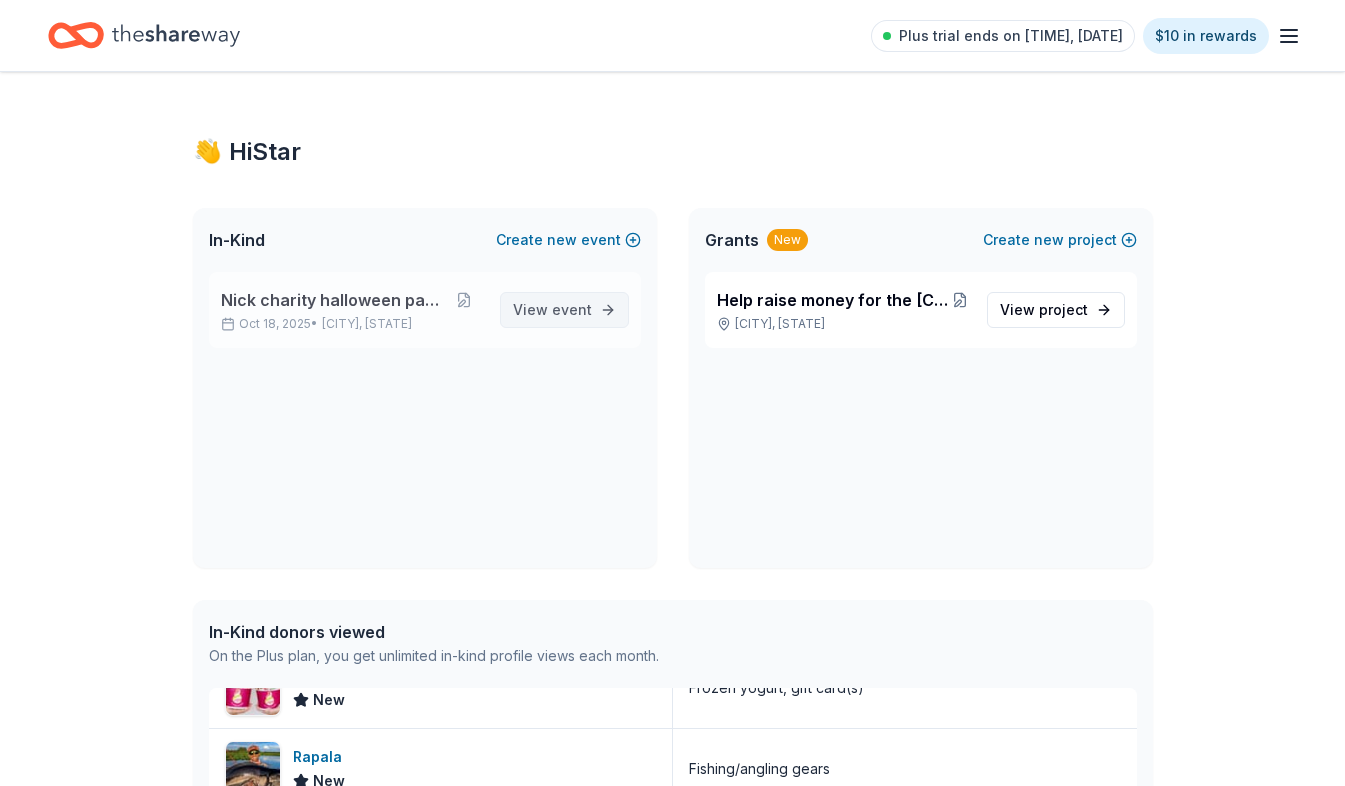 click on "View   event" at bounding box center [552, 310] 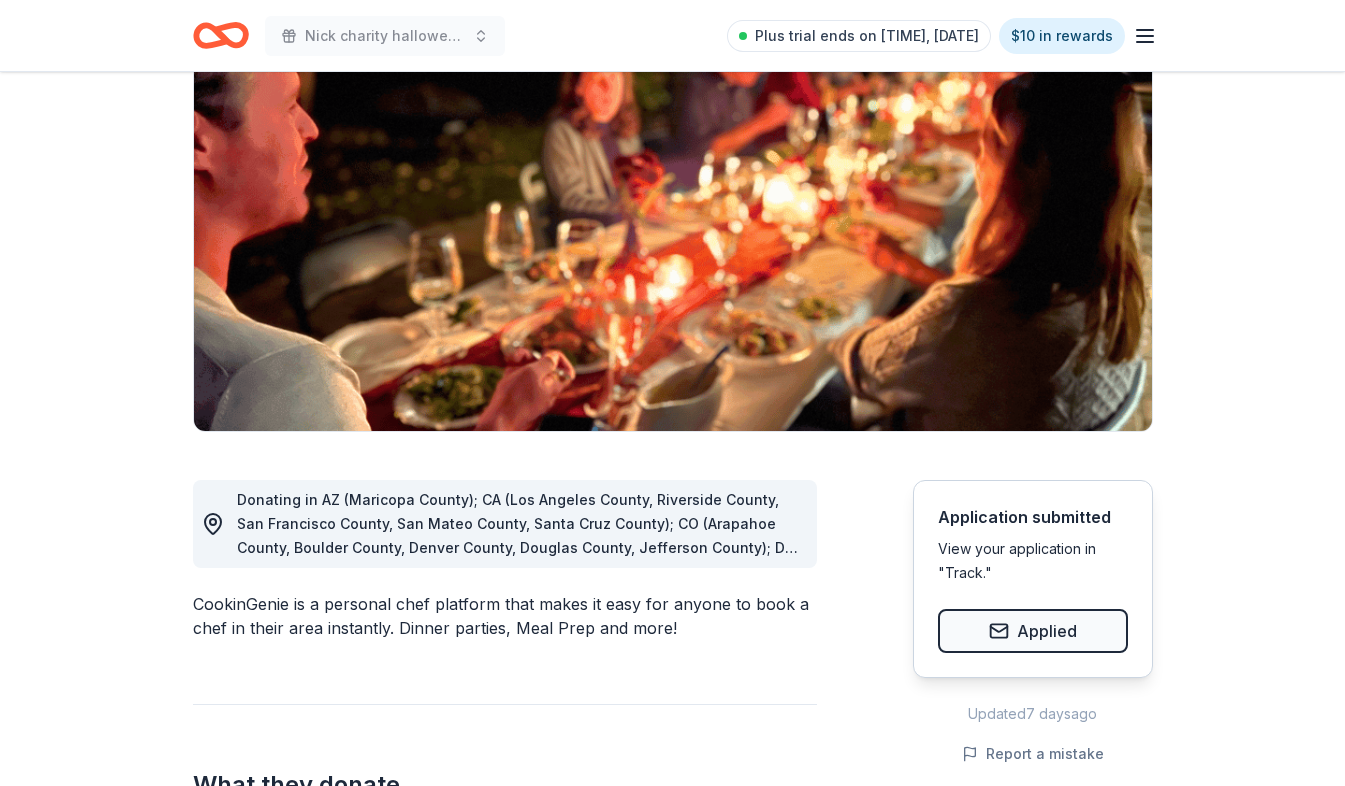 scroll, scrollTop: 200, scrollLeft: 0, axis: vertical 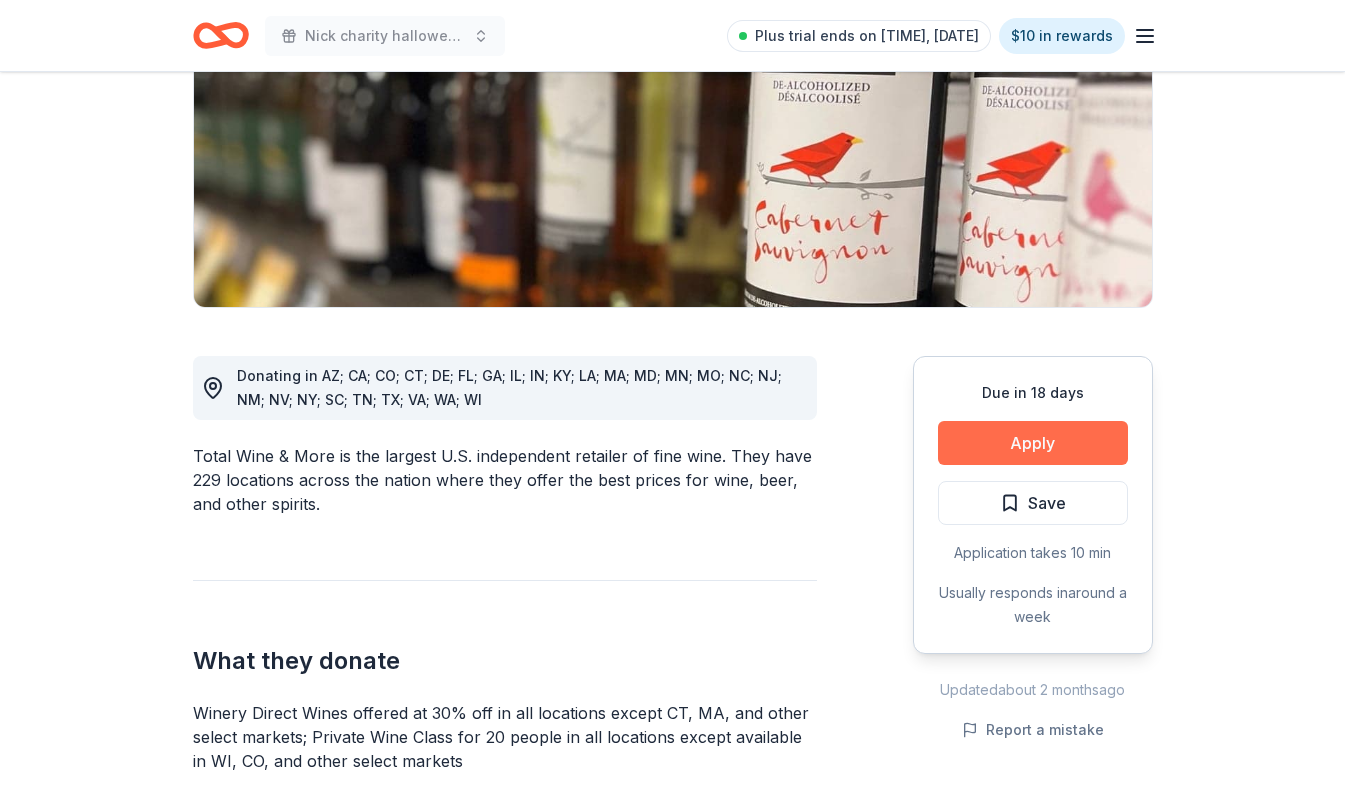 click on "Apply" at bounding box center [1033, 443] 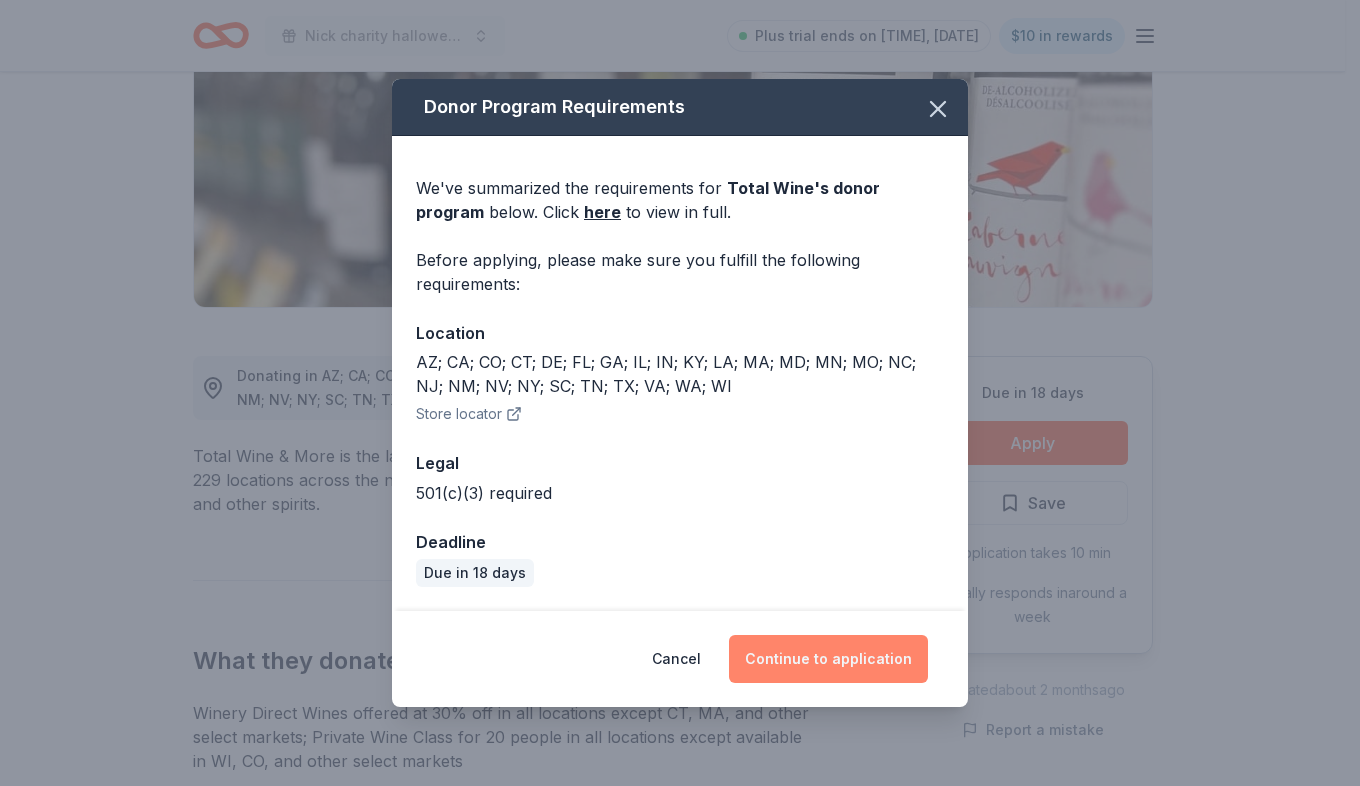click on "Continue to application" at bounding box center [828, 659] 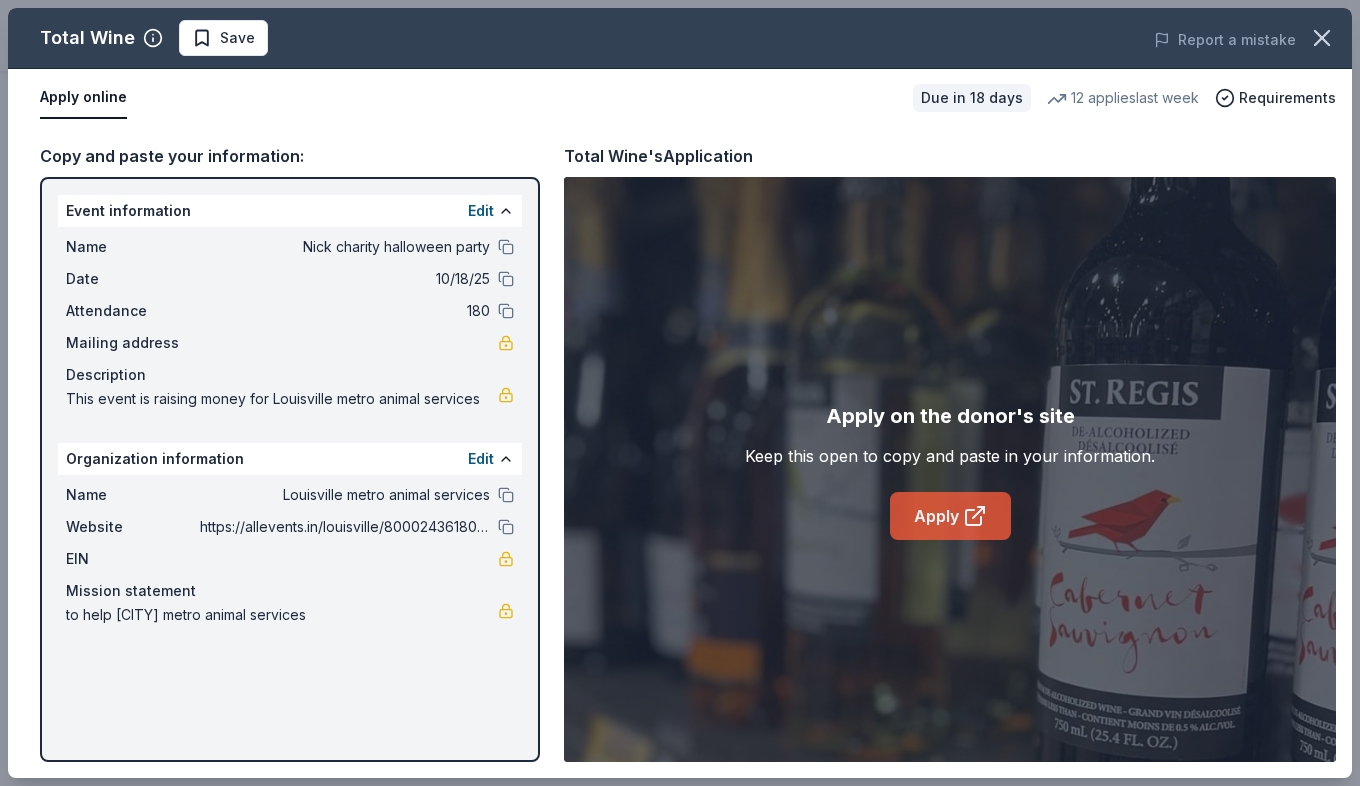 click on "Apply" at bounding box center [950, 516] 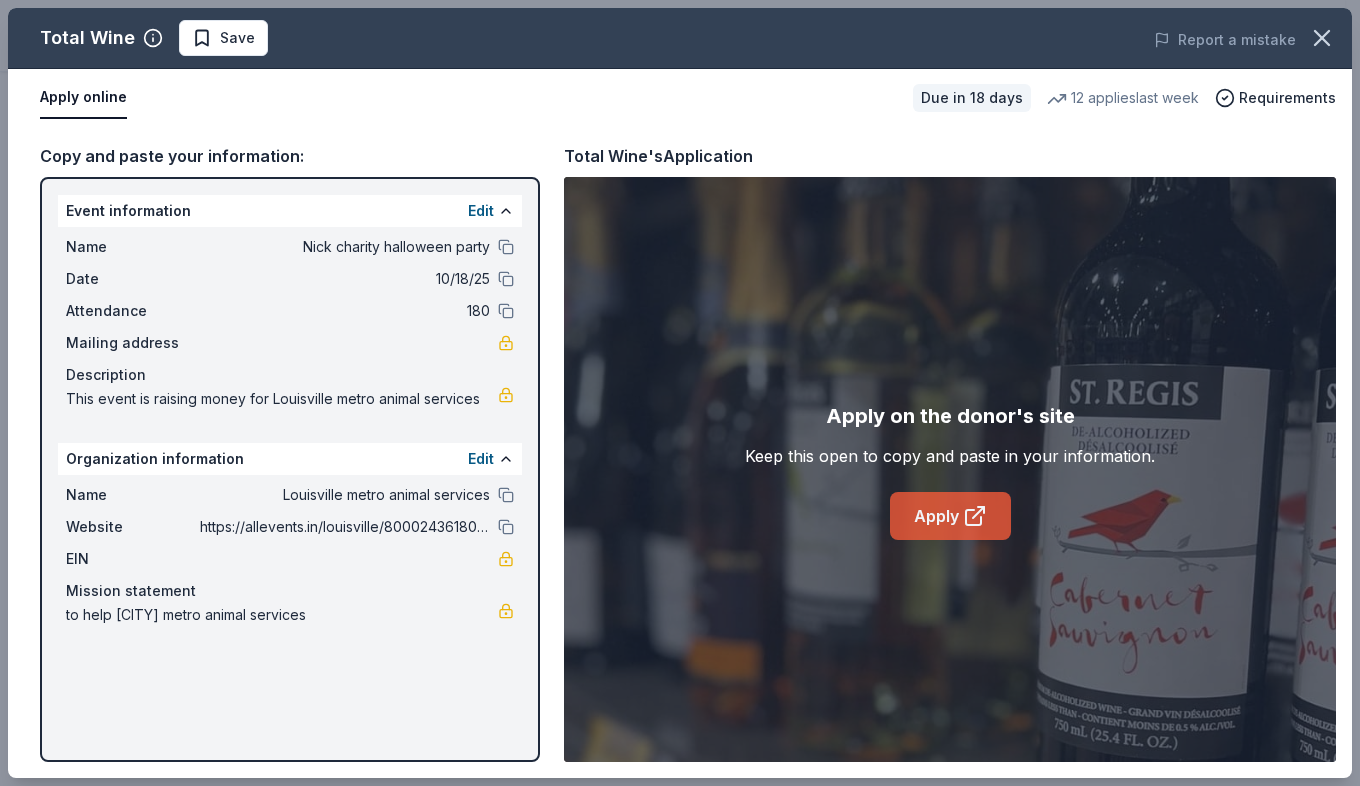click on "Apply" at bounding box center (950, 516) 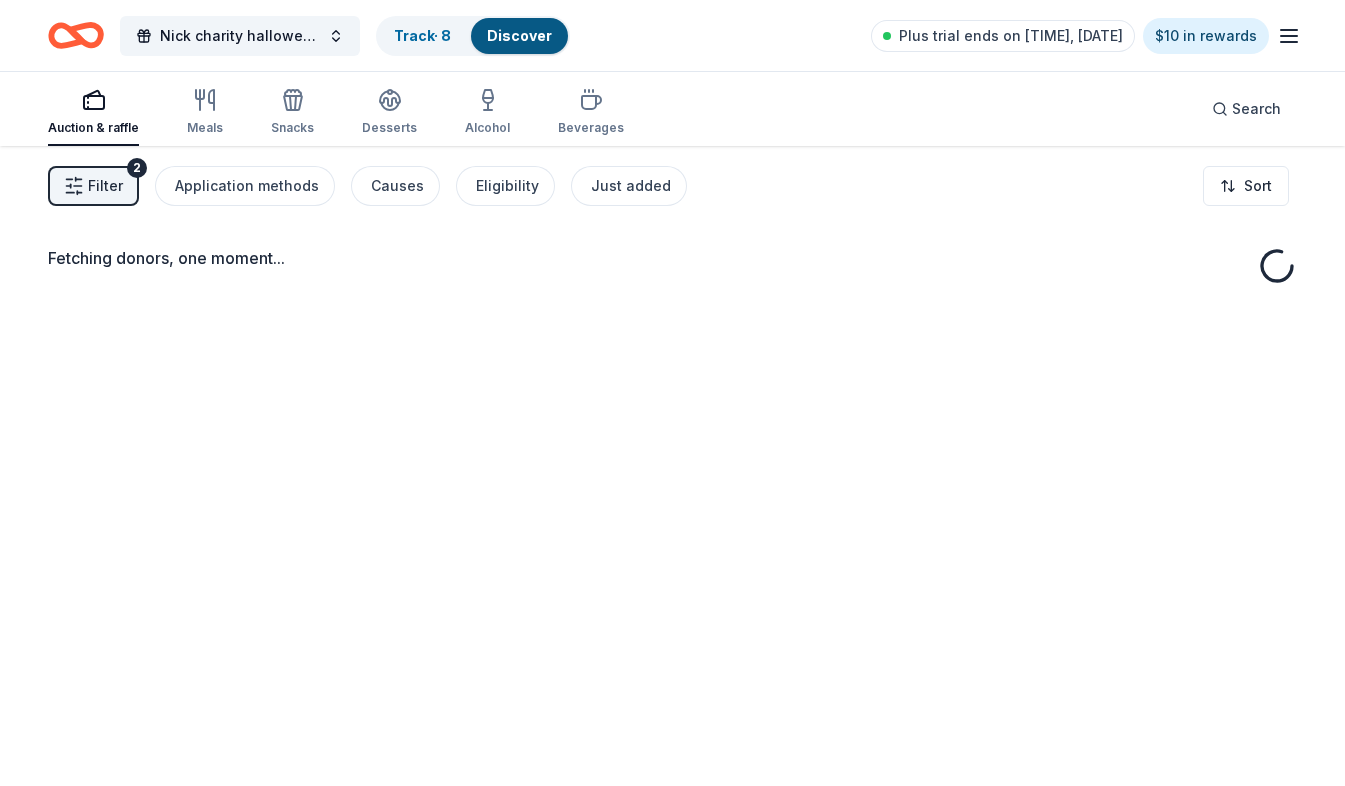 scroll, scrollTop: 0, scrollLeft: 0, axis: both 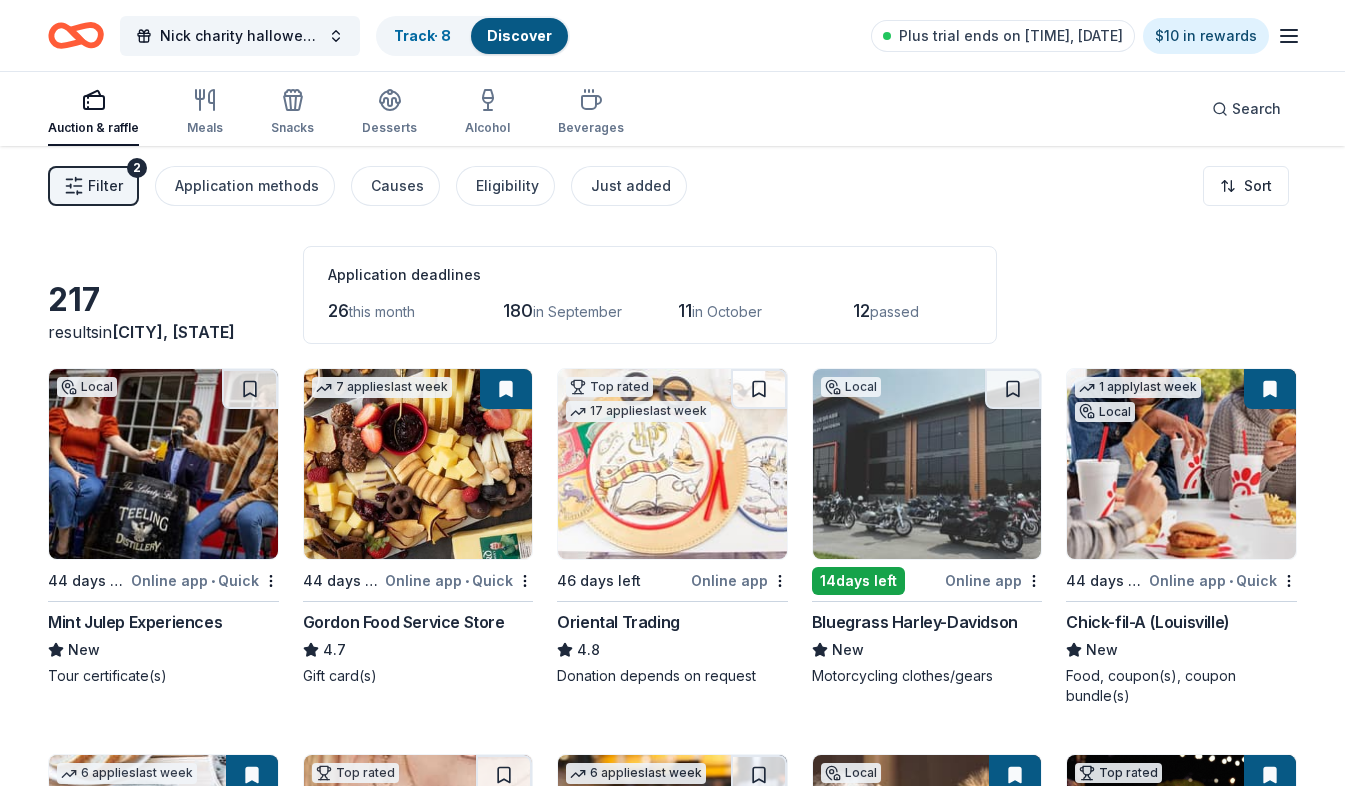 click on "Local 14  days left Online app Bluegrass Harley-Davidson New Motorcycling clothes/gears" at bounding box center [927, 527] 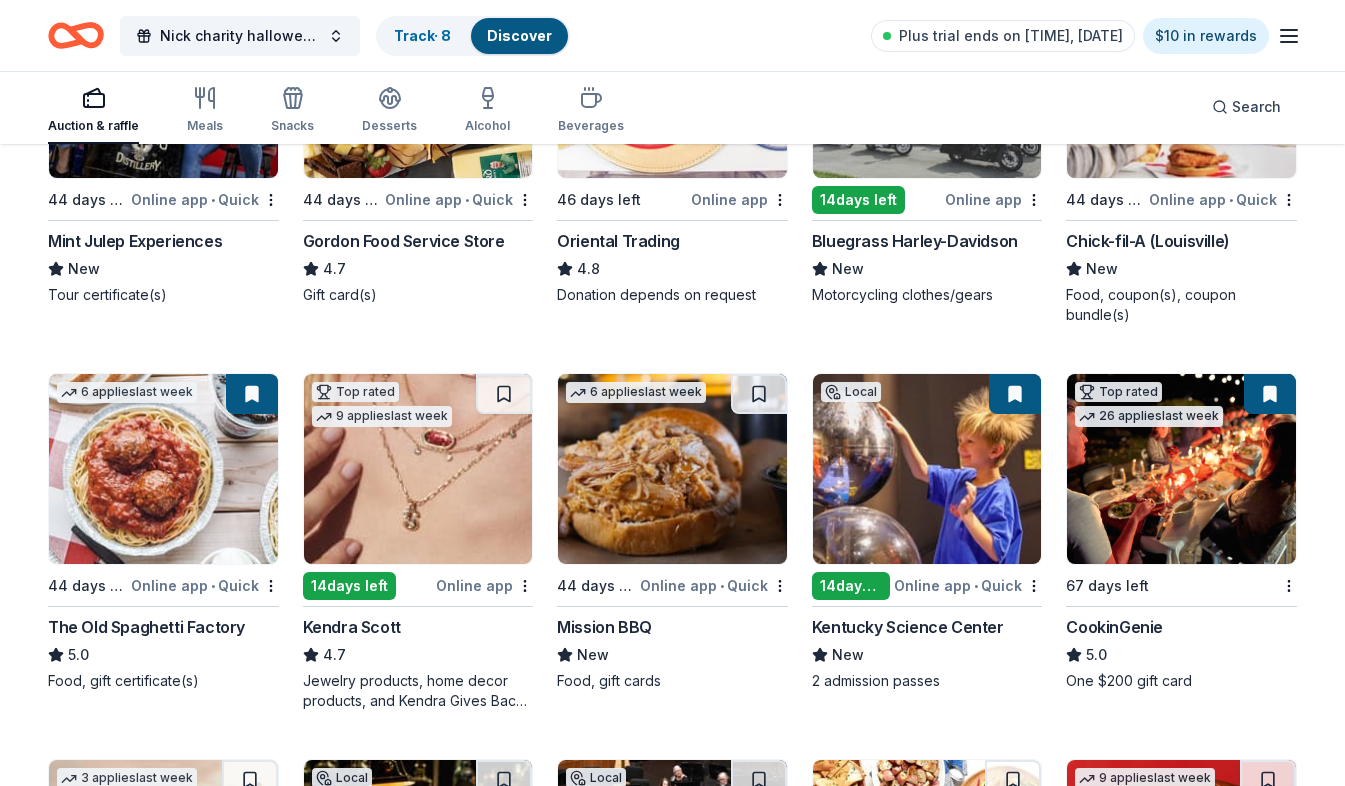 scroll, scrollTop: 400, scrollLeft: 0, axis: vertical 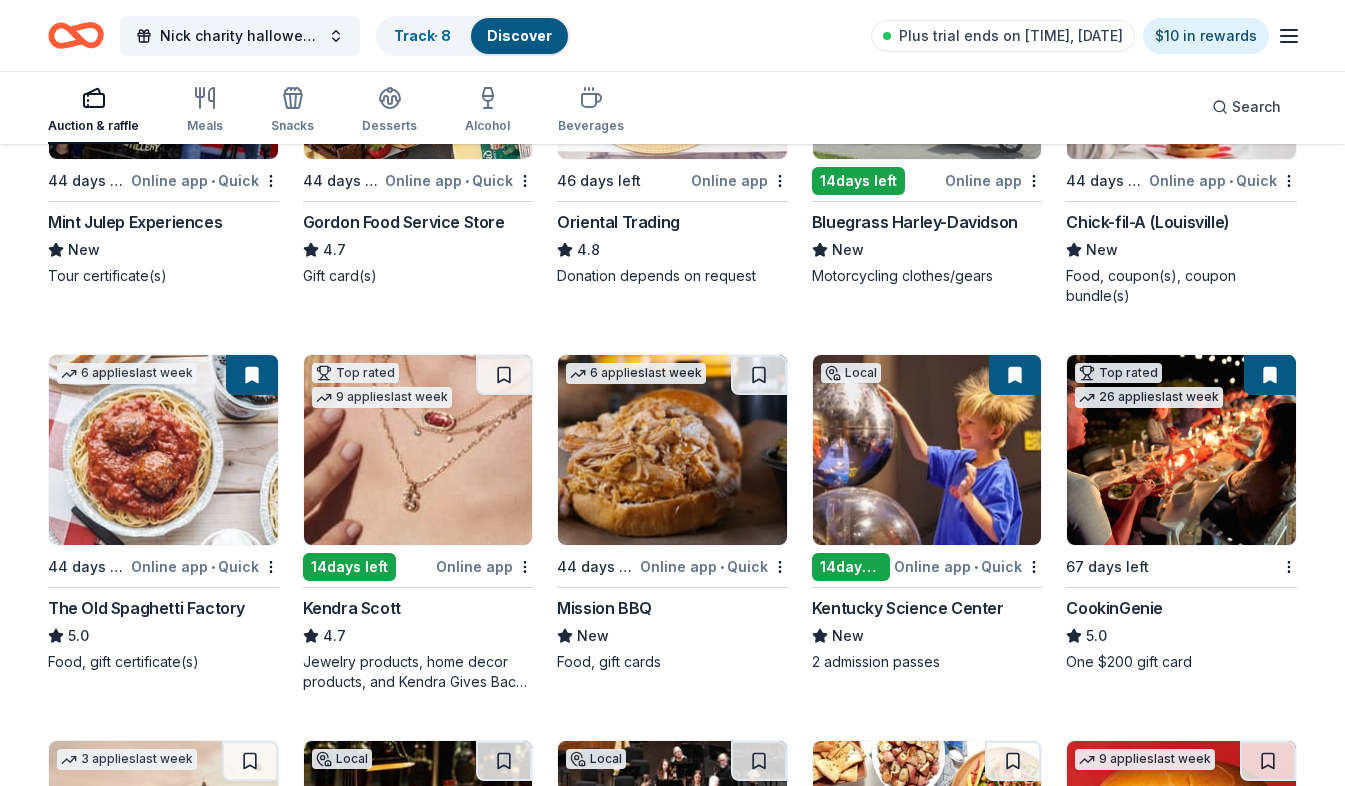 click on "1   apply  last week Local 44 days left Online app • Quick Chick-fil-A (Louisville) New Food, coupon(s), coupon bundle(s)" at bounding box center [1181, 137] 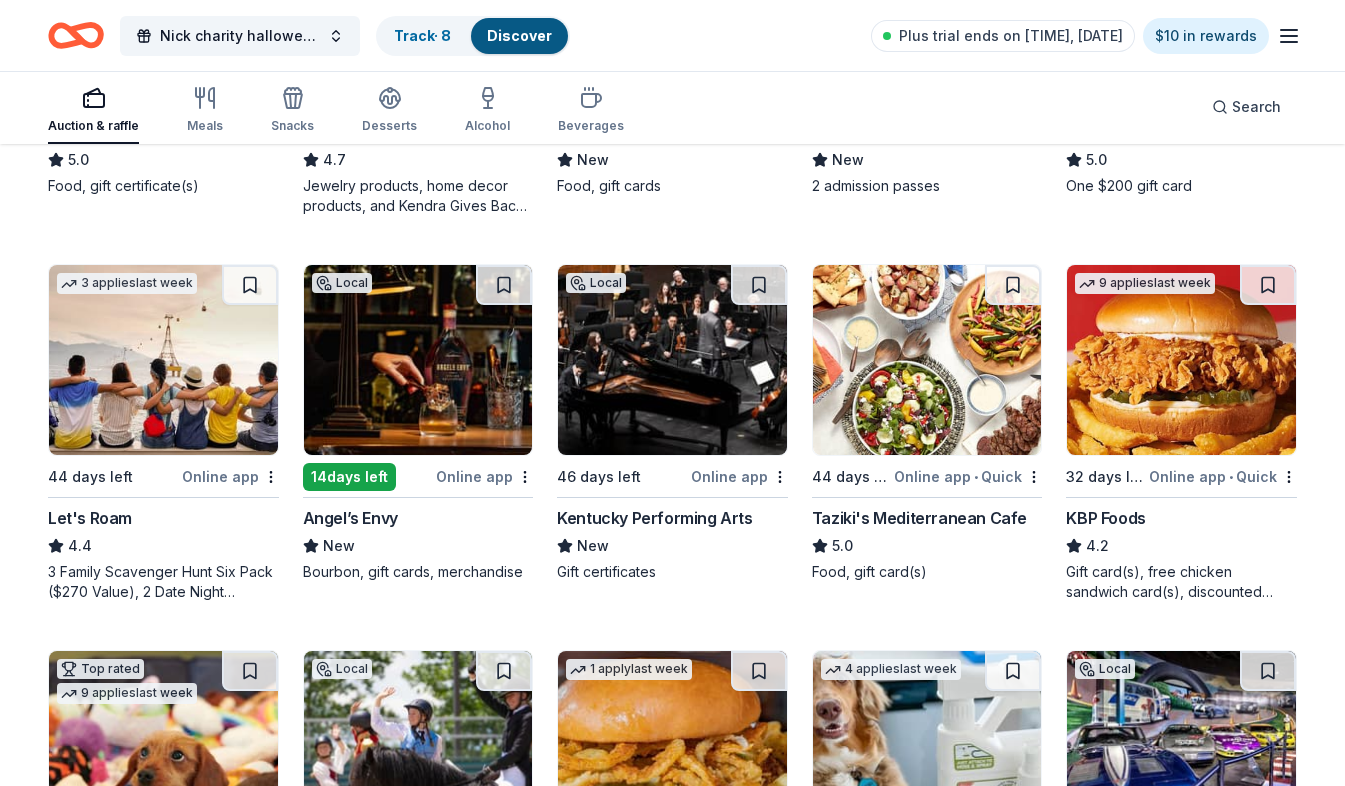 scroll, scrollTop: 900, scrollLeft: 0, axis: vertical 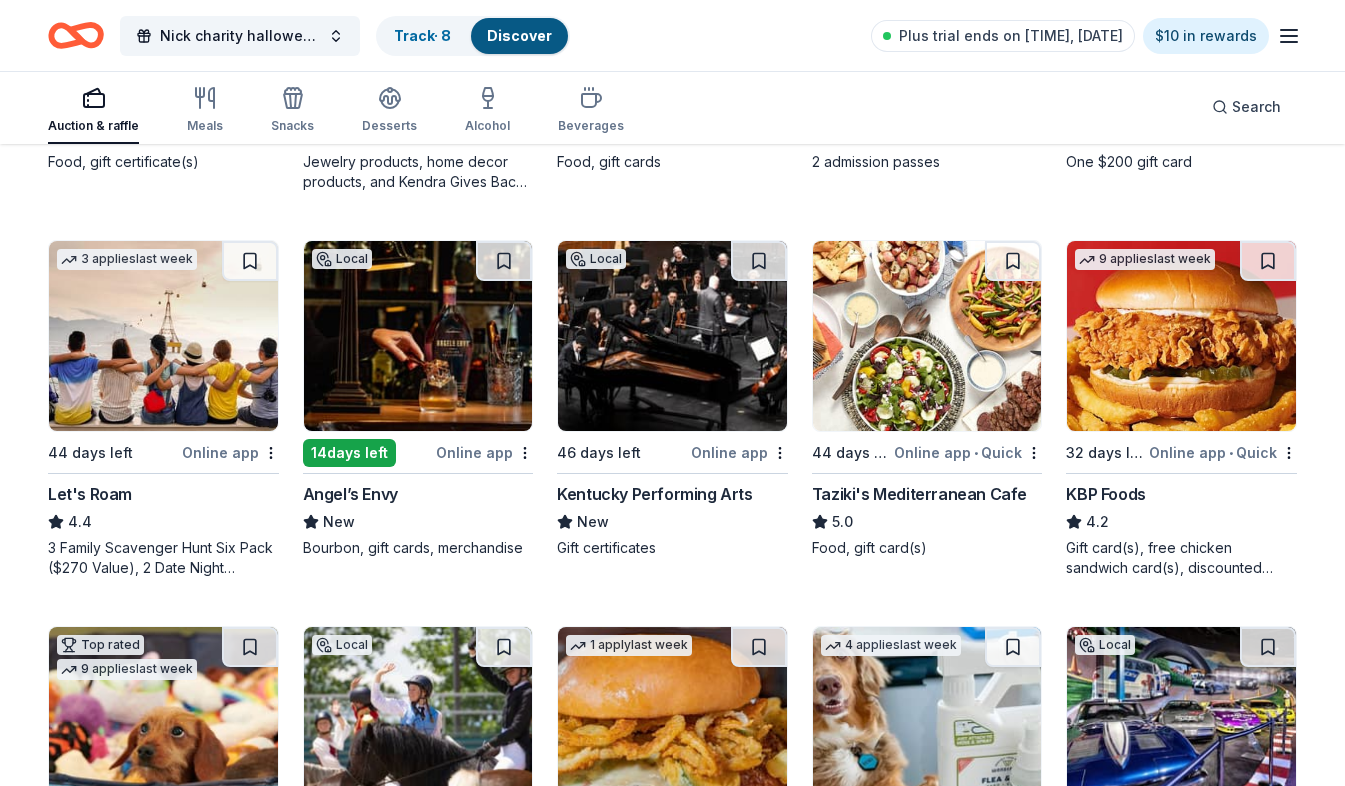 click on "Taziki's Mediterranean Cafe" at bounding box center [919, 494] 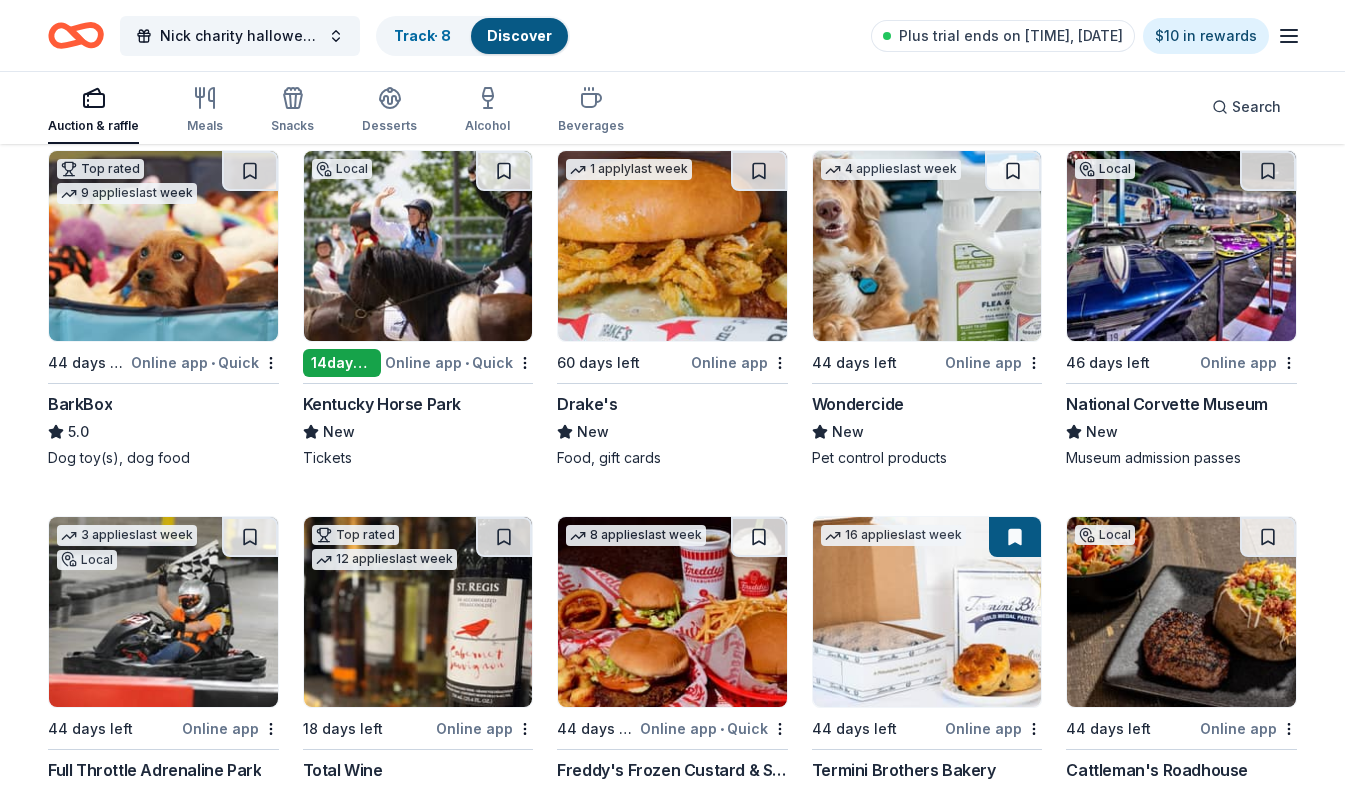scroll, scrollTop: 1400, scrollLeft: 0, axis: vertical 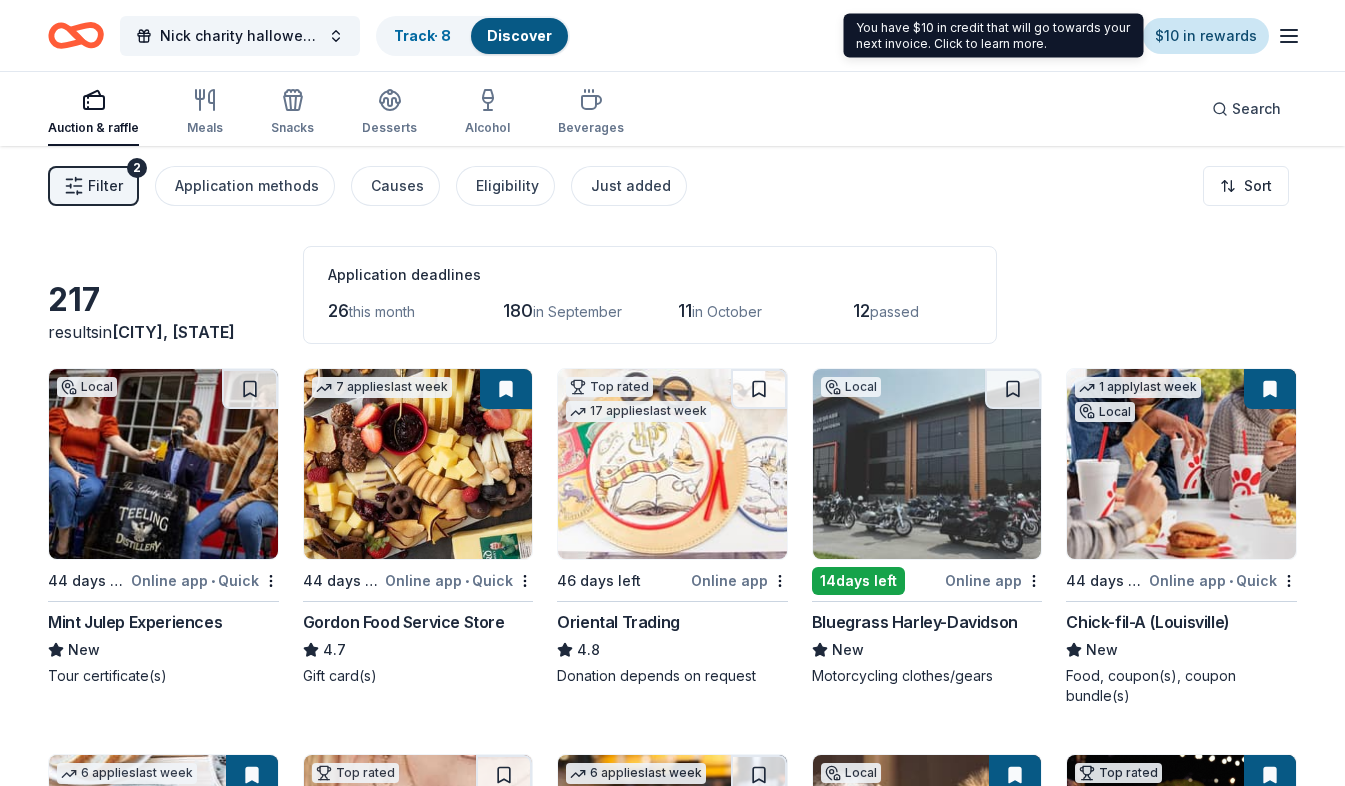 click on "$10 in rewards" at bounding box center (1206, 36) 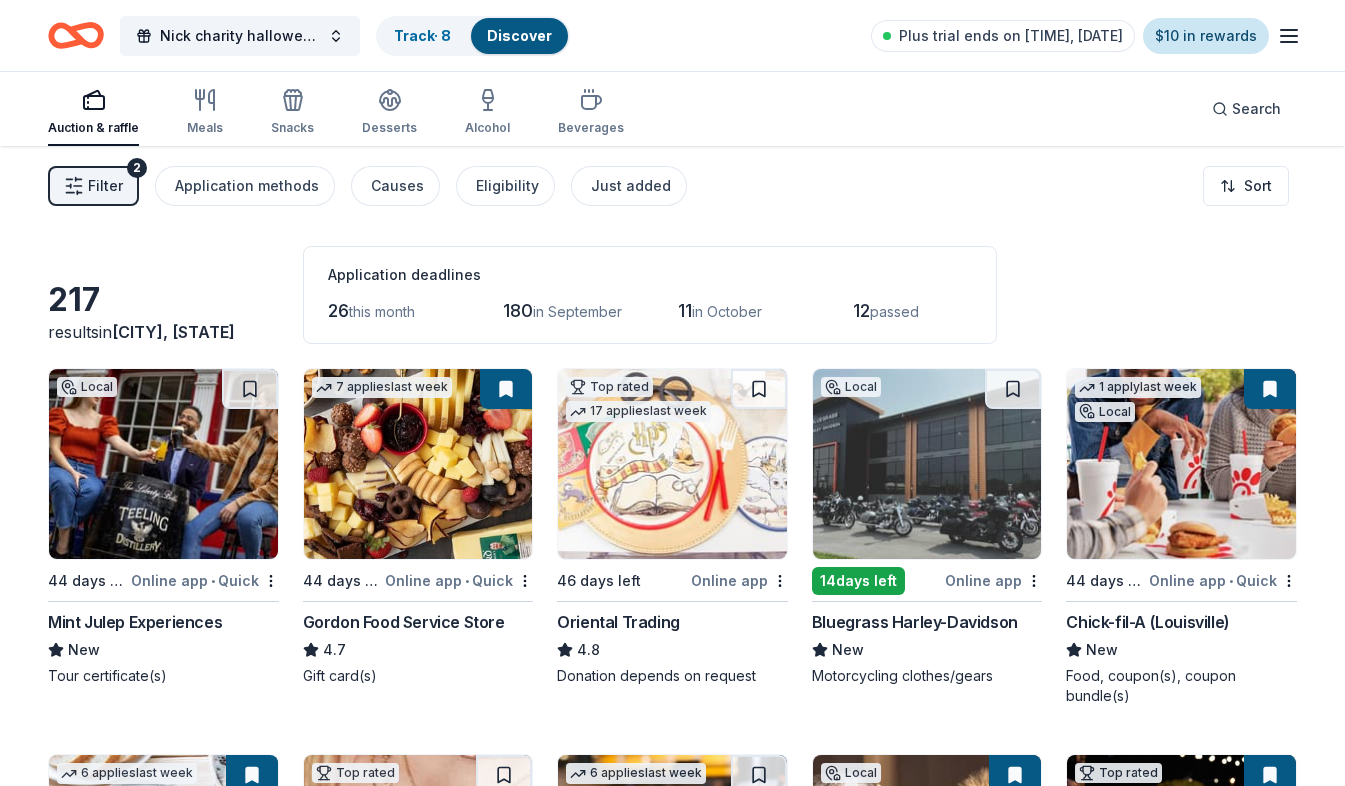 click on "$10 in rewards" at bounding box center (1206, 36) 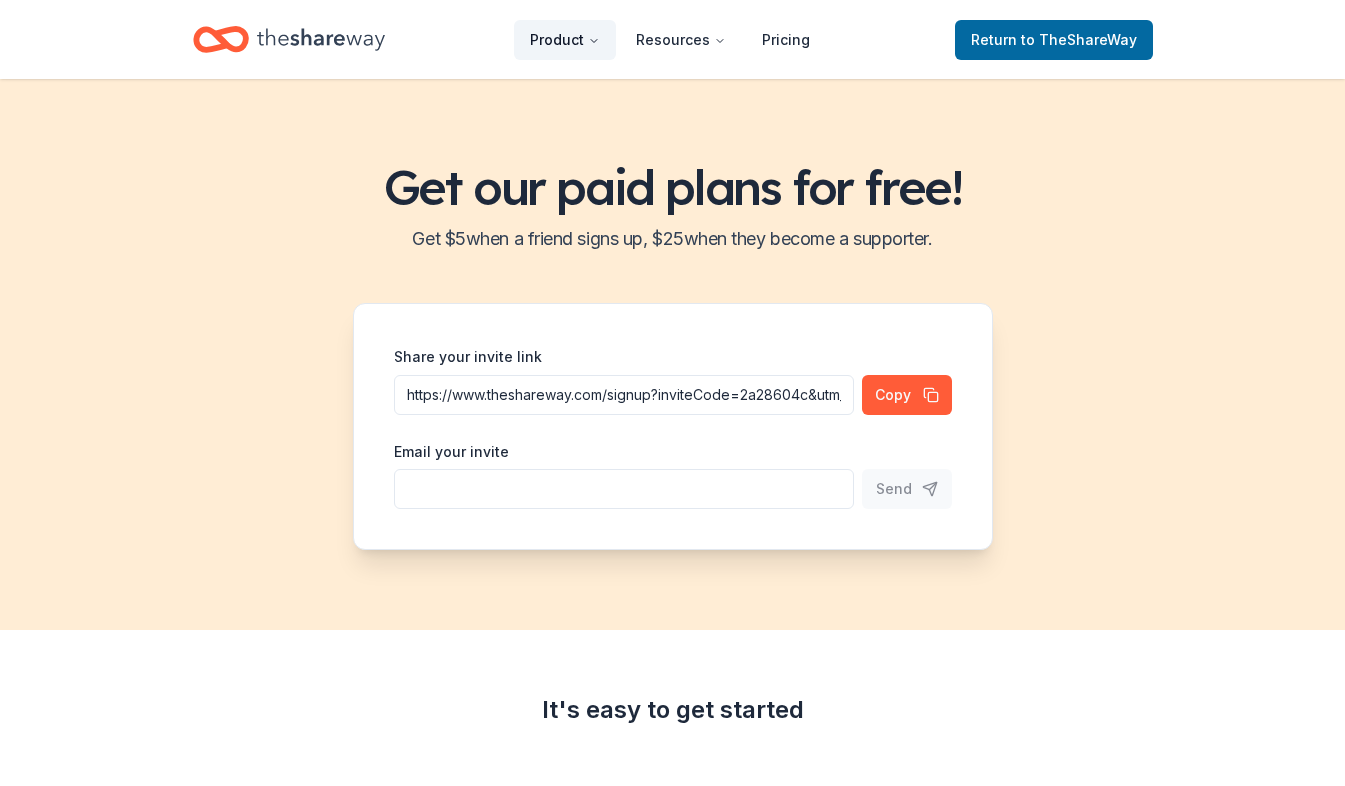 click on "Product" at bounding box center [565, 40] 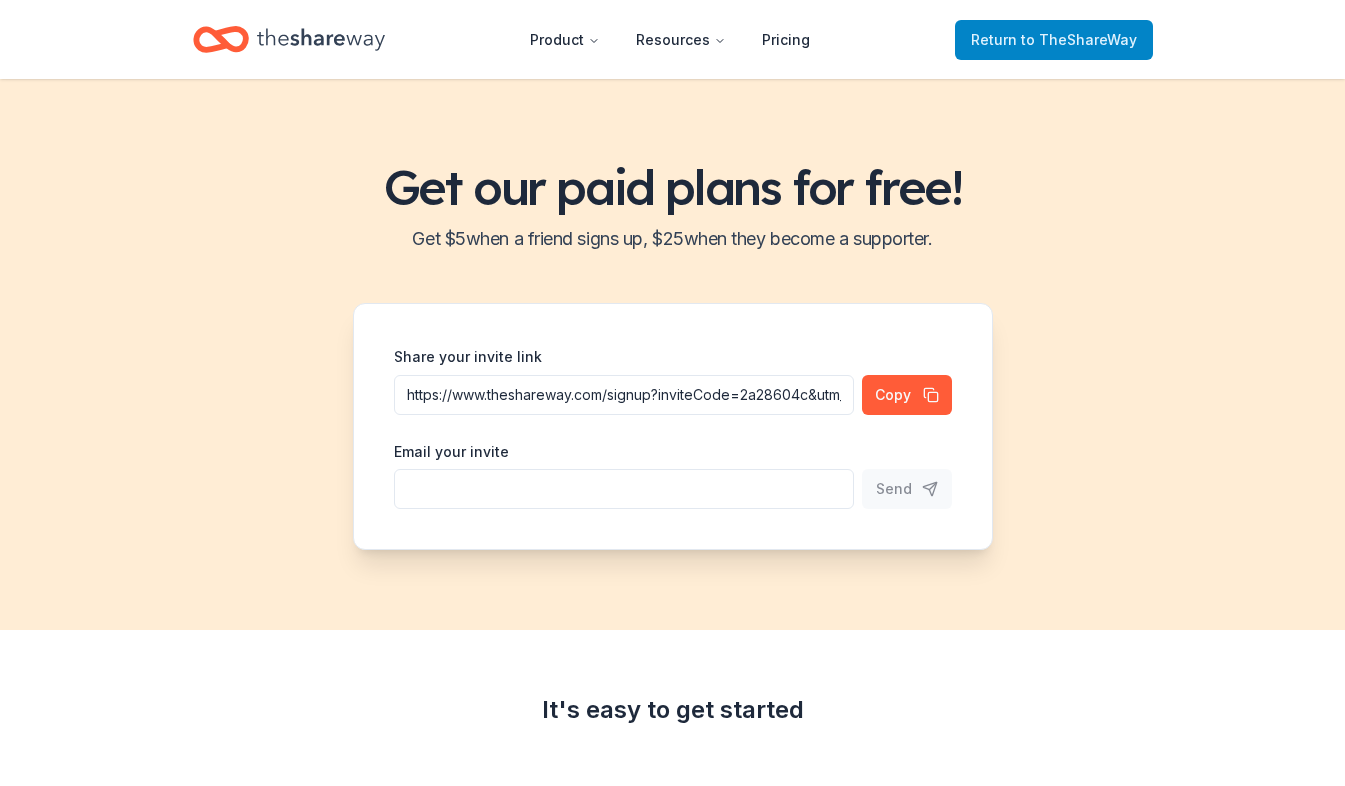 click on "to TheShareWay" at bounding box center (1079, 39) 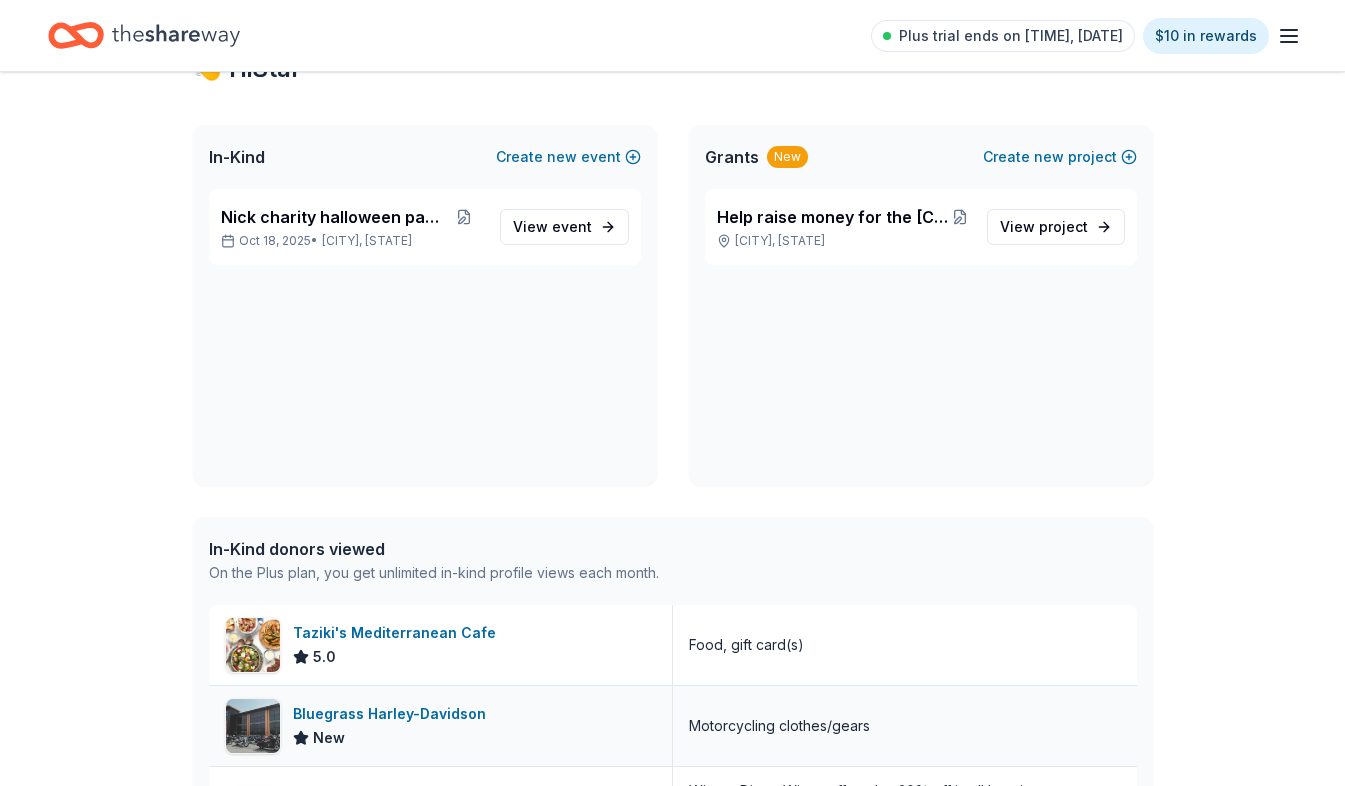 scroll, scrollTop: 200, scrollLeft: 0, axis: vertical 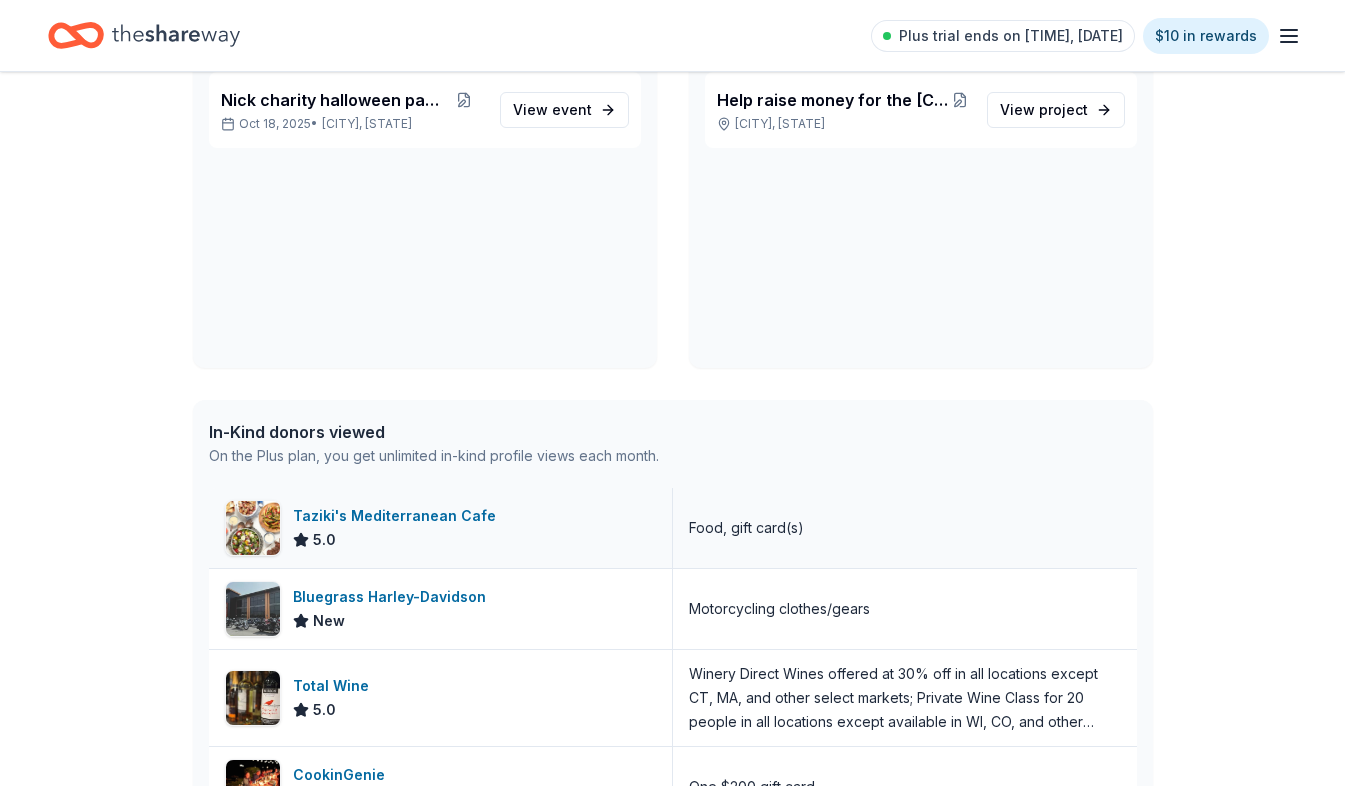 click on "Taziki's Mediterranean Cafe 5.0" at bounding box center (441, 528) 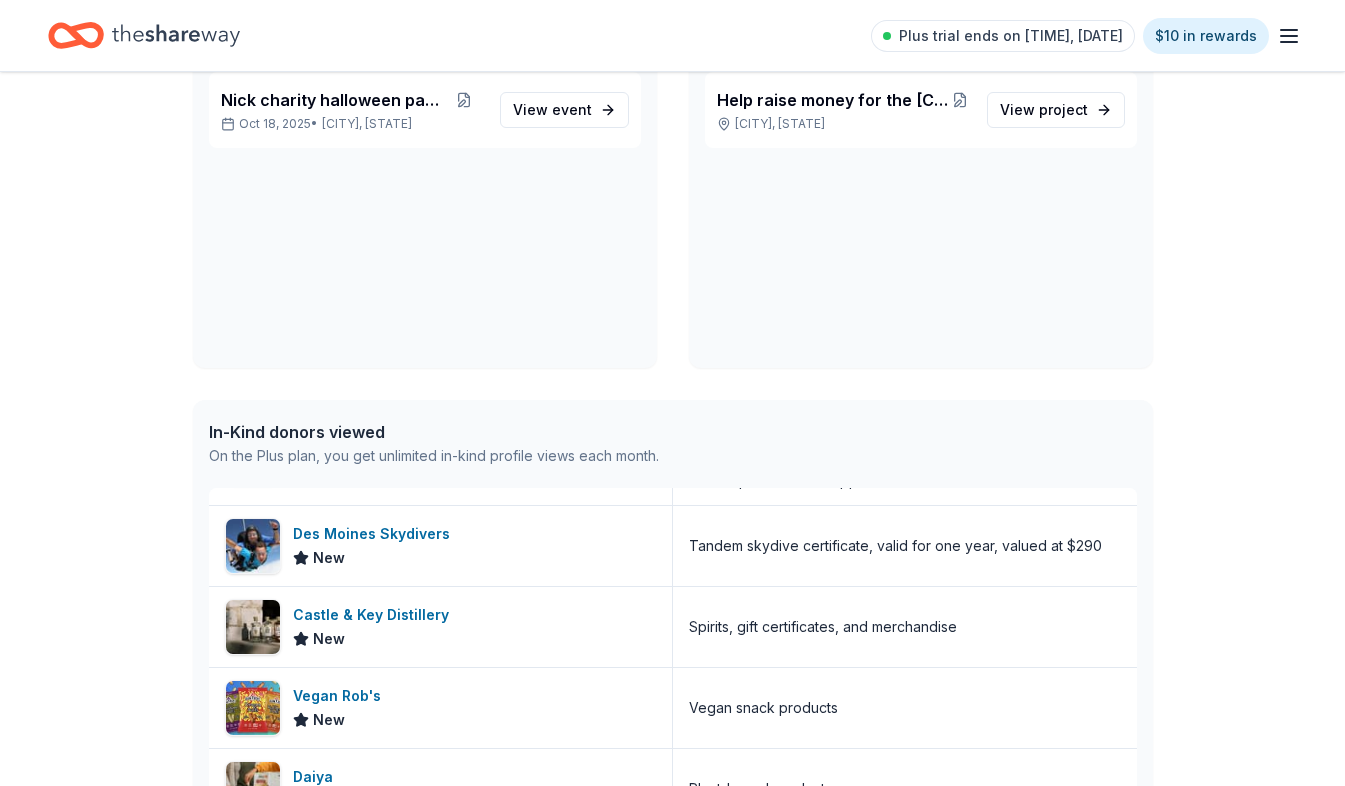 scroll, scrollTop: 400, scrollLeft: 0, axis: vertical 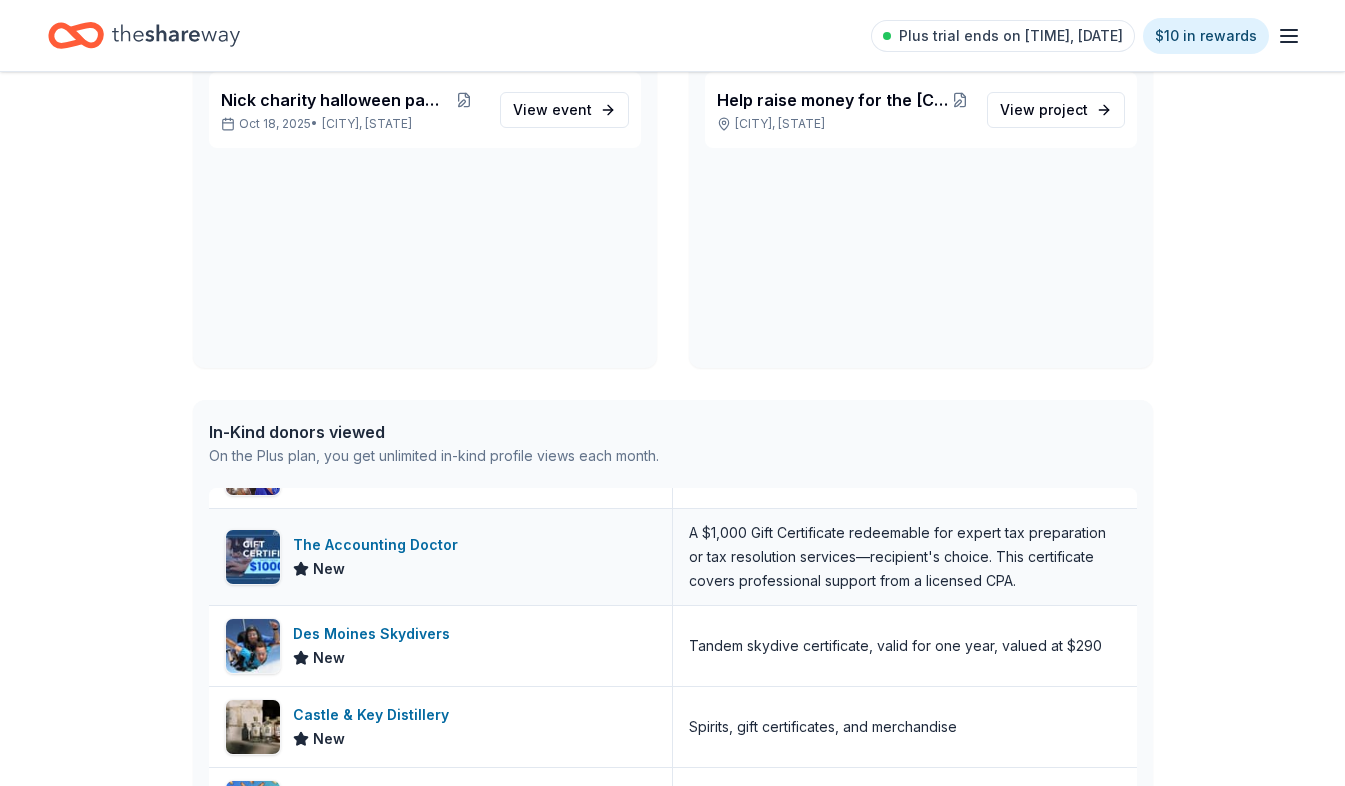 click on "The Accounting Doctor New" at bounding box center (441, 557) 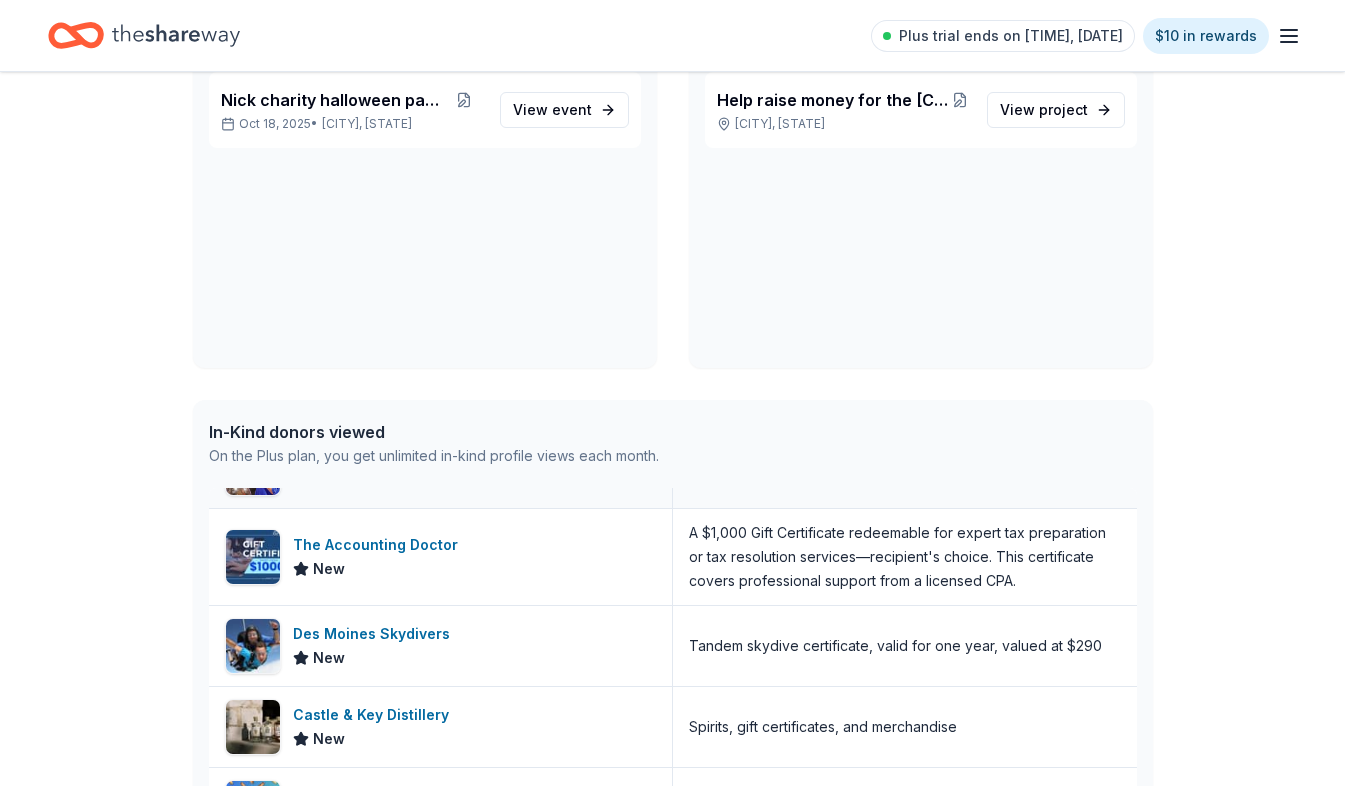 scroll, scrollTop: 100, scrollLeft: 0, axis: vertical 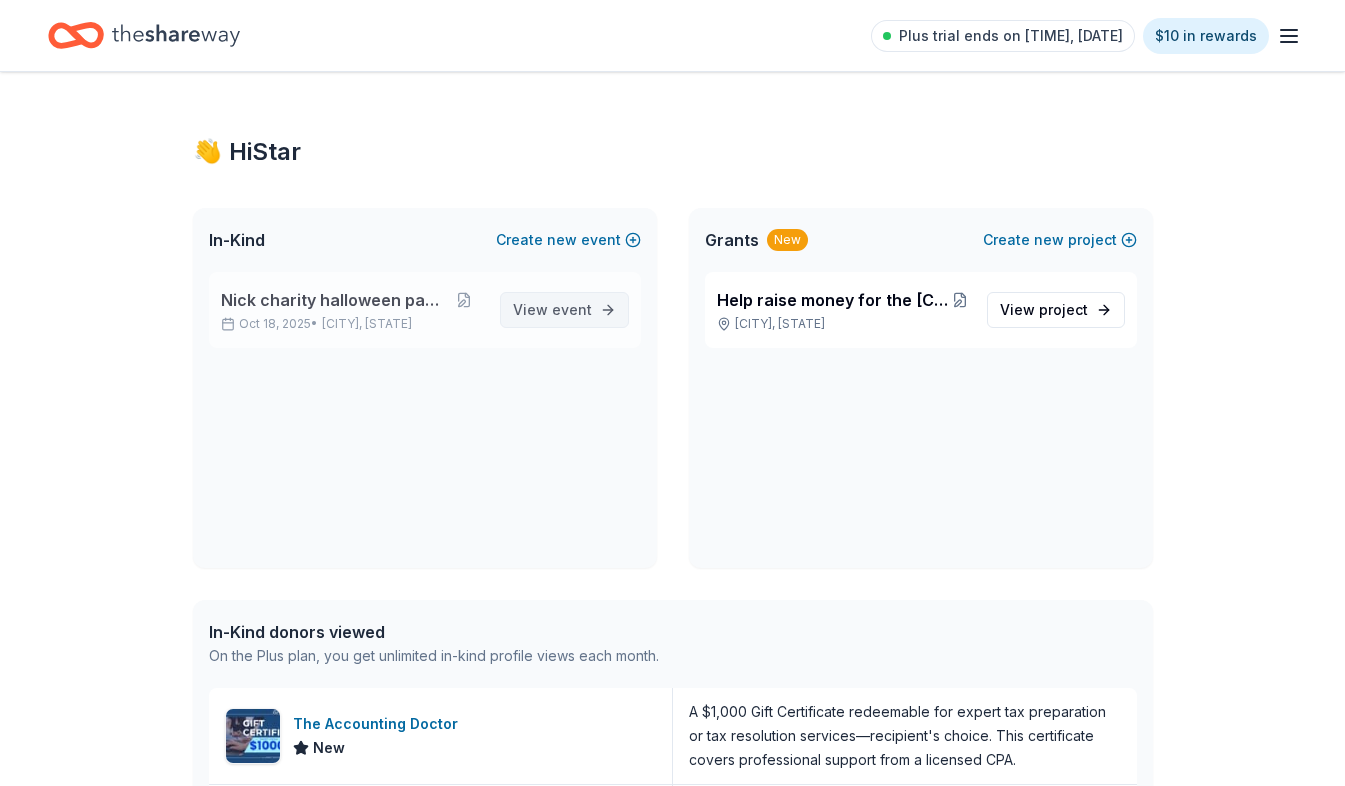 click on "event" at bounding box center (572, 309) 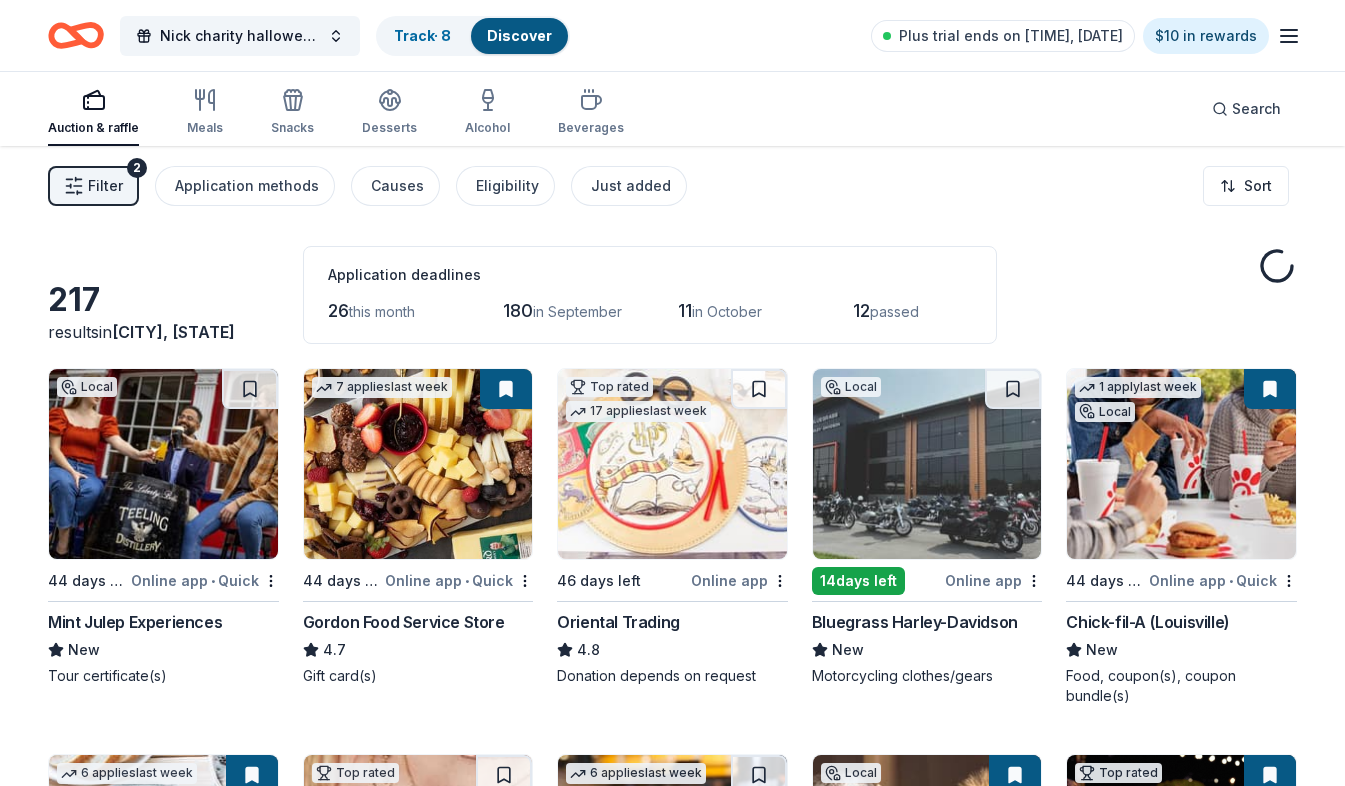 click on "Top rated 17   applies  last week 46 days left Online app Oriental Trading 4.8 Donation depends on request" at bounding box center [672, 527] 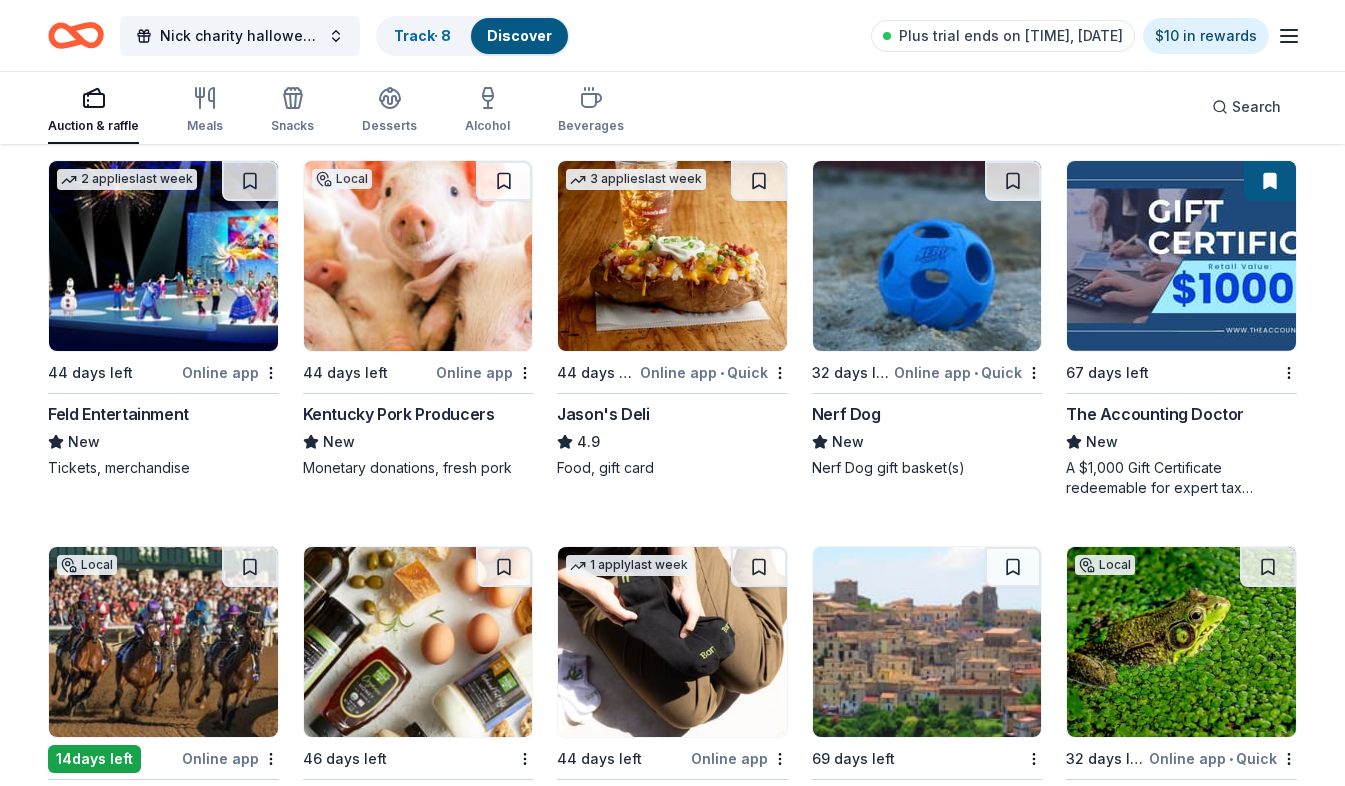 scroll, scrollTop: 4514, scrollLeft: 0, axis: vertical 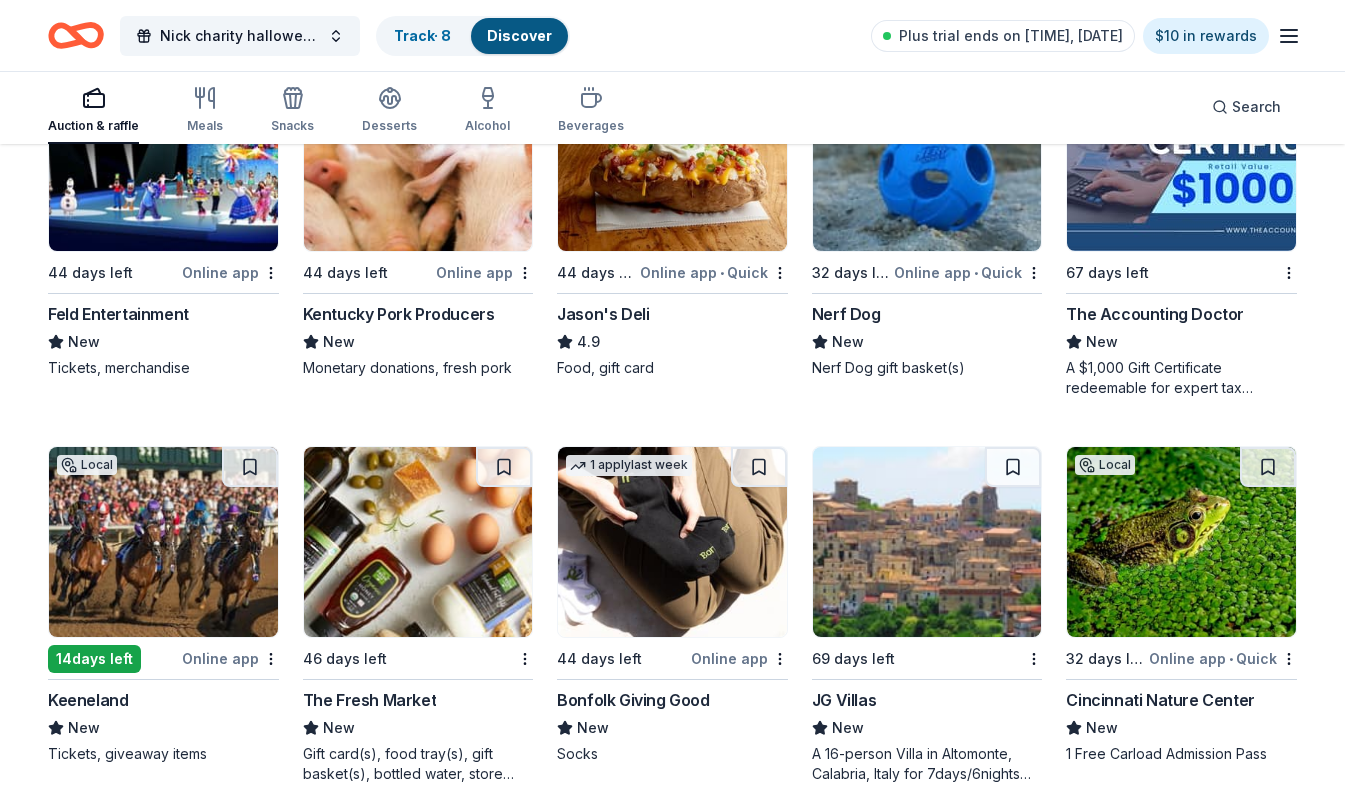 click on "The Accounting Doctor New A $1,000 Gift Certificate redeemable for expert tax preparation or tax resolution services—recipient's choice. This certificate covers professional support from a licensed CPA." at bounding box center [1181, 350] 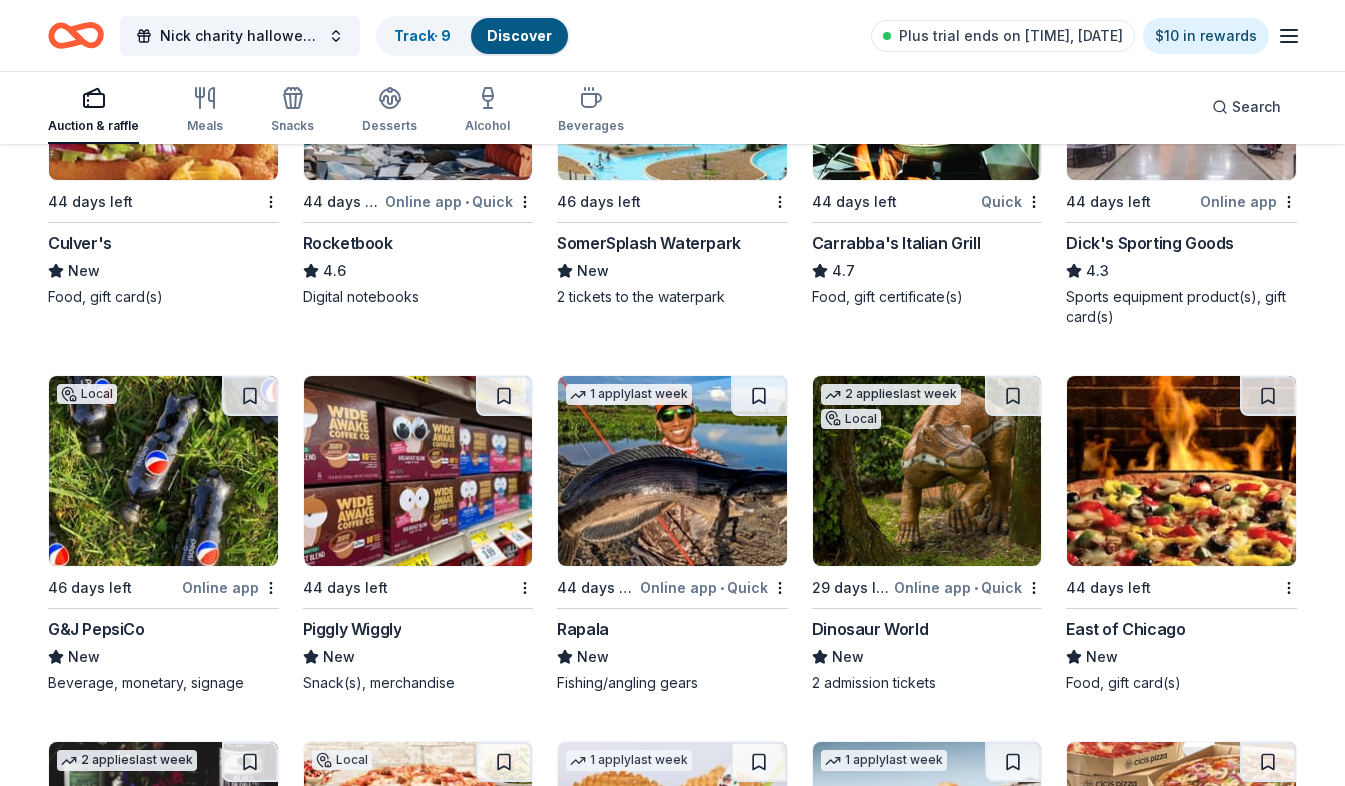 scroll, scrollTop: 7774, scrollLeft: 0, axis: vertical 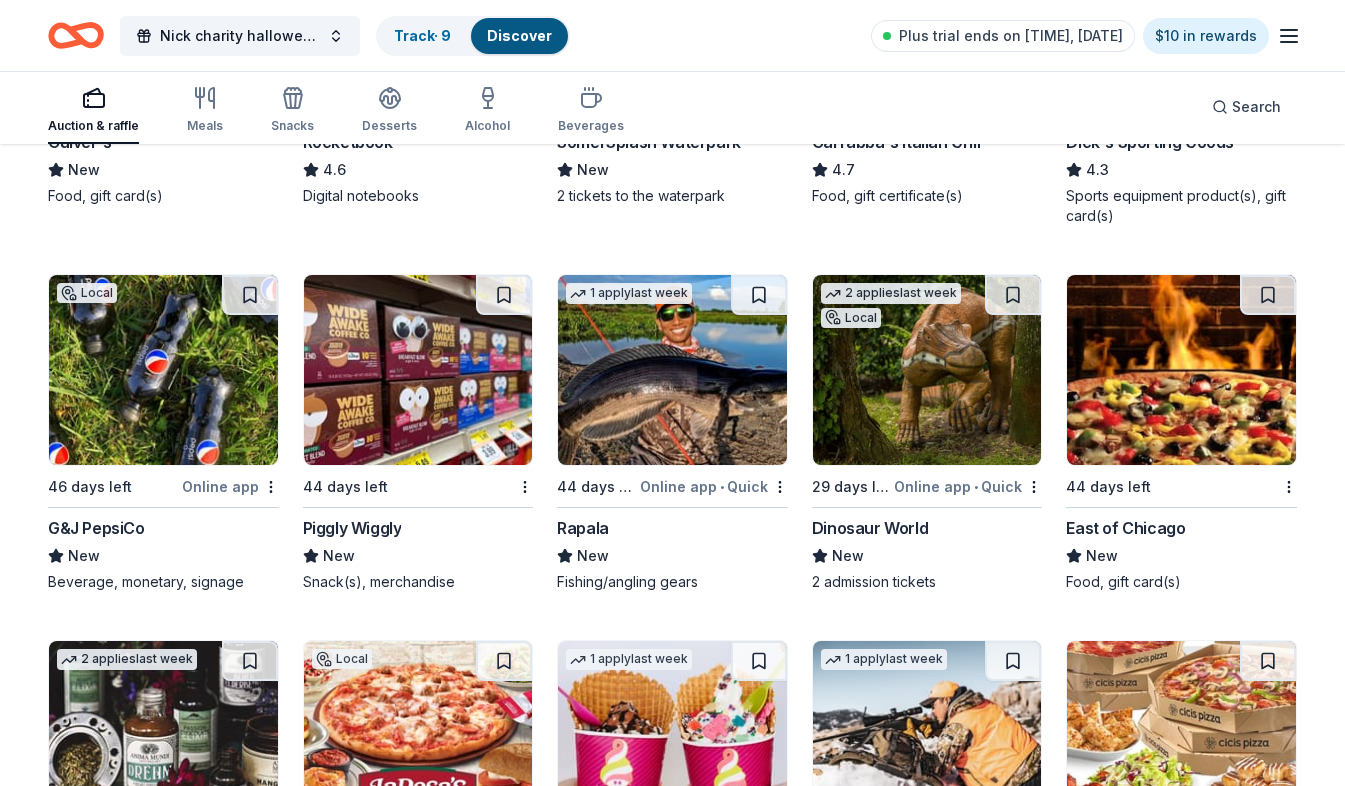 click on "G&J PepsiCo" at bounding box center [96, 528] 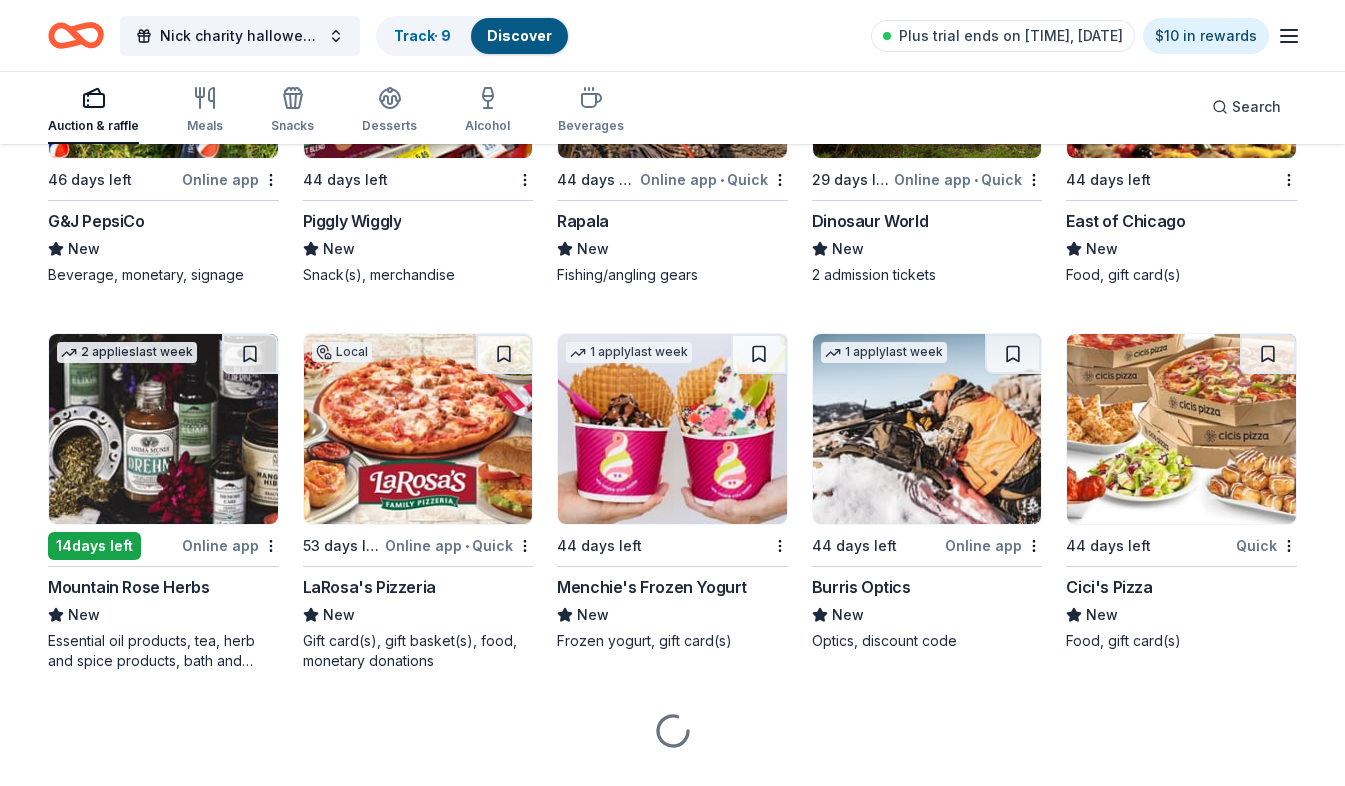 scroll, scrollTop: 8126, scrollLeft: 0, axis: vertical 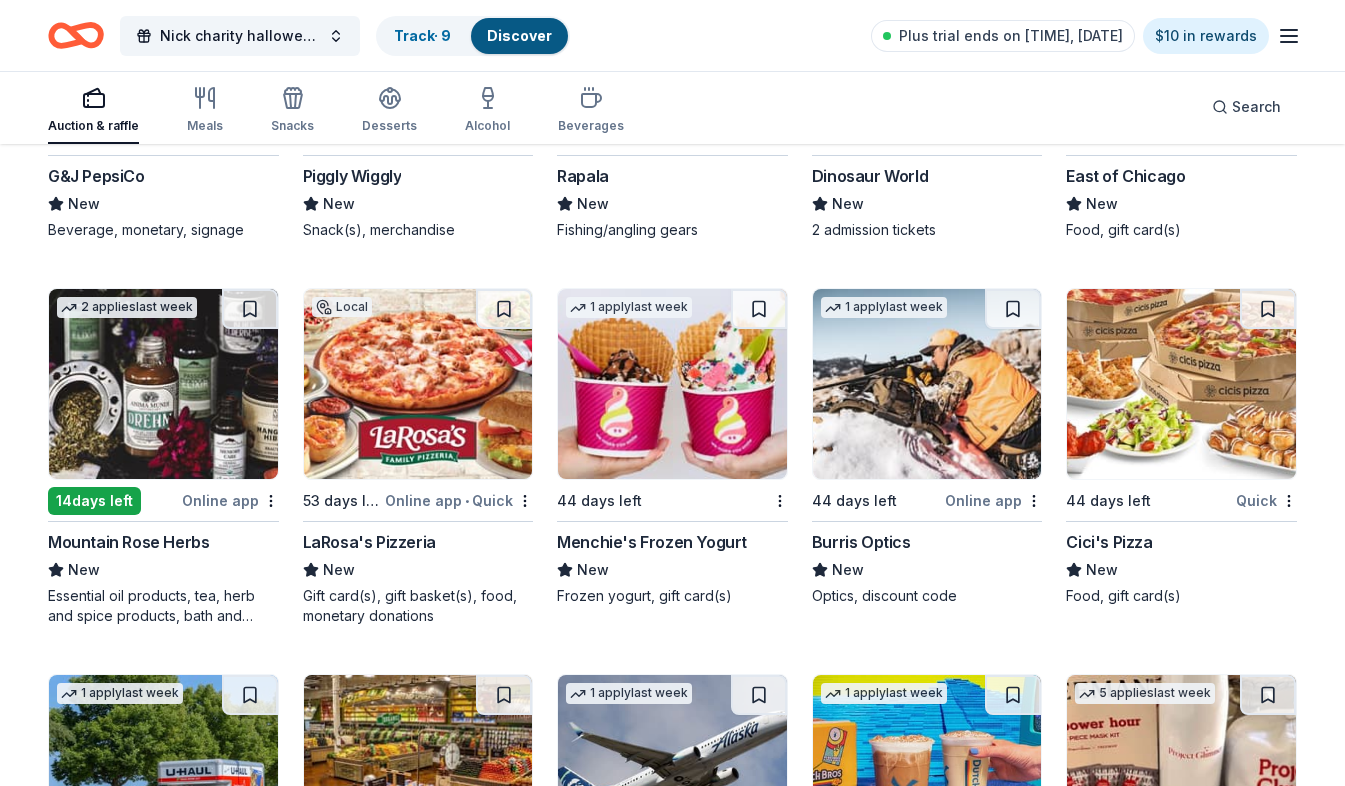 click at bounding box center [672, 384] 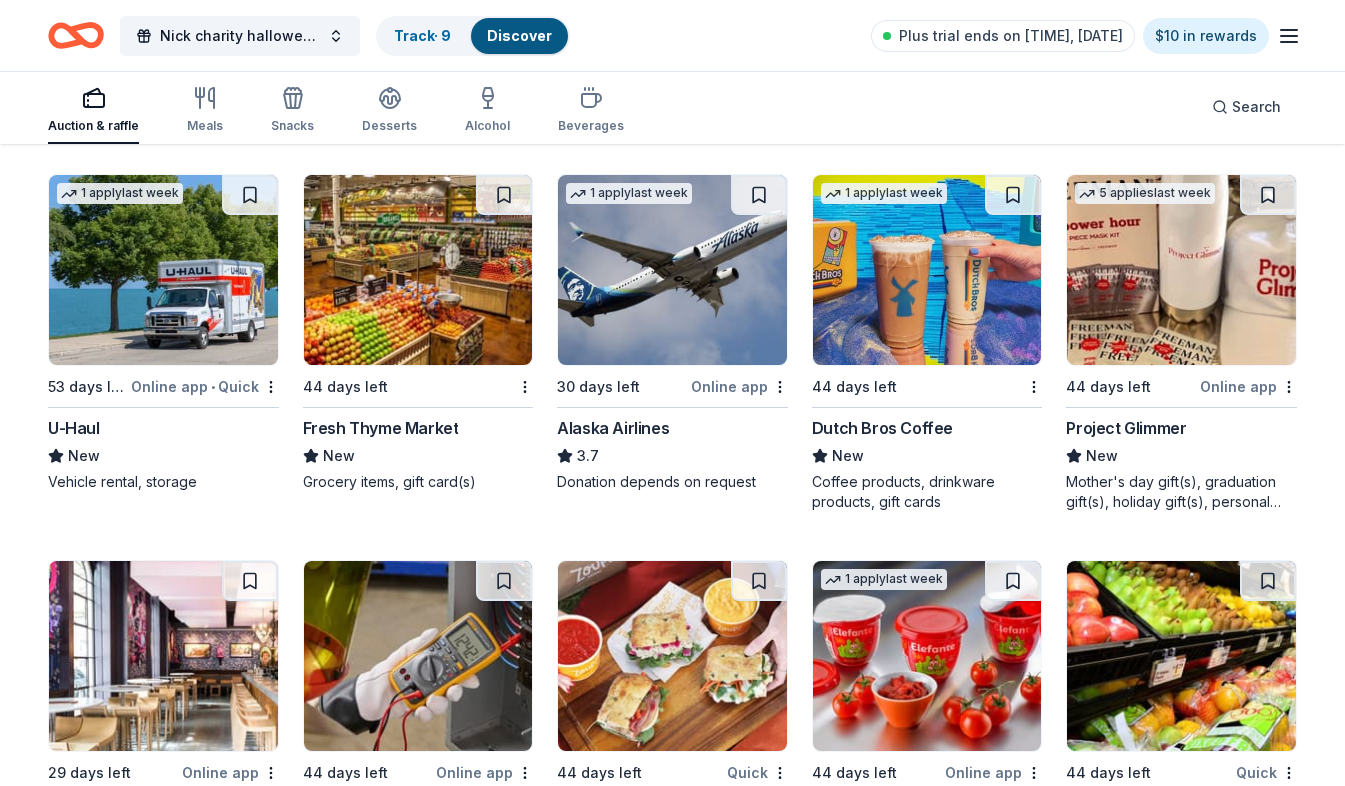 scroll, scrollTop: 8726, scrollLeft: 0, axis: vertical 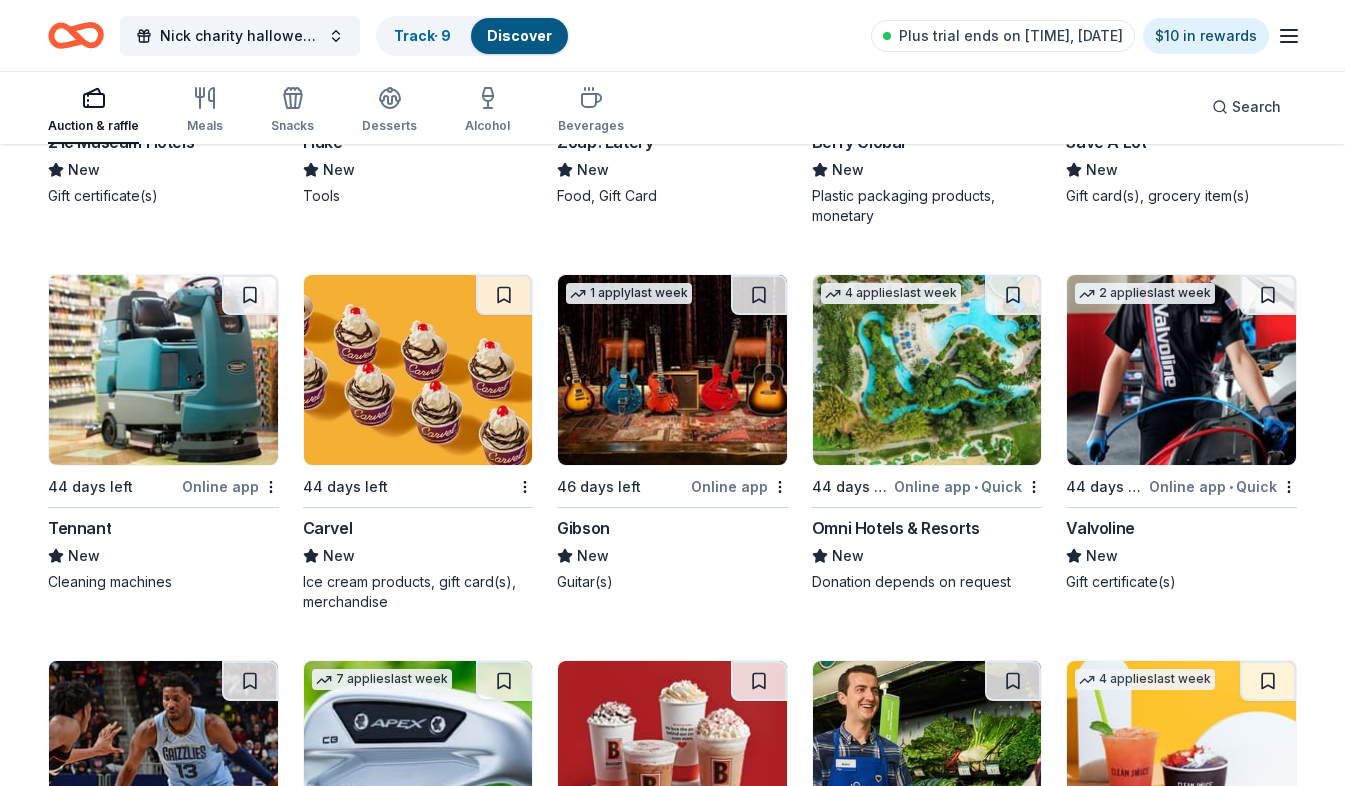 click on "44 days left Carvel New Ice cream products, gift card(s), merchandise" at bounding box center (418, 443) 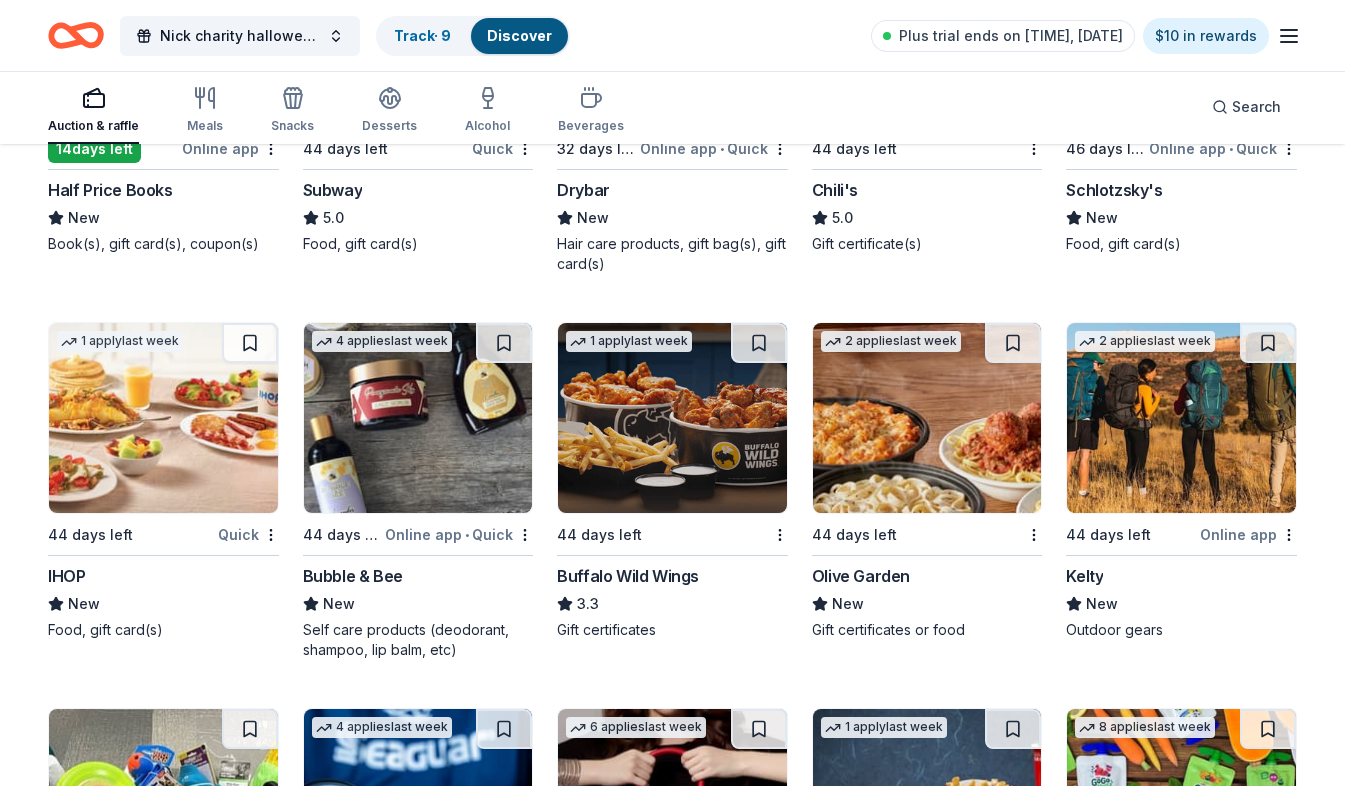 scroll, scrollTop: 10694, scrollLeft: 0, axis: vertical 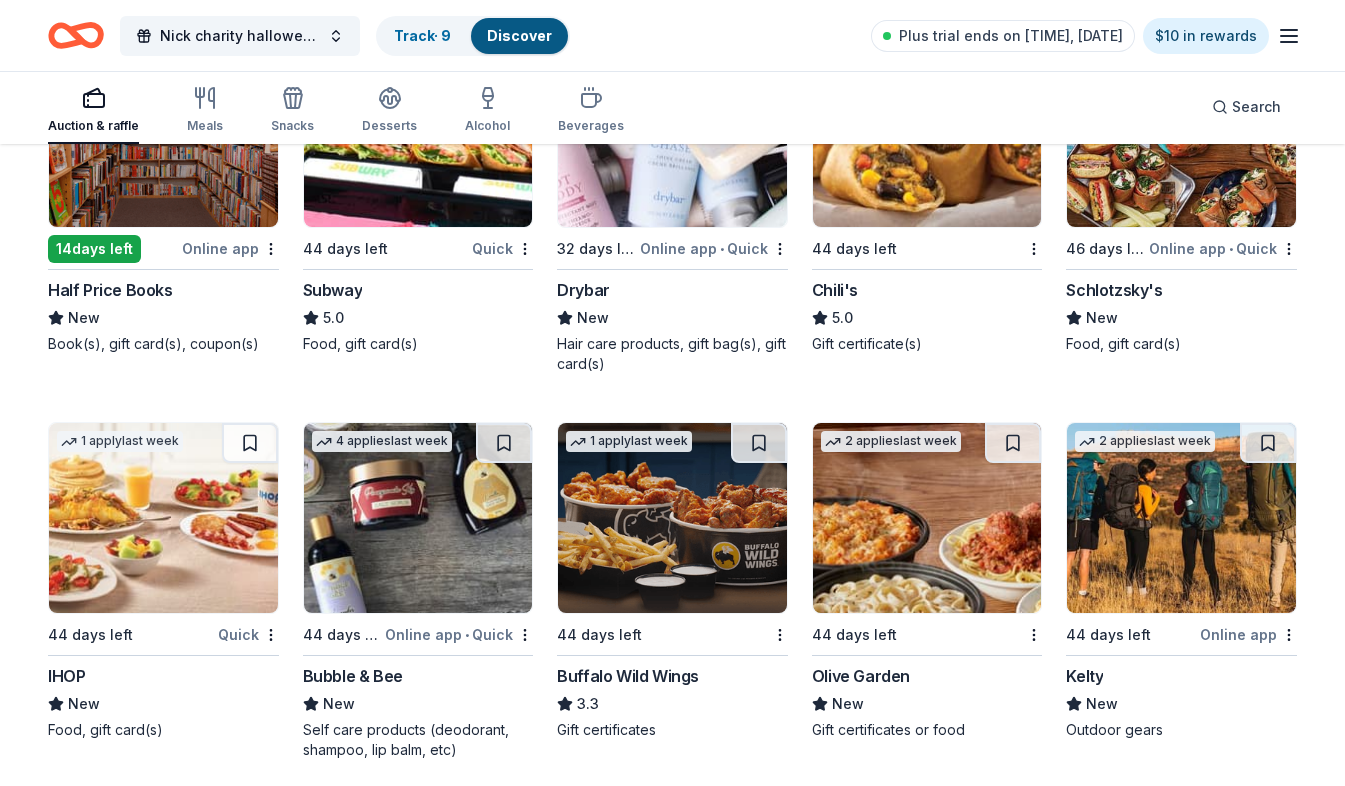 click on "Schlotzsky's" at bounding box center [1114, 290] 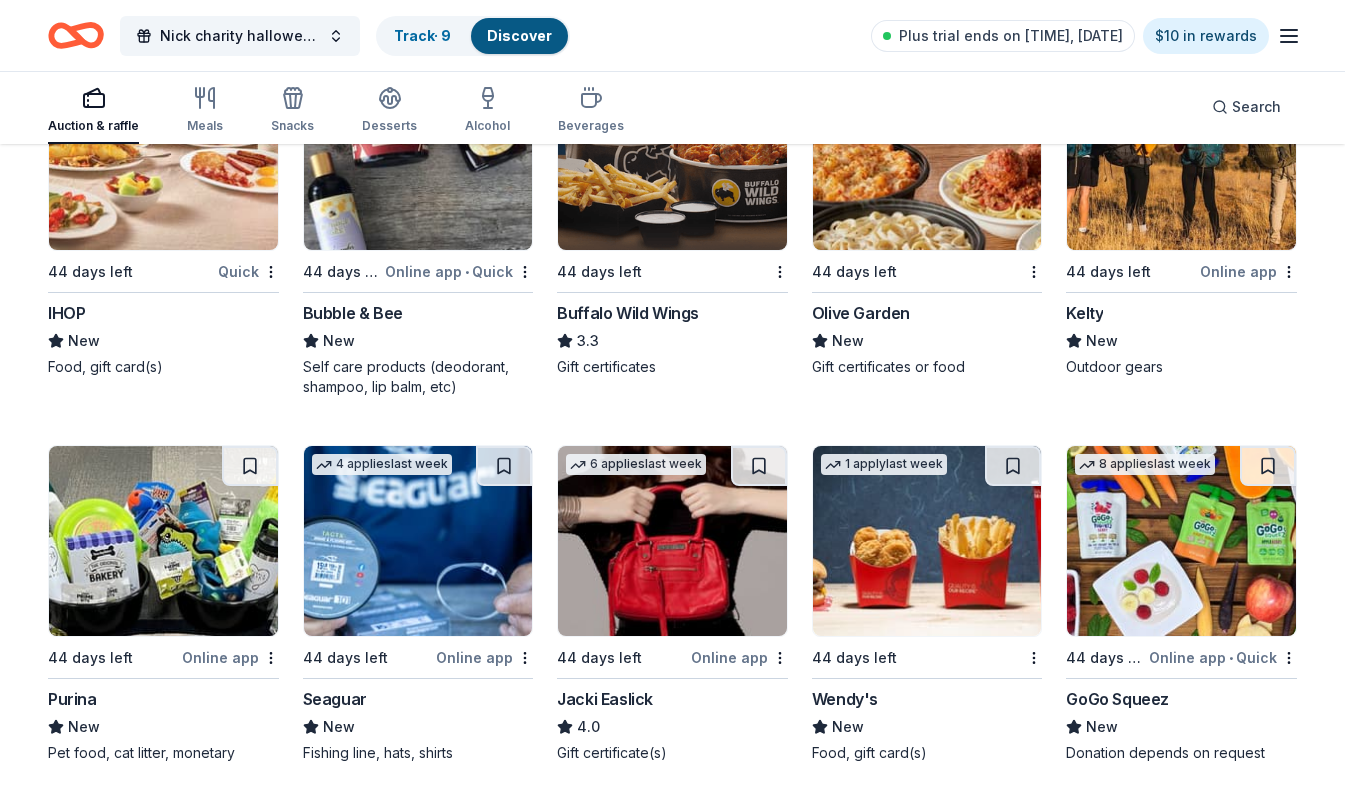 scroll, scrollTop: 11194, scrollLeft: 0, axis: vertical 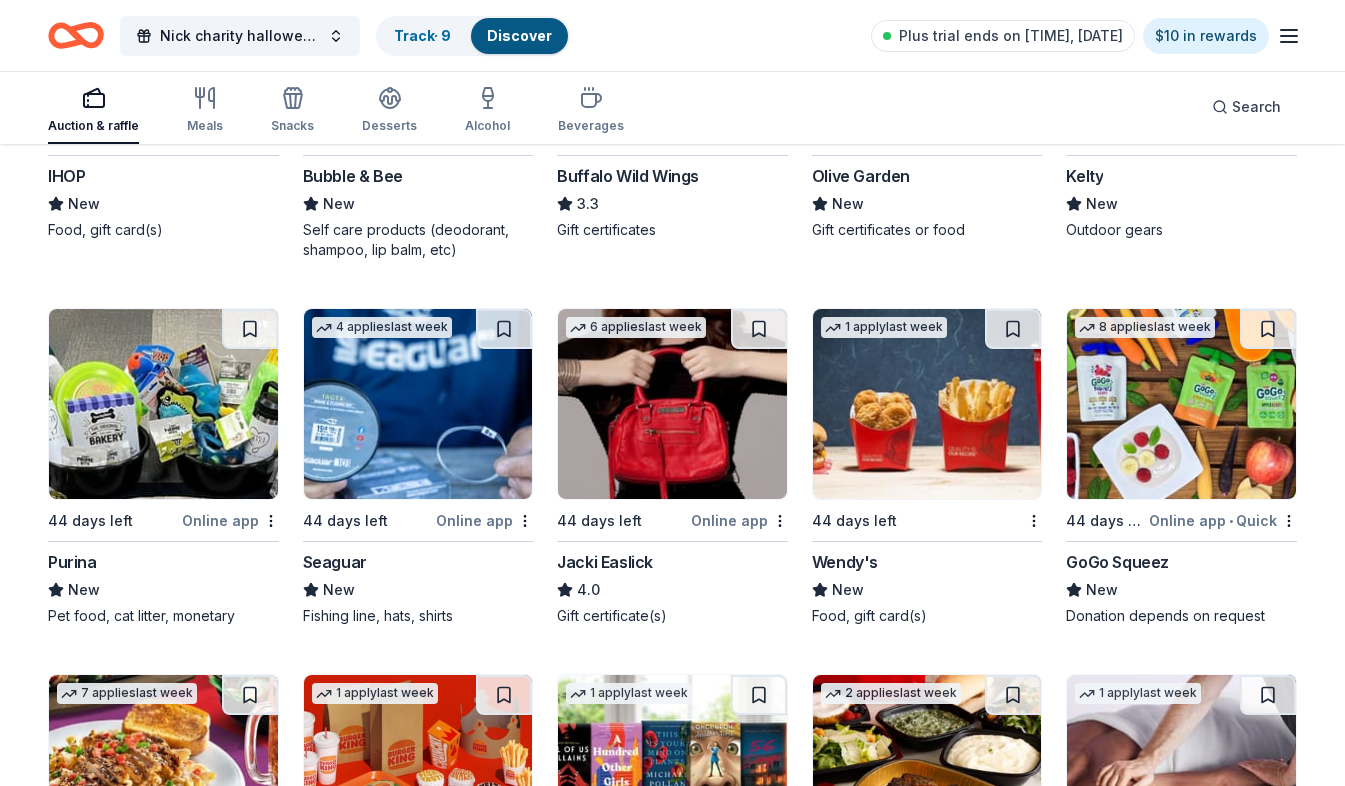 click on "Wendy's" at bounding box center [845, 562] 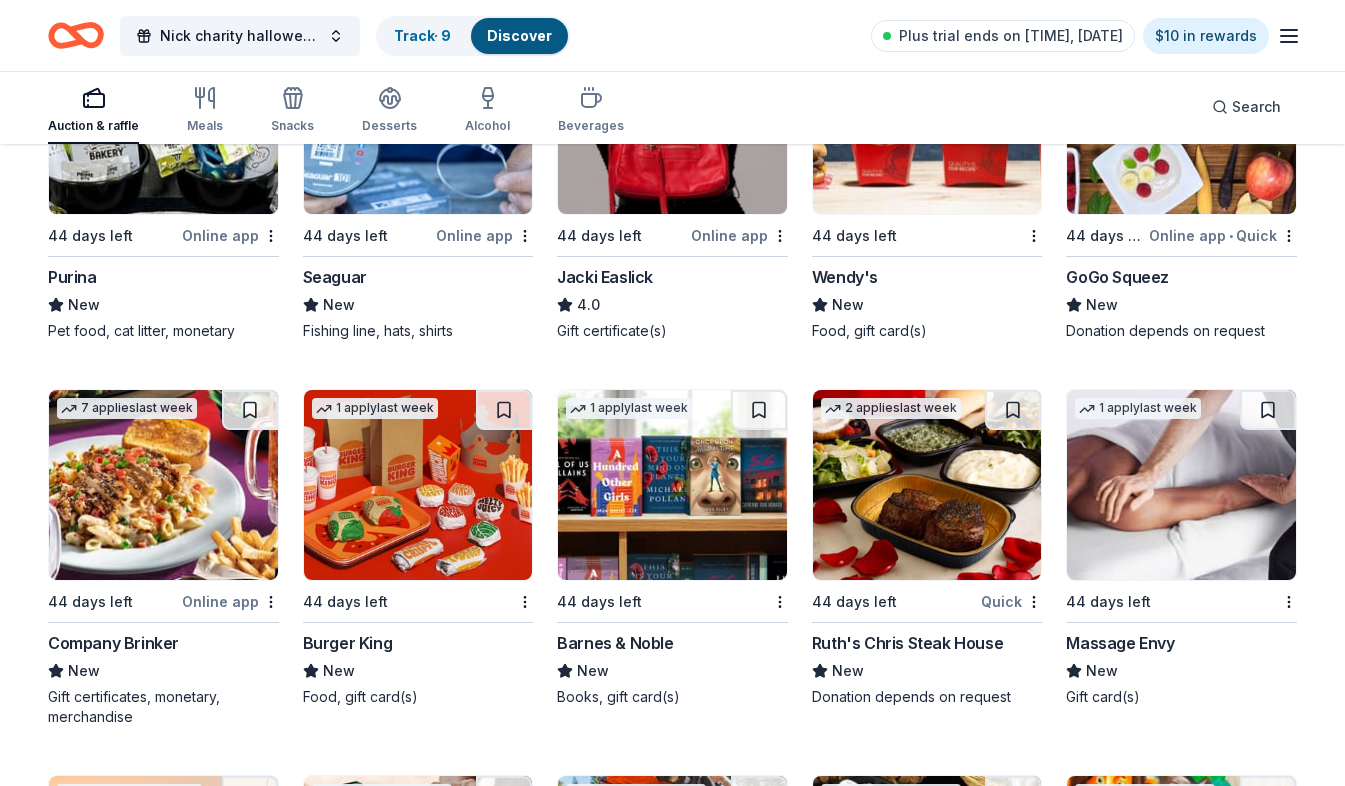 scroll, scrollTop: 11594, scrollLeft: 0, axis: vertical 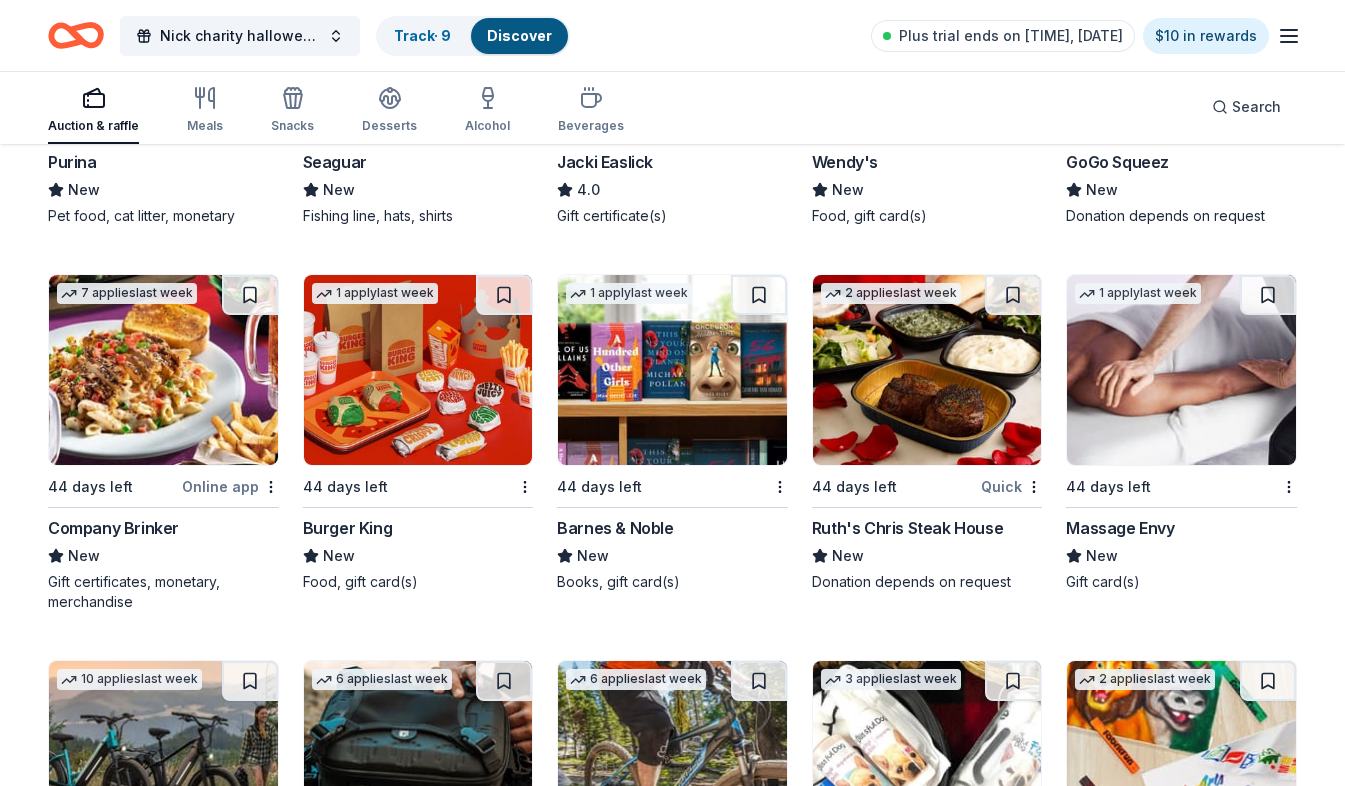 click on "Ruth's Chris Steak House" at bounding box center (907, 528) 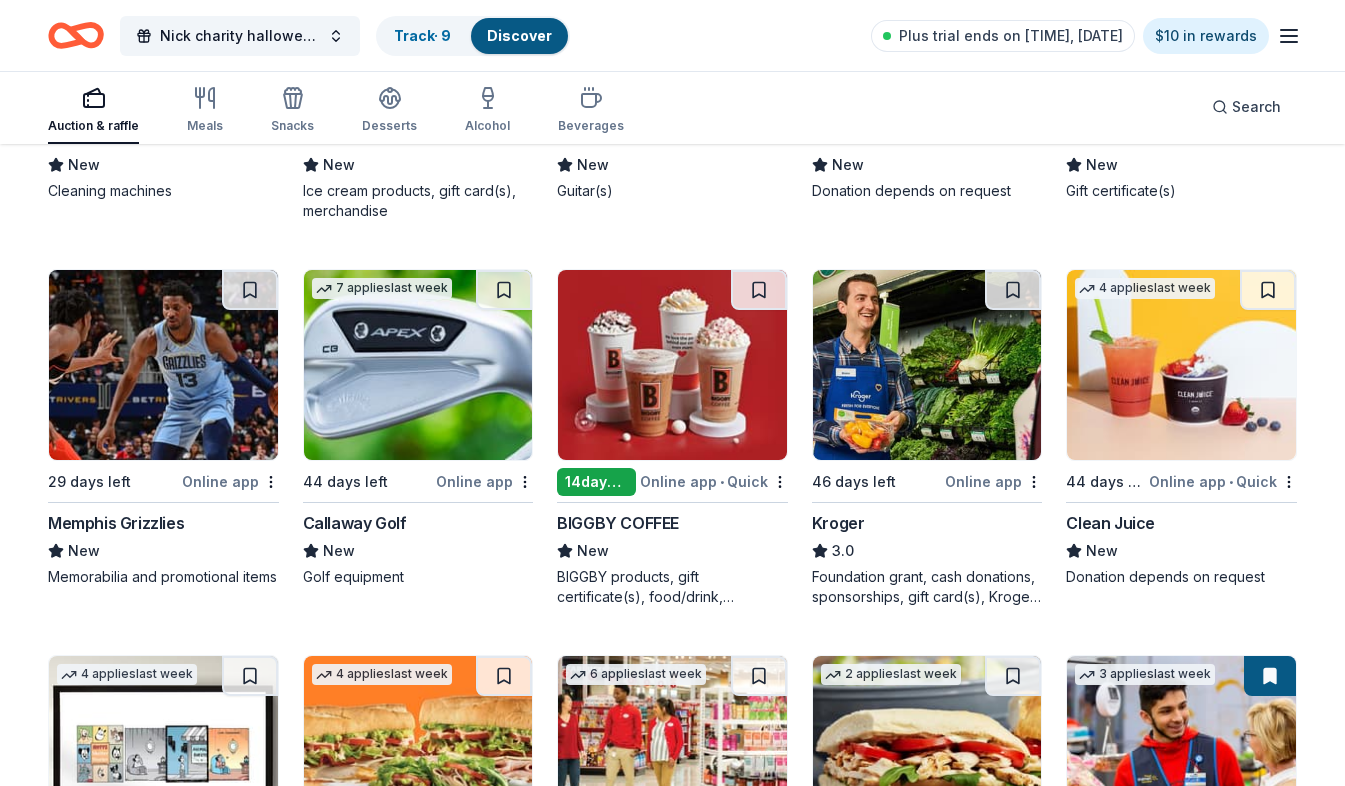 scroll, scrollTop: 9666, scrollLeft: 0, axis: vertical 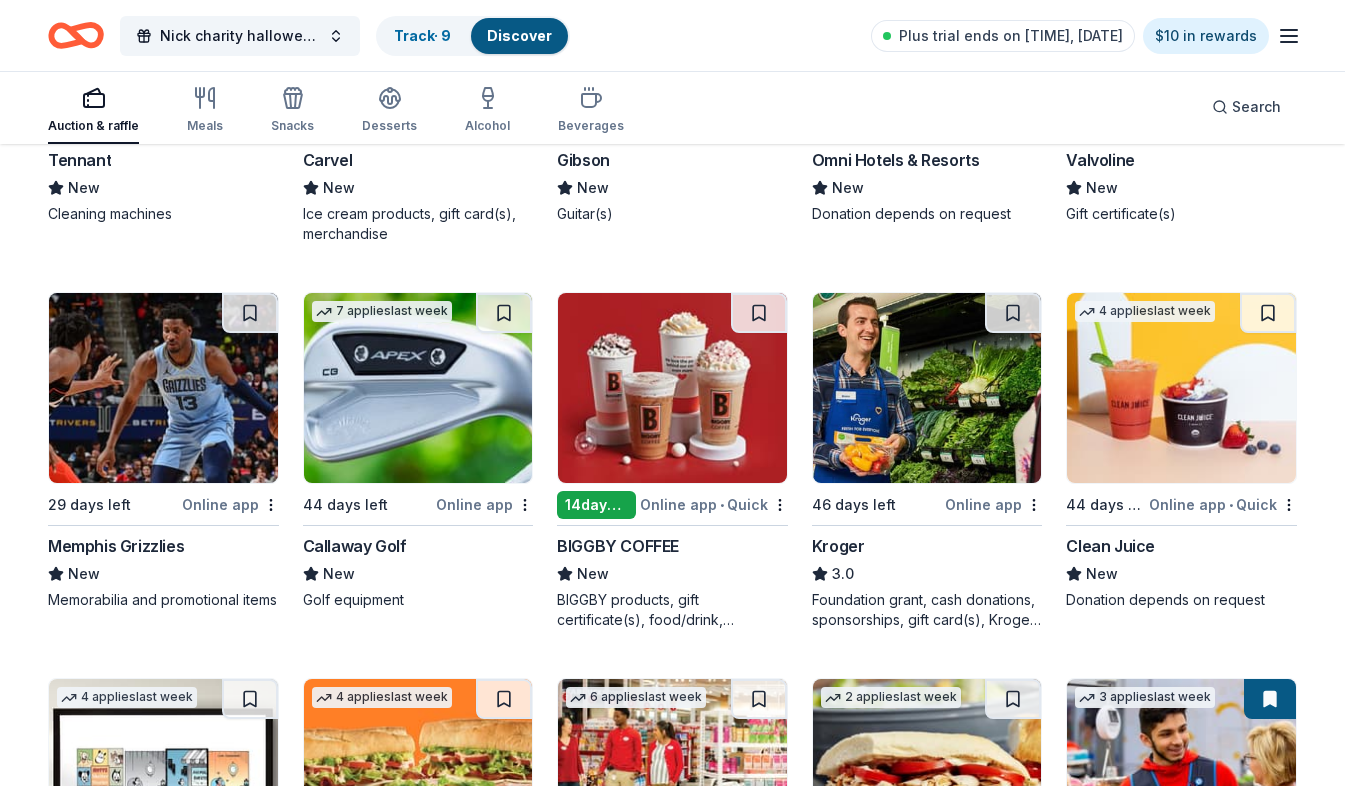 click on "Online app" at bounding box center (993, 504) 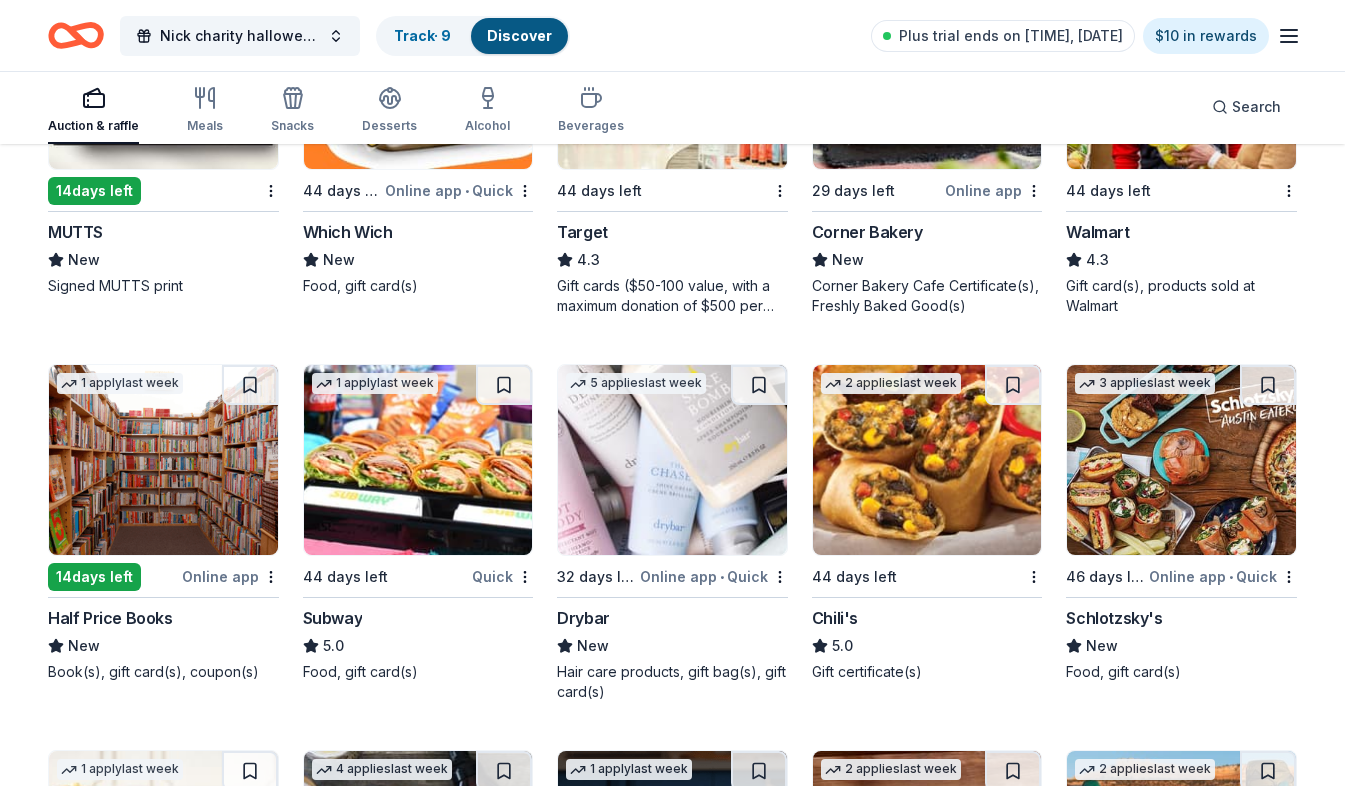 scroll, scrollTop: 10466, scrollLeft: 0, axis: vertical 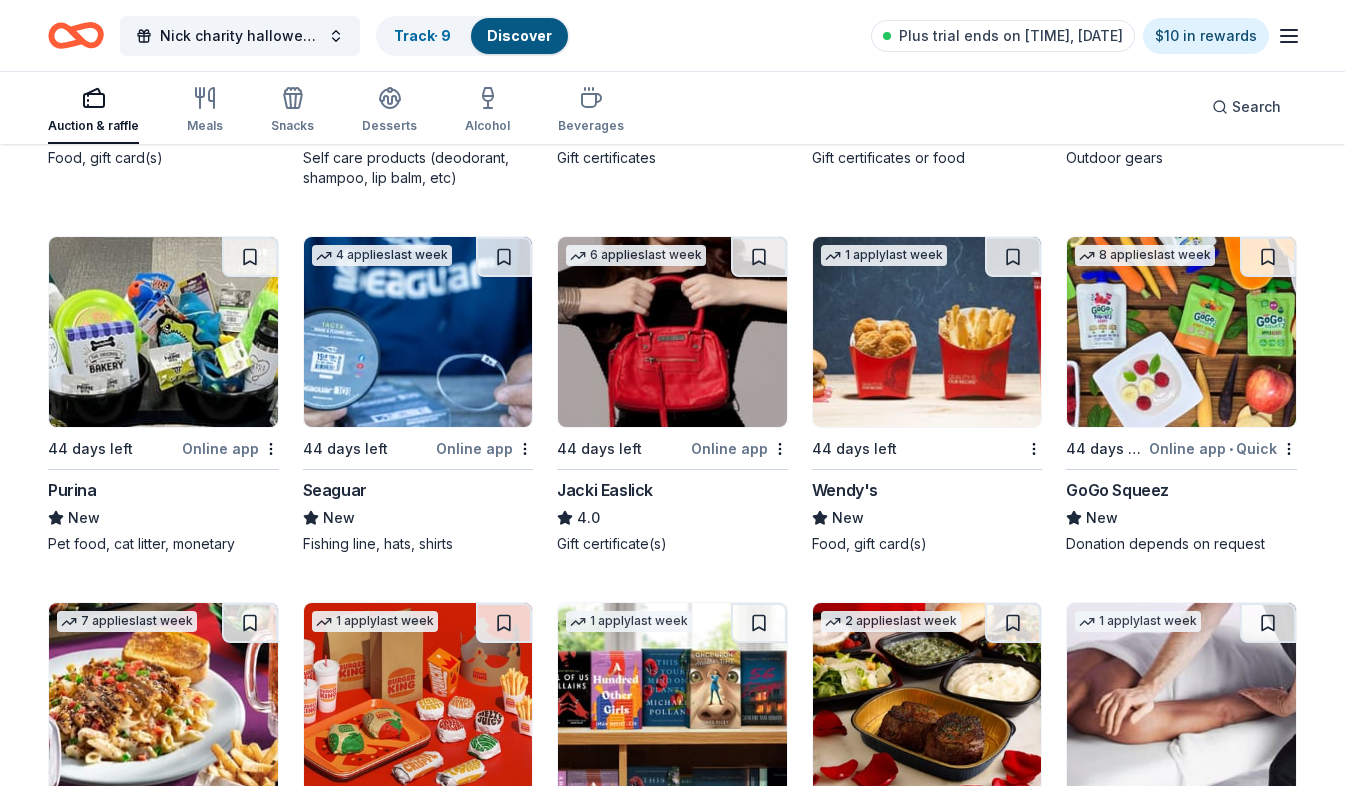 click at bounding box center [163, 332] 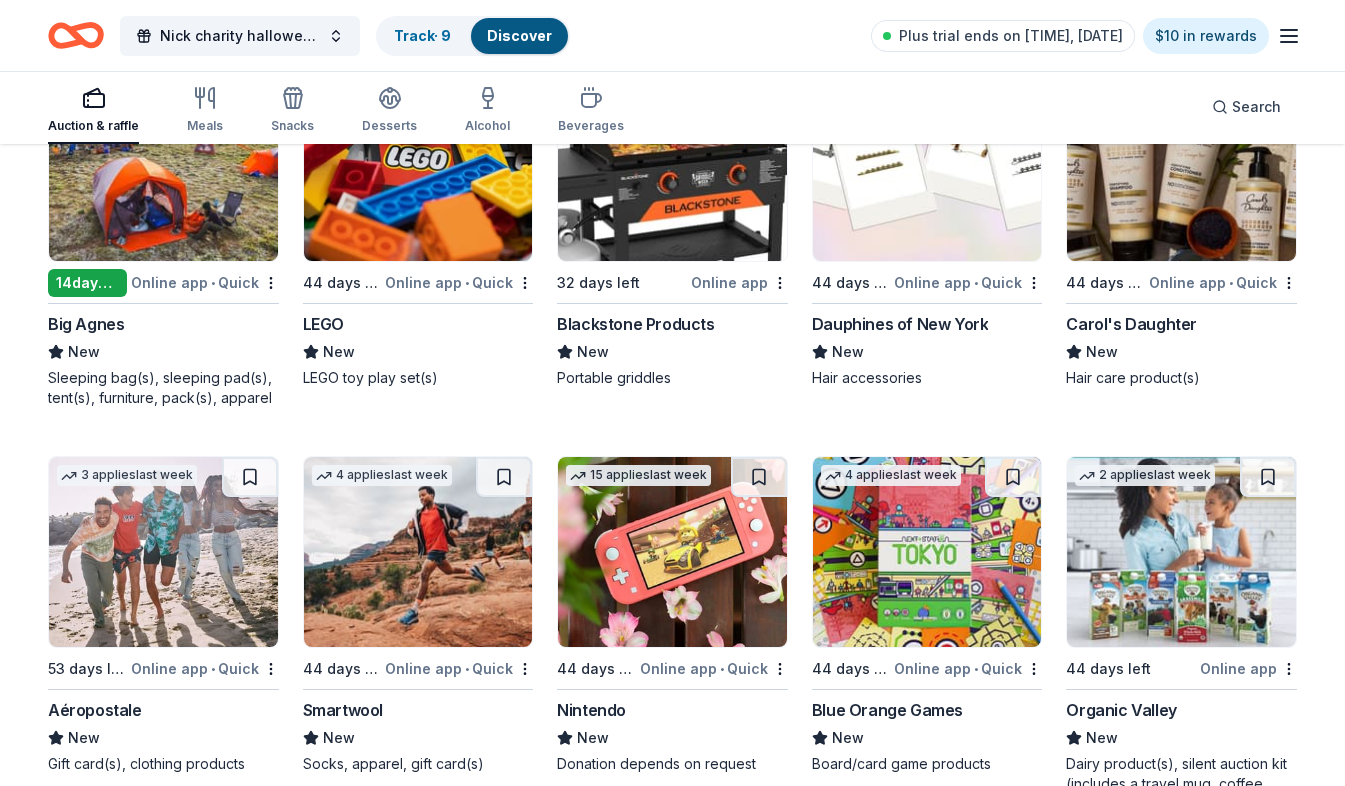 scroll, scrollTop: 15382, scrollLeft: 0, axis: vertical 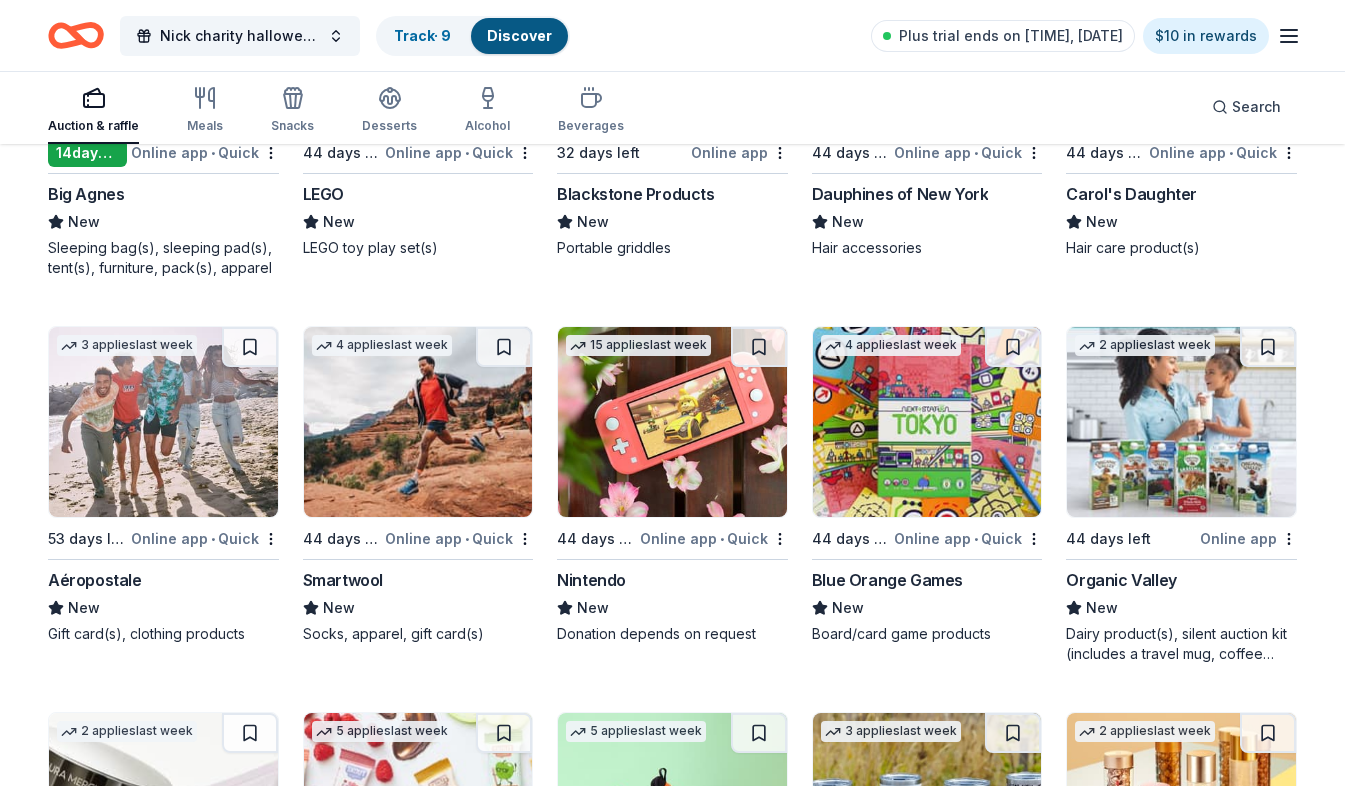 click at bounding box center (672, 422) 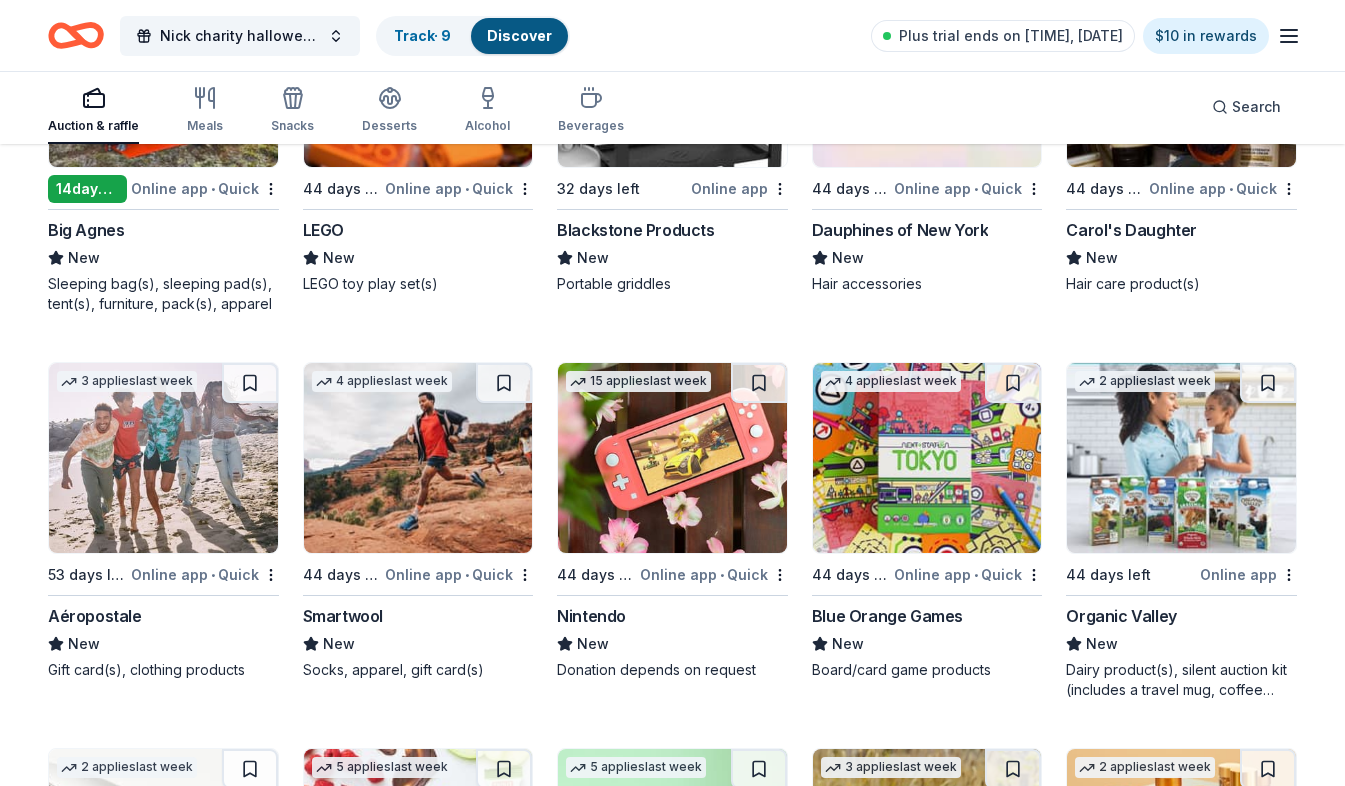 scroll, scrollTop: 15318, scrollLeft: 0, axis: vertical 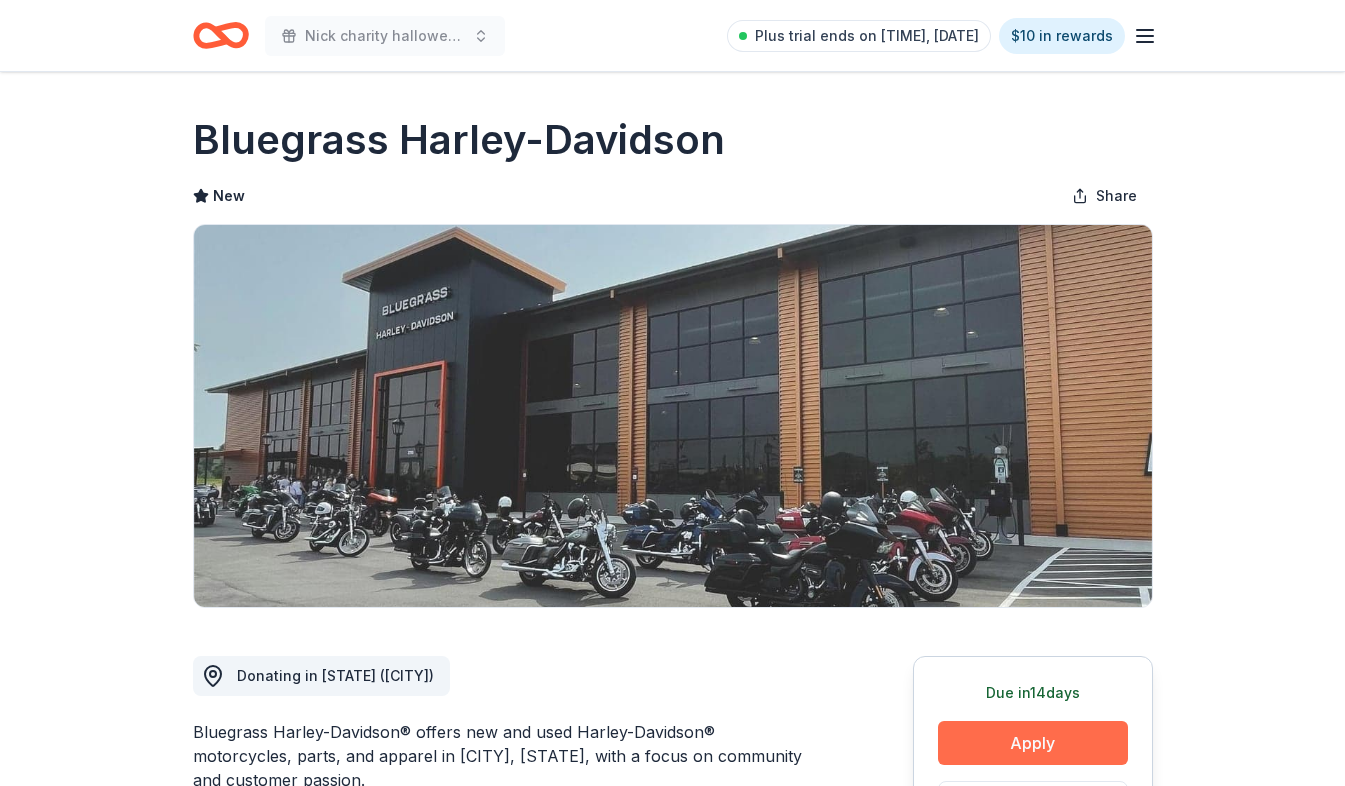 click on "Apply" at bounding box center (1033, 743) 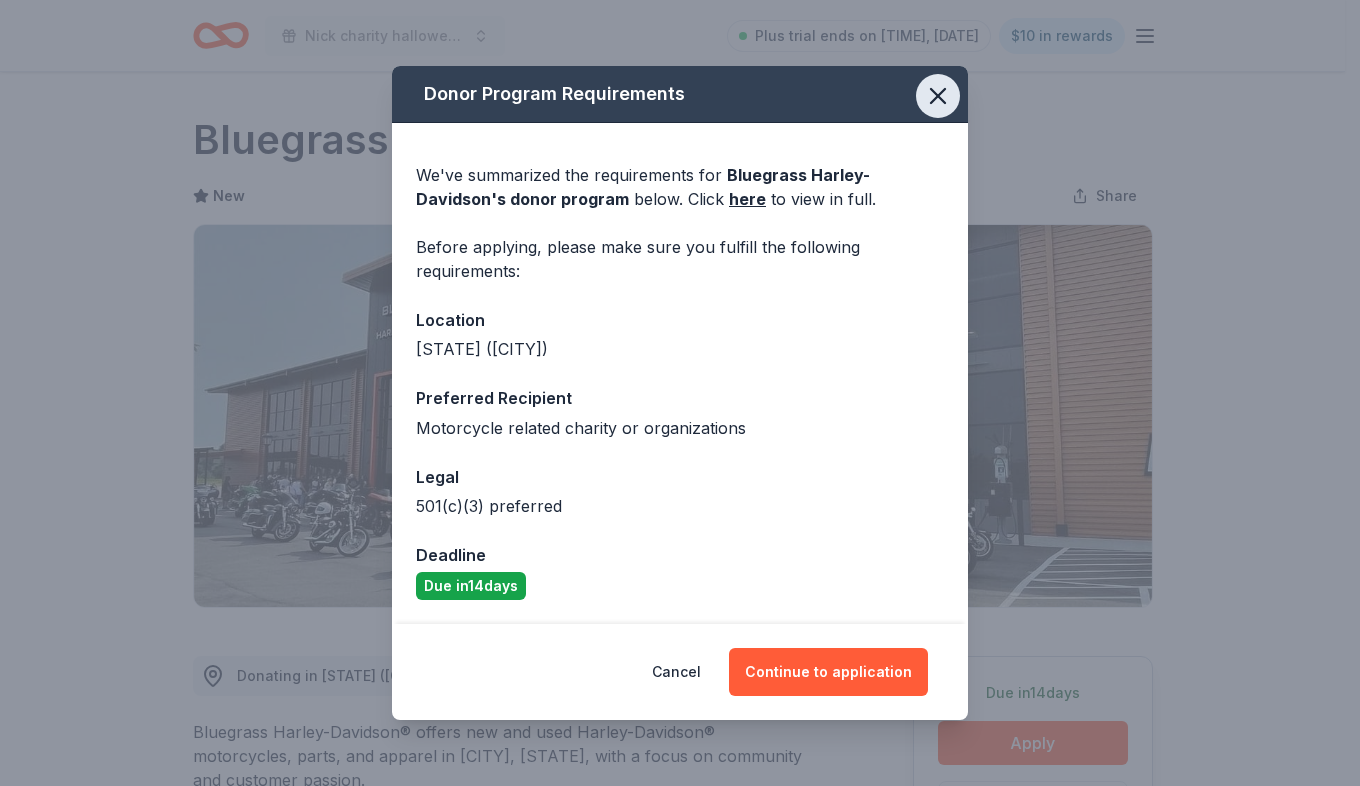 click 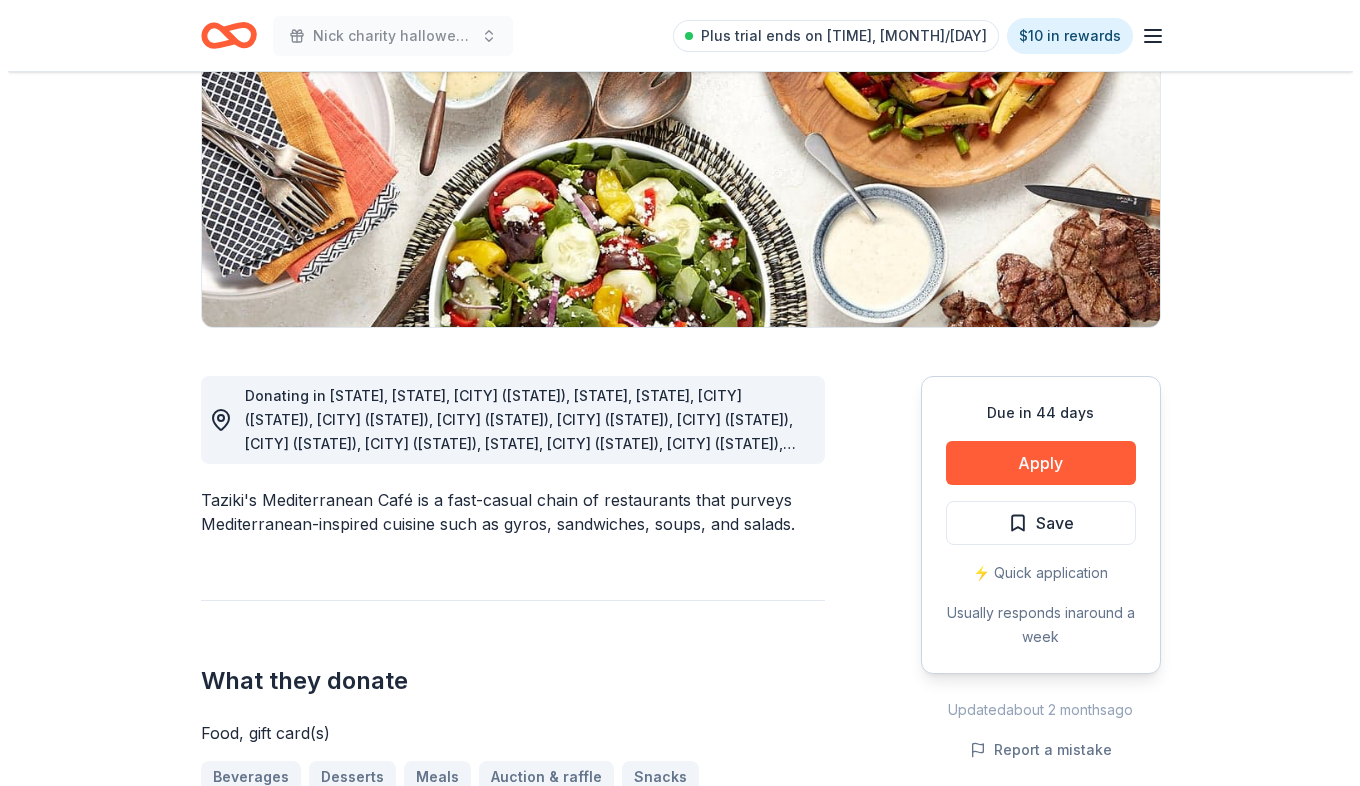 scroll, scrollTop: 300, scrollLeft: 0, axis: vertical 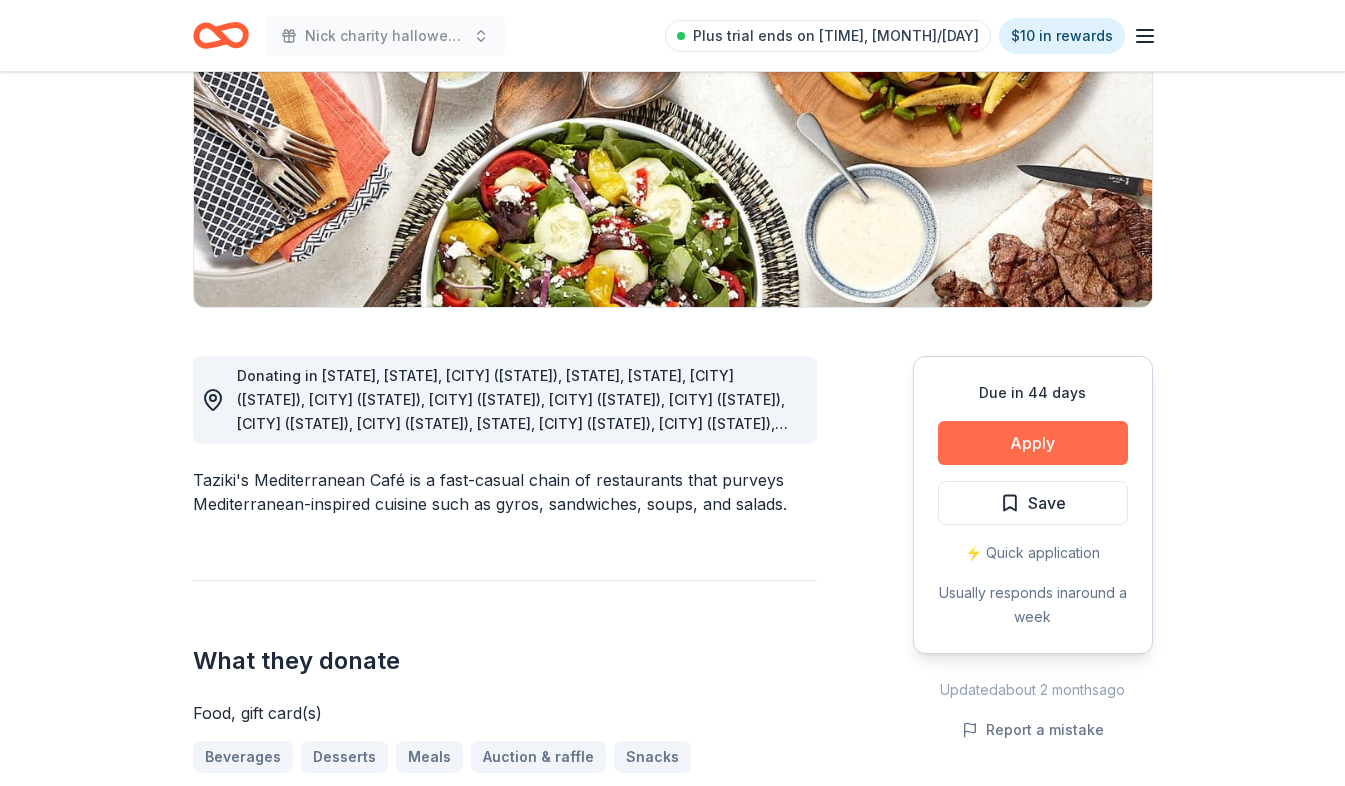 click on "Apply" at bounding box center (1033, 443) 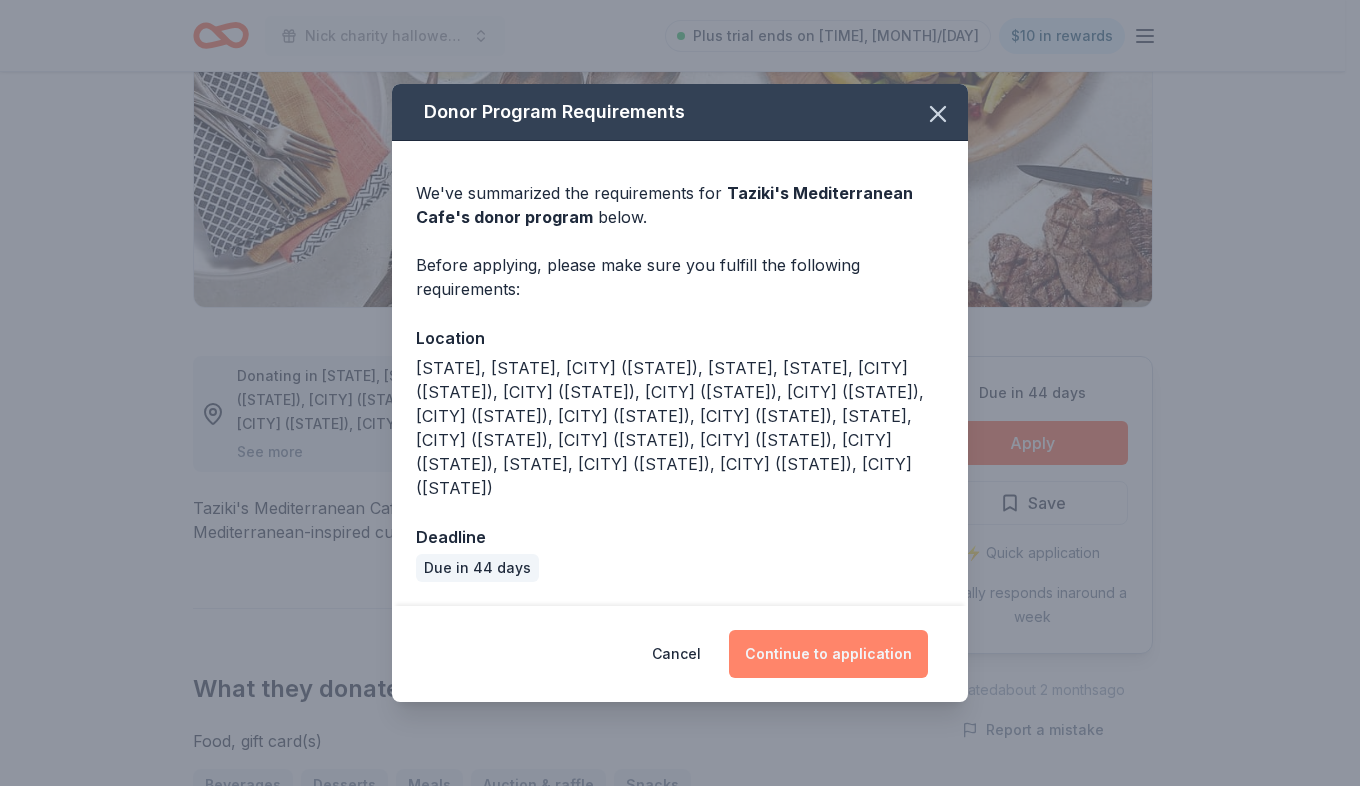 click on "Continue to application" at bounding box center [828, 654] 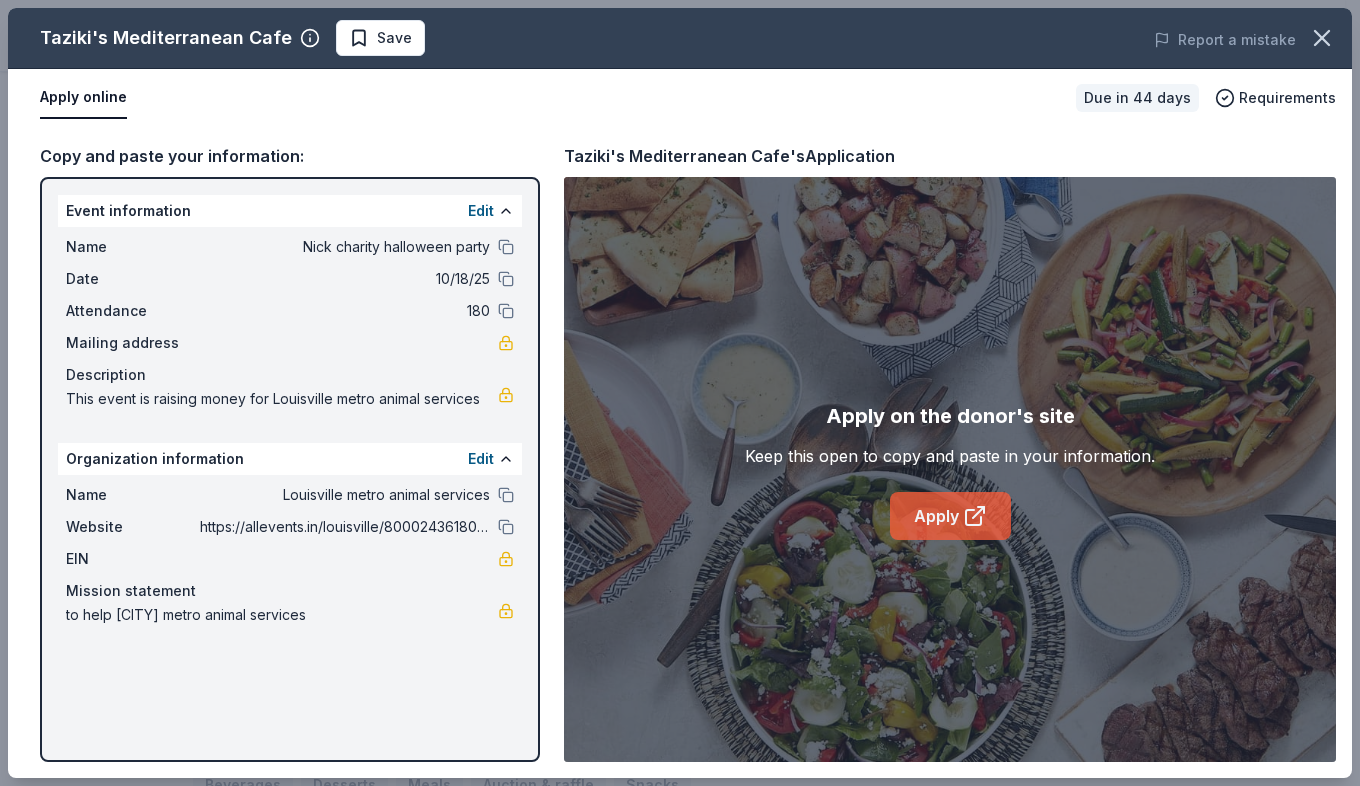 click on "Apply" at bounding box center (950, 516) 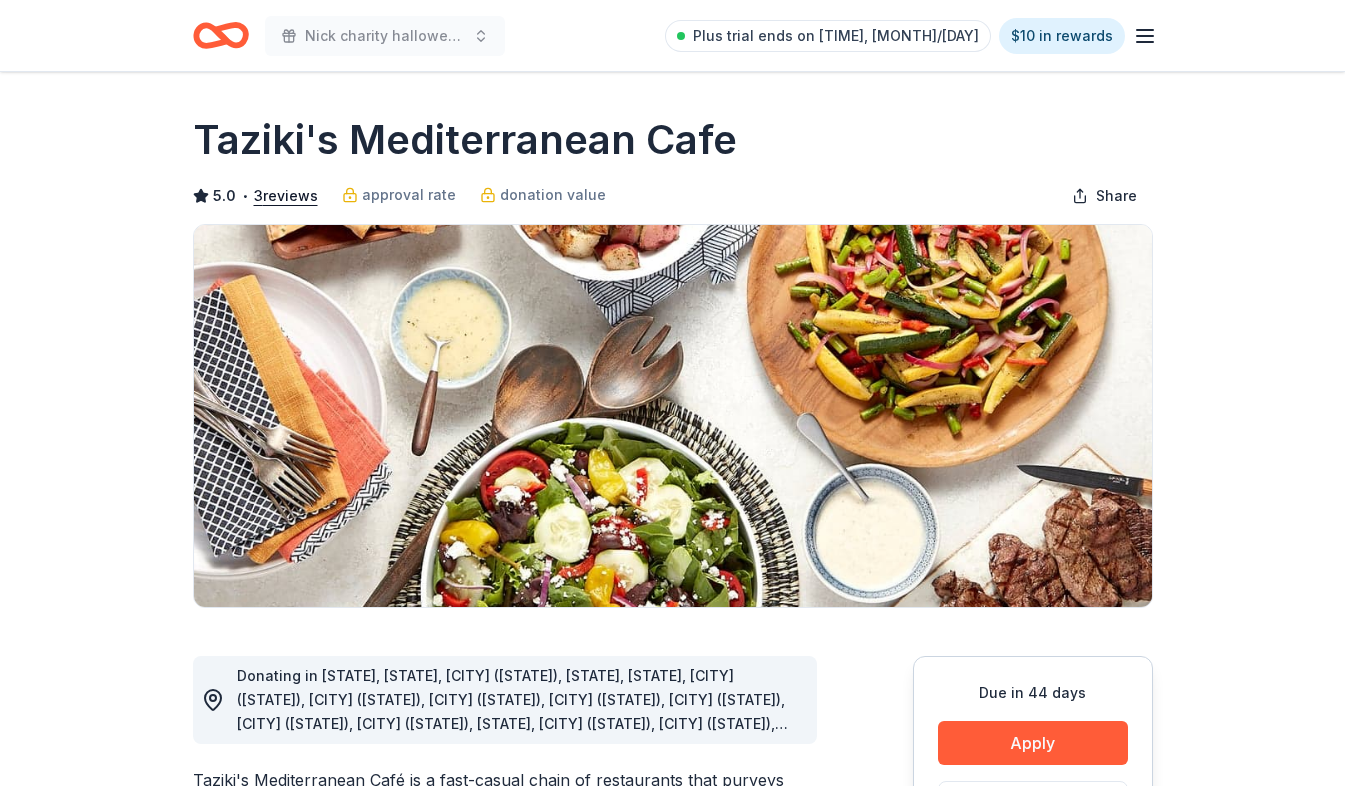 scroll, scrollTop: 0, scrollLeft: 0, axis: both 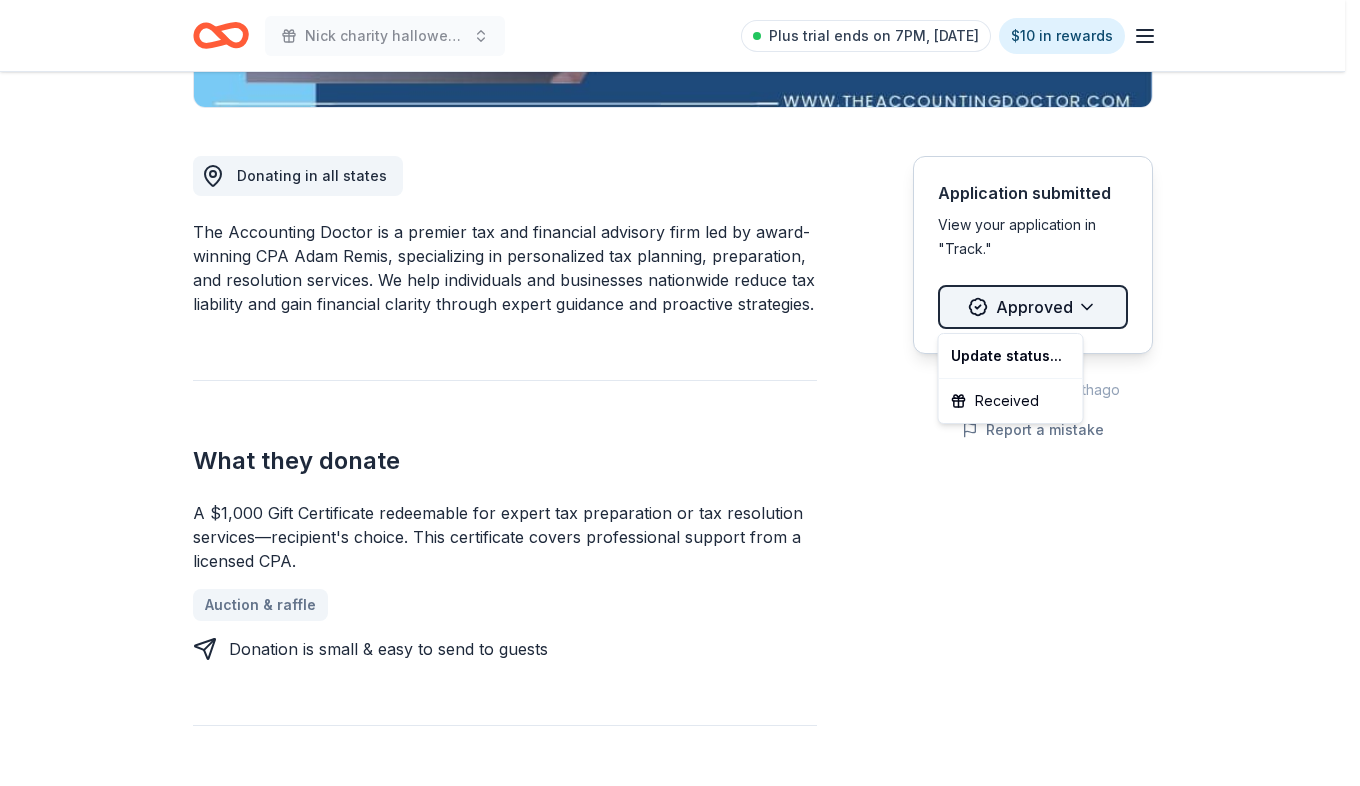 click on "[FIRST] charity halloween party Plus trial ends on 7PM, [DATE] $10 in rewards Due in 67 days Share The Accounting Doctor New Share Donating in all [STATE] The Accounting Doctor is a premier tax and financial advisory firm led by award-winning CPA [FIRST] [LAST], specializing in personalized tax planning, preparation, and resolution services. We help individuals and businesses nationwide reduce tax liability and gain financial clarity through expert guidance and proactive strategies. What they donate A $1,000 Gift Certificate redeemable for expert tax preparation or tax resolution services—recipient's choice. This certificate covers professional support from a licensed CPA. Auction & raffle Donation is small & easy to send to guests Who they donate to Preferred Organizations that support underserved communities, including single parents, veterans, entrepreneurs, and individuals facing financial hardship. We also prioritize causes focused on financial literacy, education, and economic empowerment. Education Military 5" at bounding box center (680, -107) 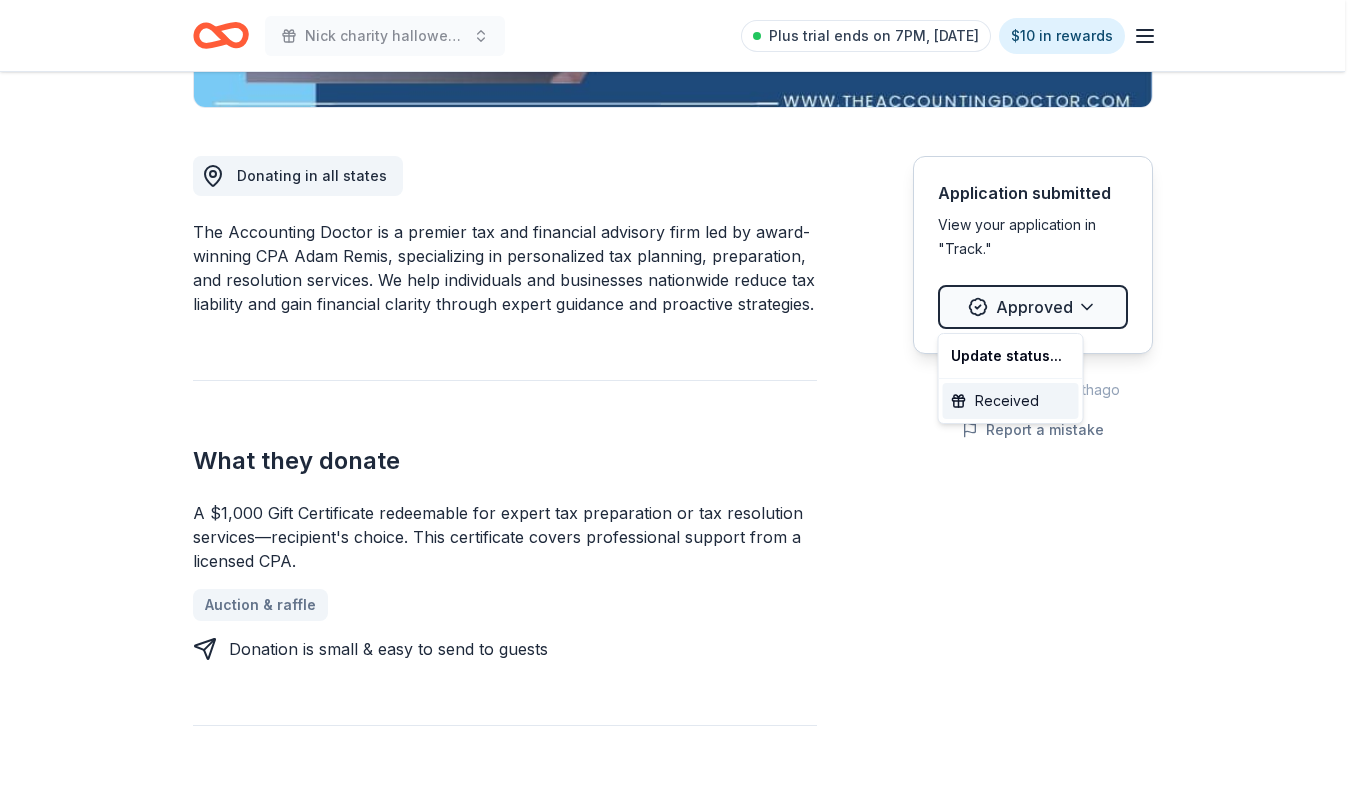 click on "Received" at bounding box center (1011, 401) 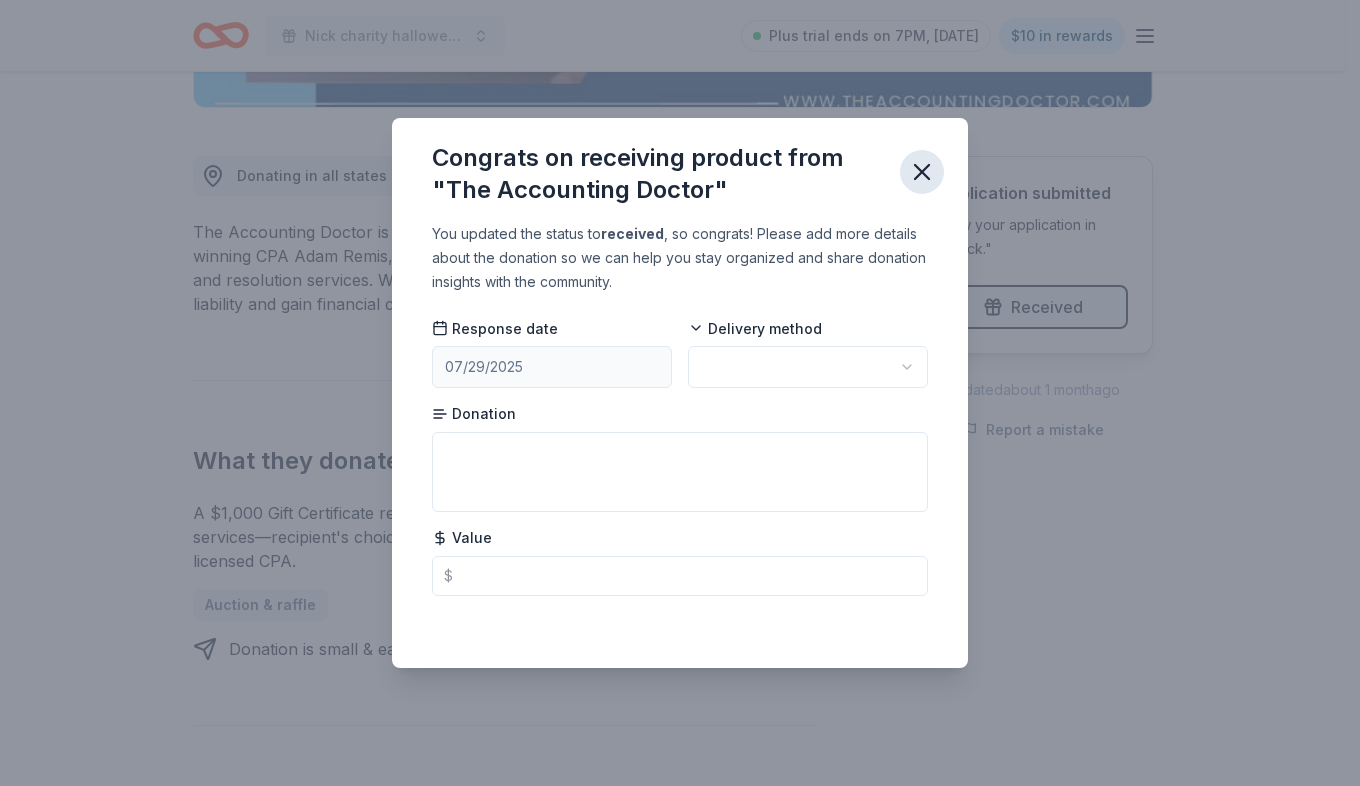 click 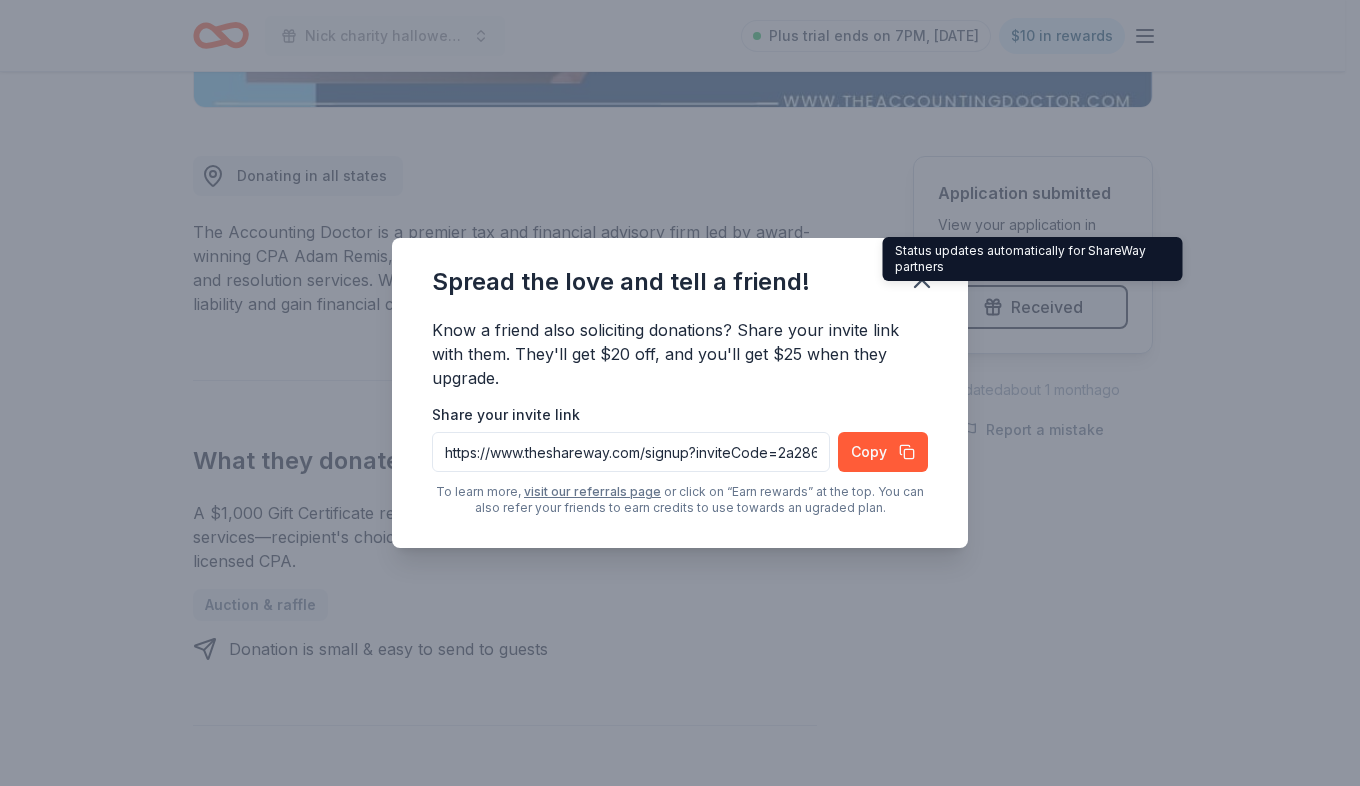 click on "Spread the love and tell a friend! Know a friend also soliciting donations? Share your invite link with them. They'll get $20 off, and you'll get $25 when they upgrade. Share your invite link https://www.theshareway.com/signup?inviteCode=2a28604c&utm_campaign=referral_link Copy To learn more,   visit our referrals page   or click on “Earn rewards” at the top. You can also refer your friends to earn credits to use towards an ugraded plan." at bounding box center (680, 393) 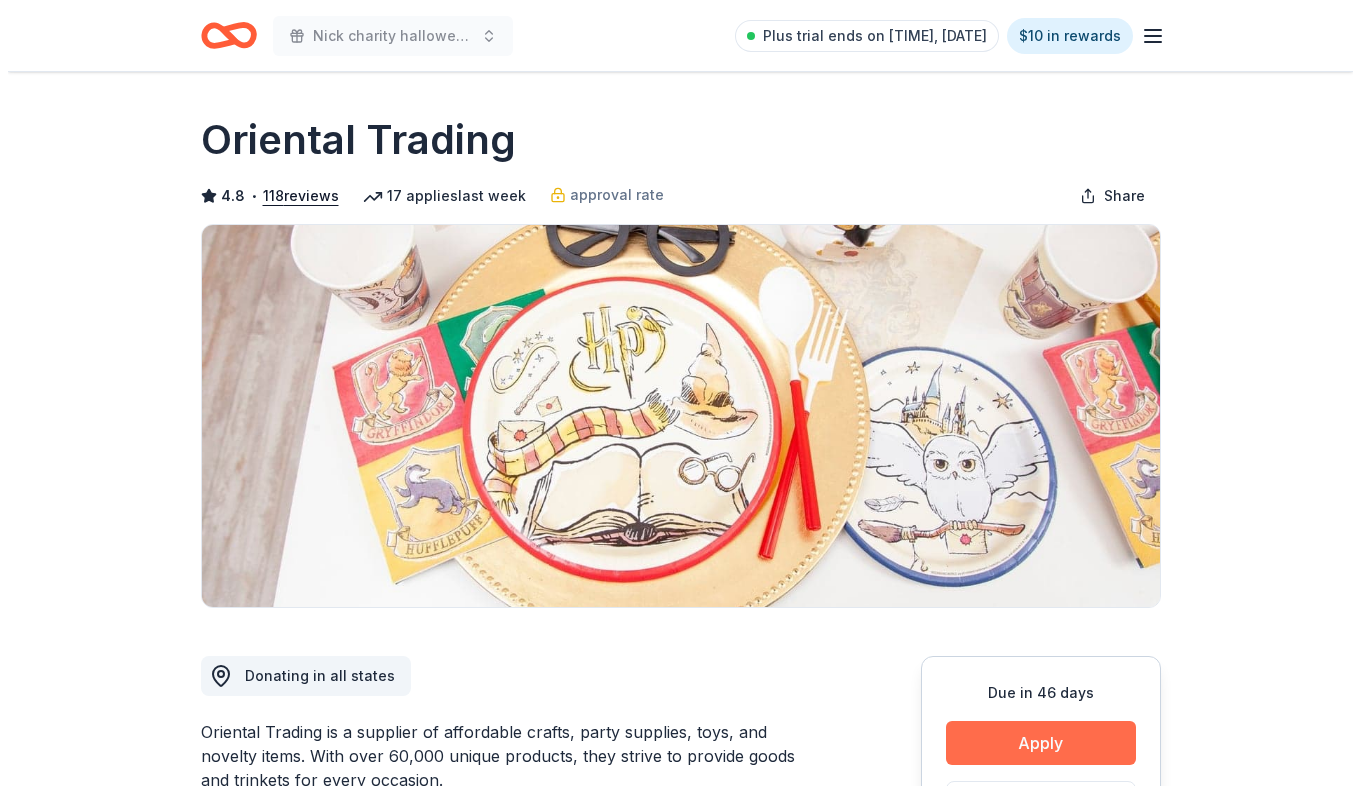scroll, scrollTop: 0, scrollLeft: 0, axis: both 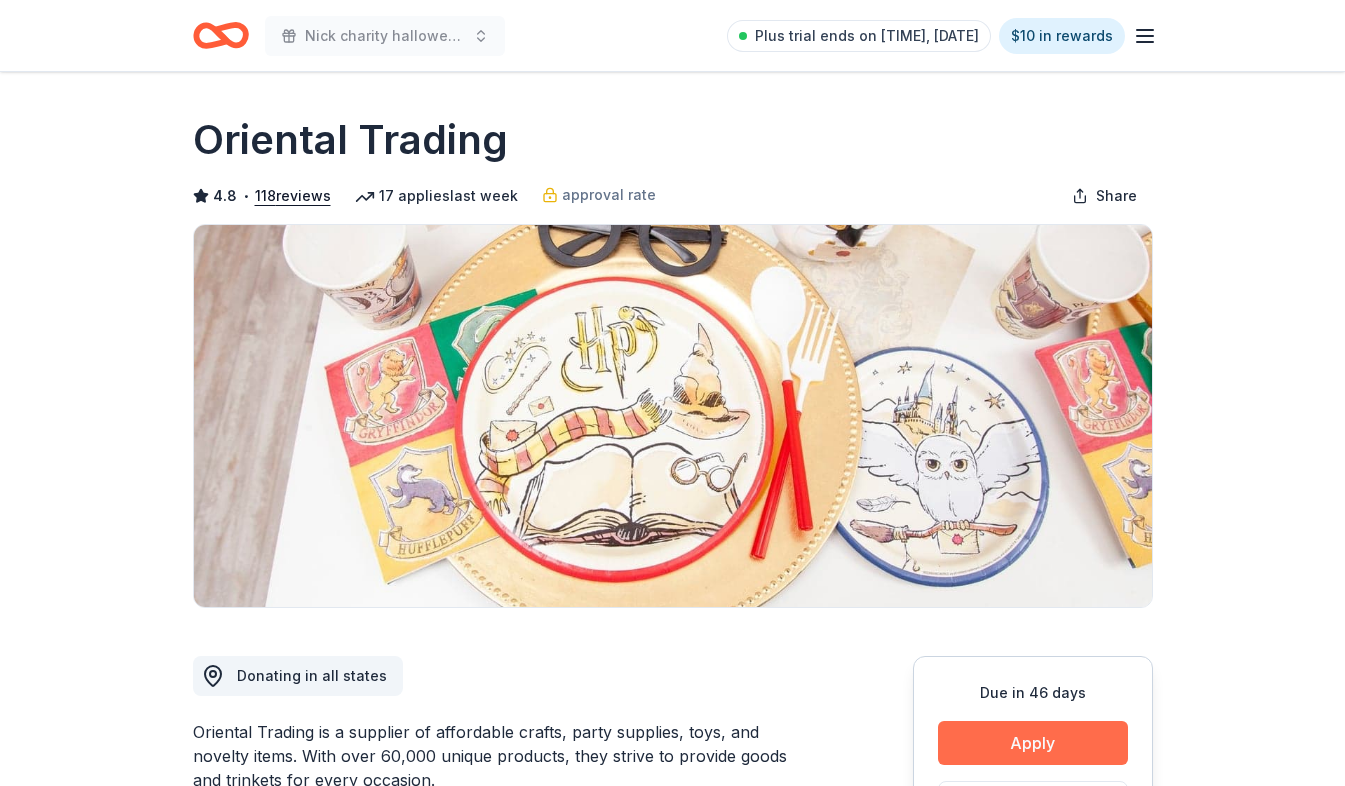 click on "Apply" at bounding box center (1033, 743) 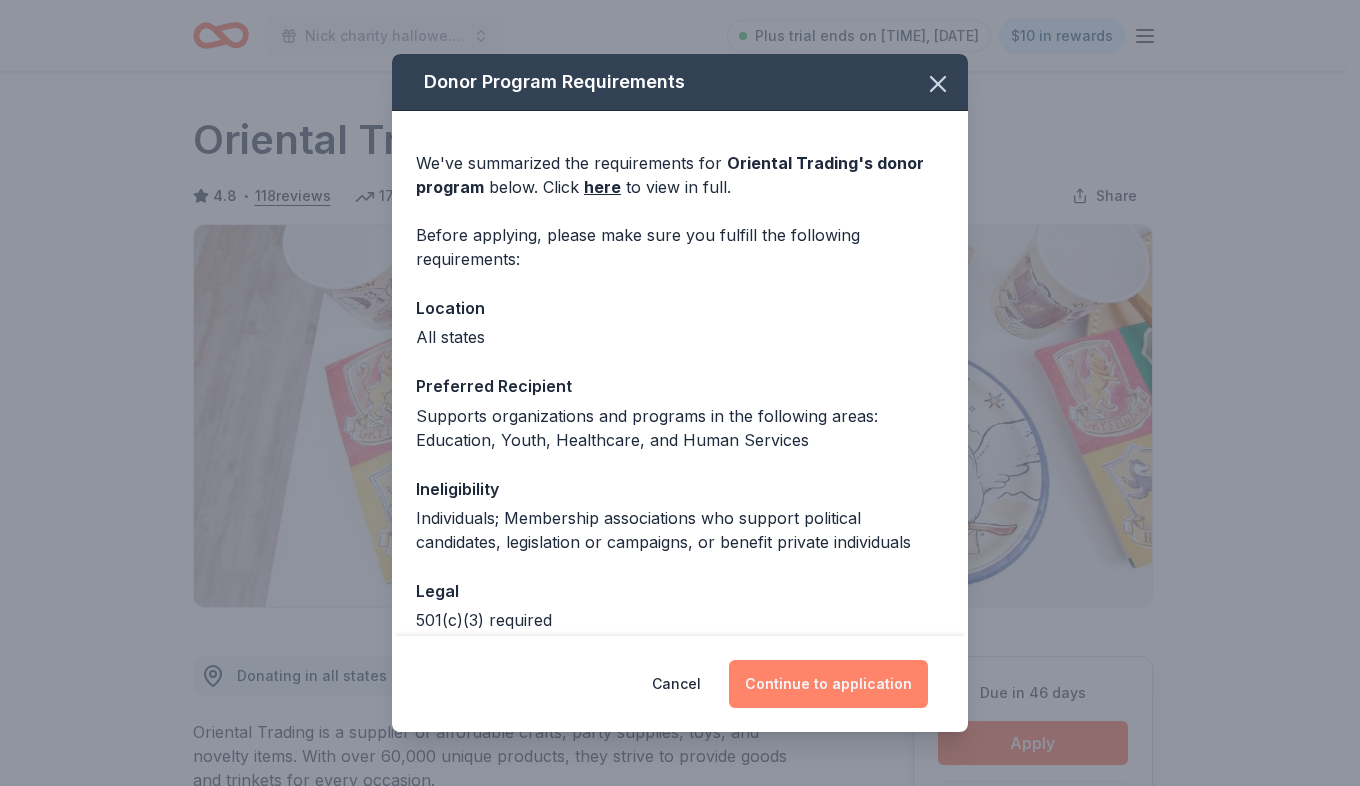 click on "Continue to application" at bounding box center [828, 684] 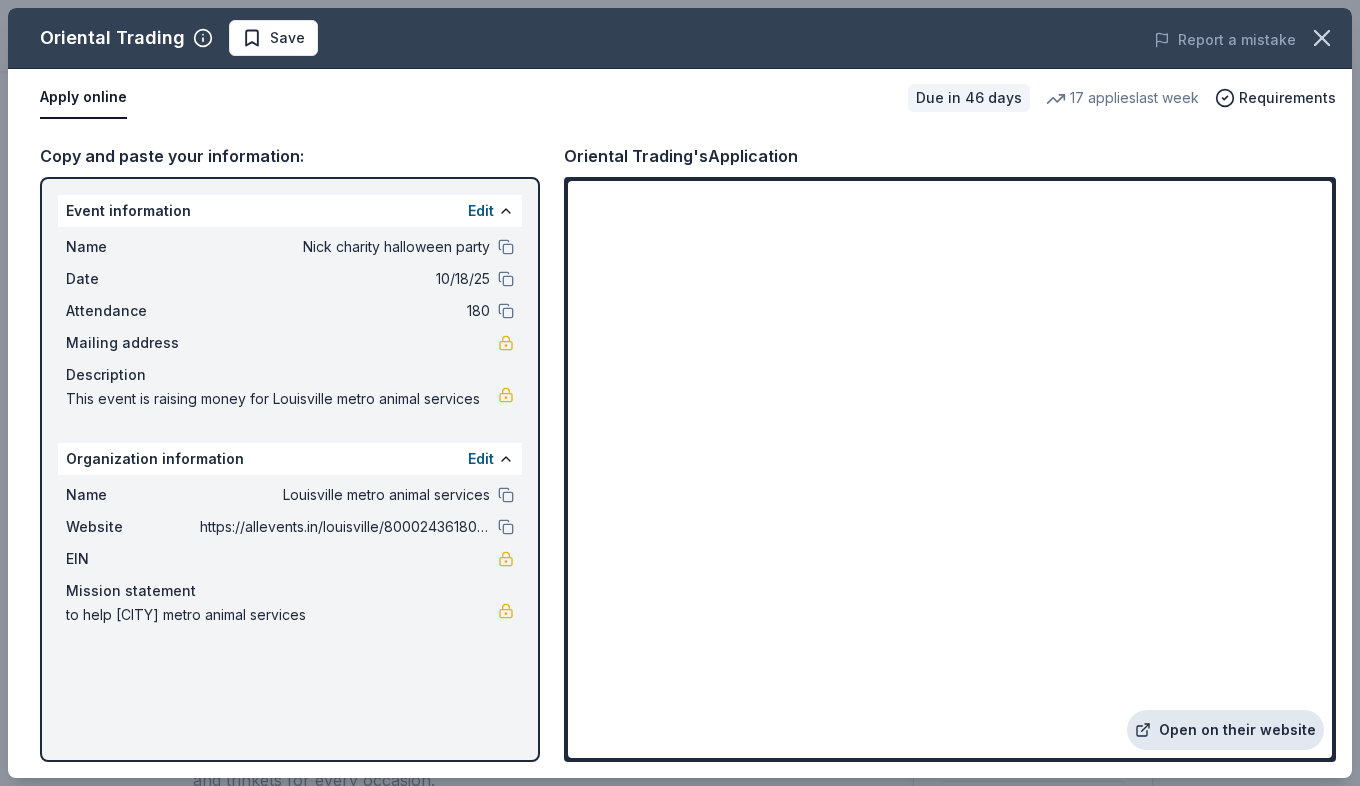 click on "Open on their website" at bounding box center (1225, 730) 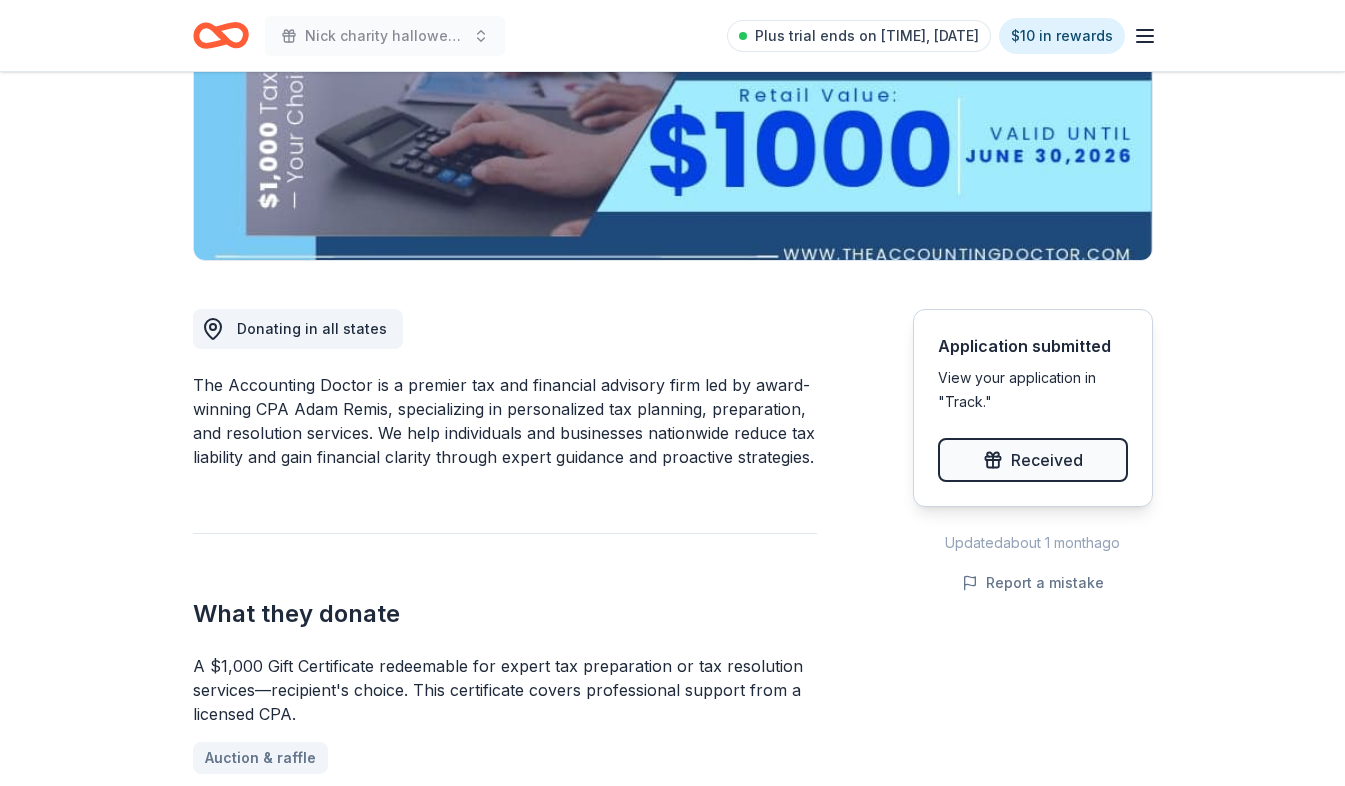 scroll, scrollTop: 400, scrollLeft: 0, axis: vertical 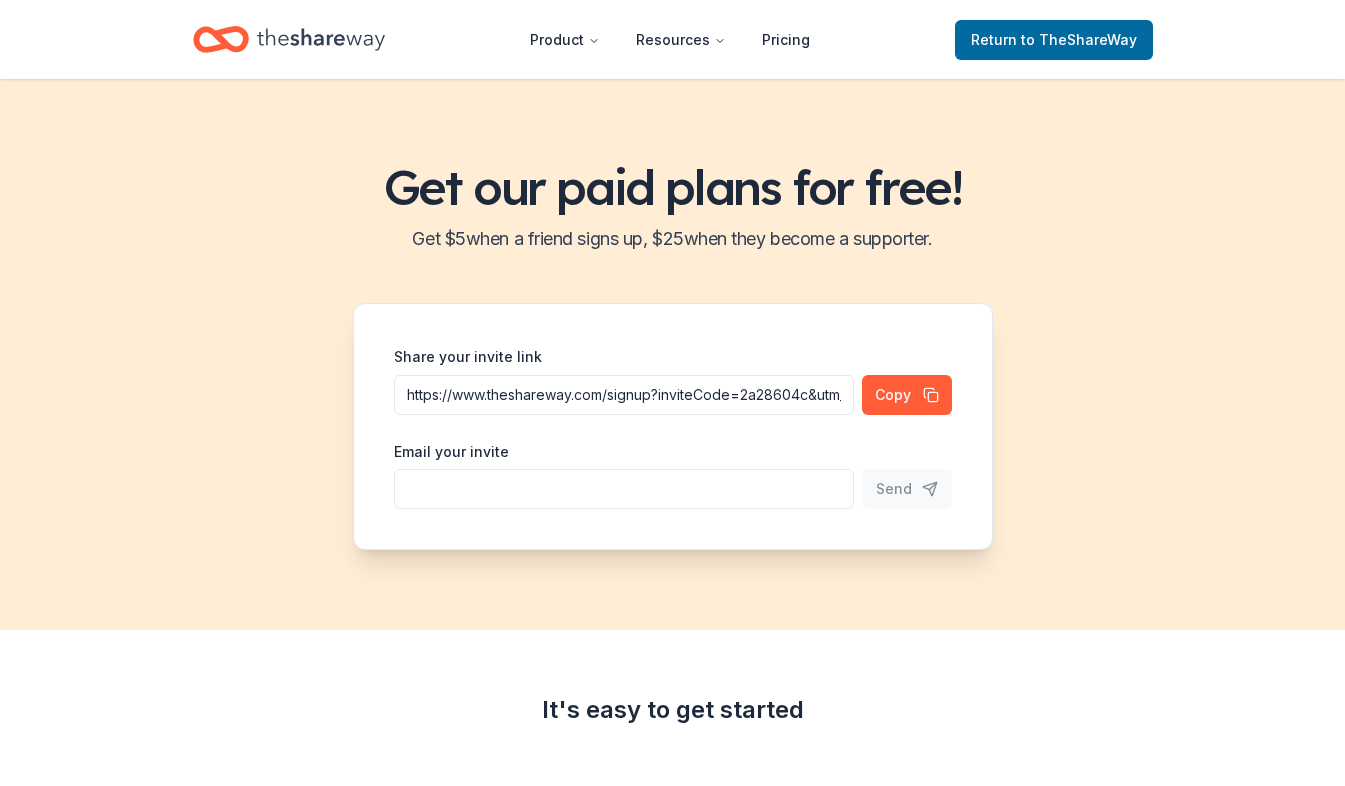 click on "Share your invite link" at bounding box center (624, 395) 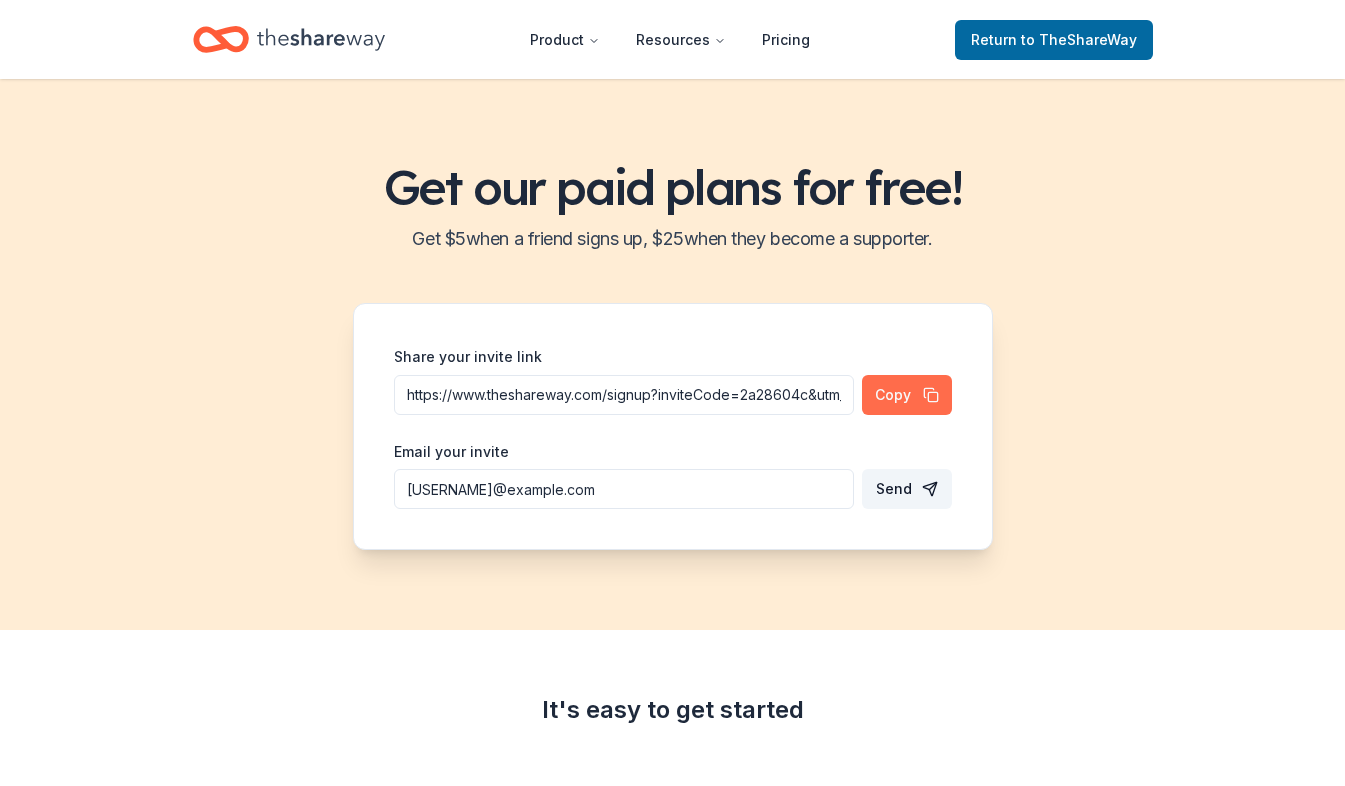 click on "Copy" at bounding box center [907, 395] 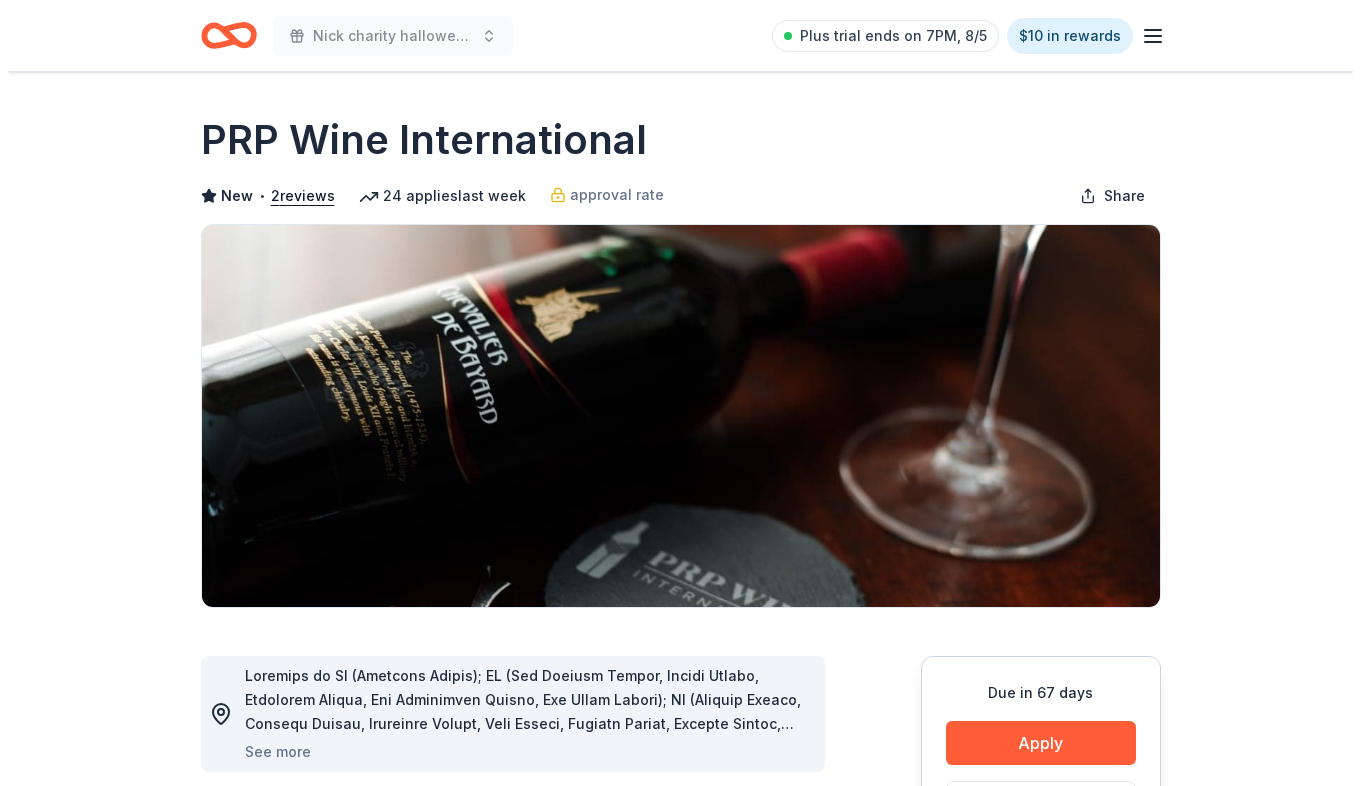 scroll, scrollTop: 0, scrollLeft: 0, axis: both 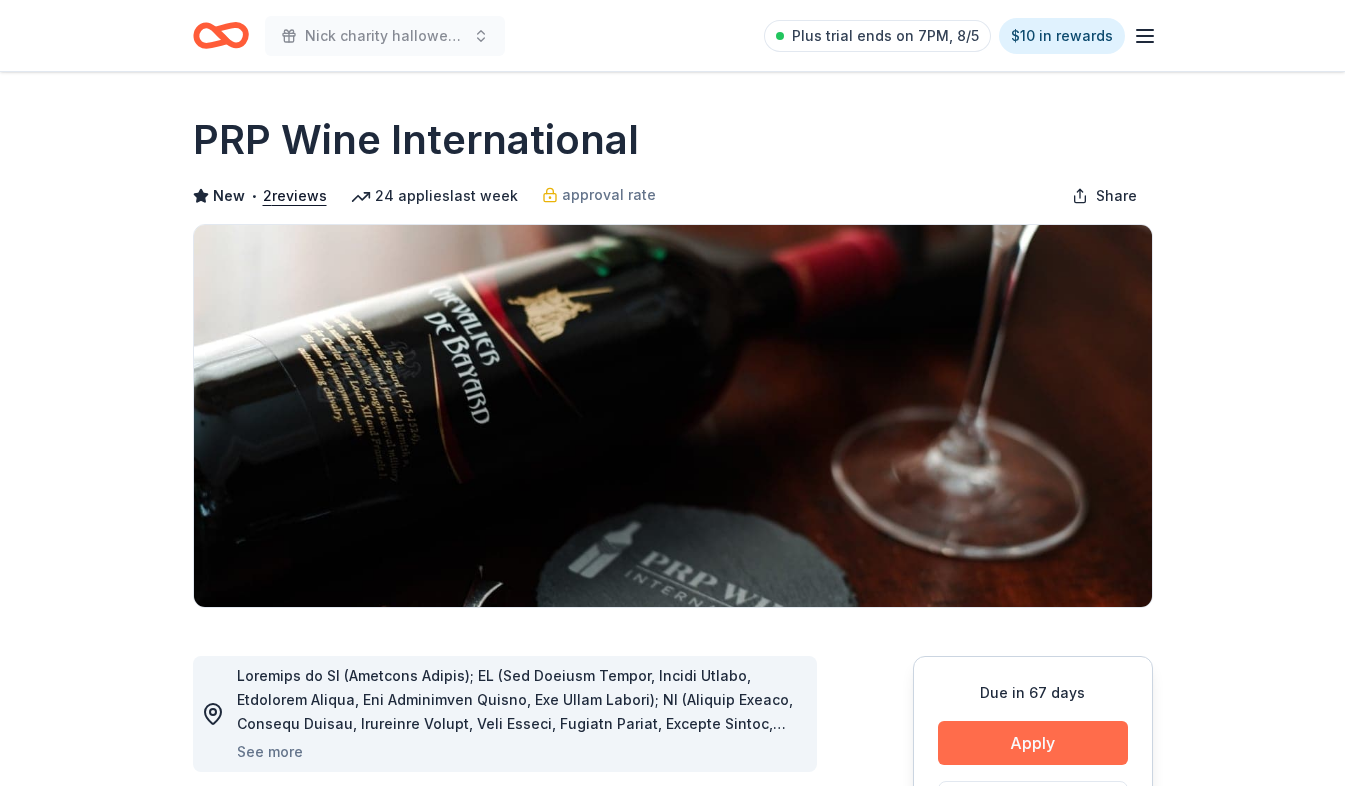 click on "Apply" at bounding box center [1033, 743] 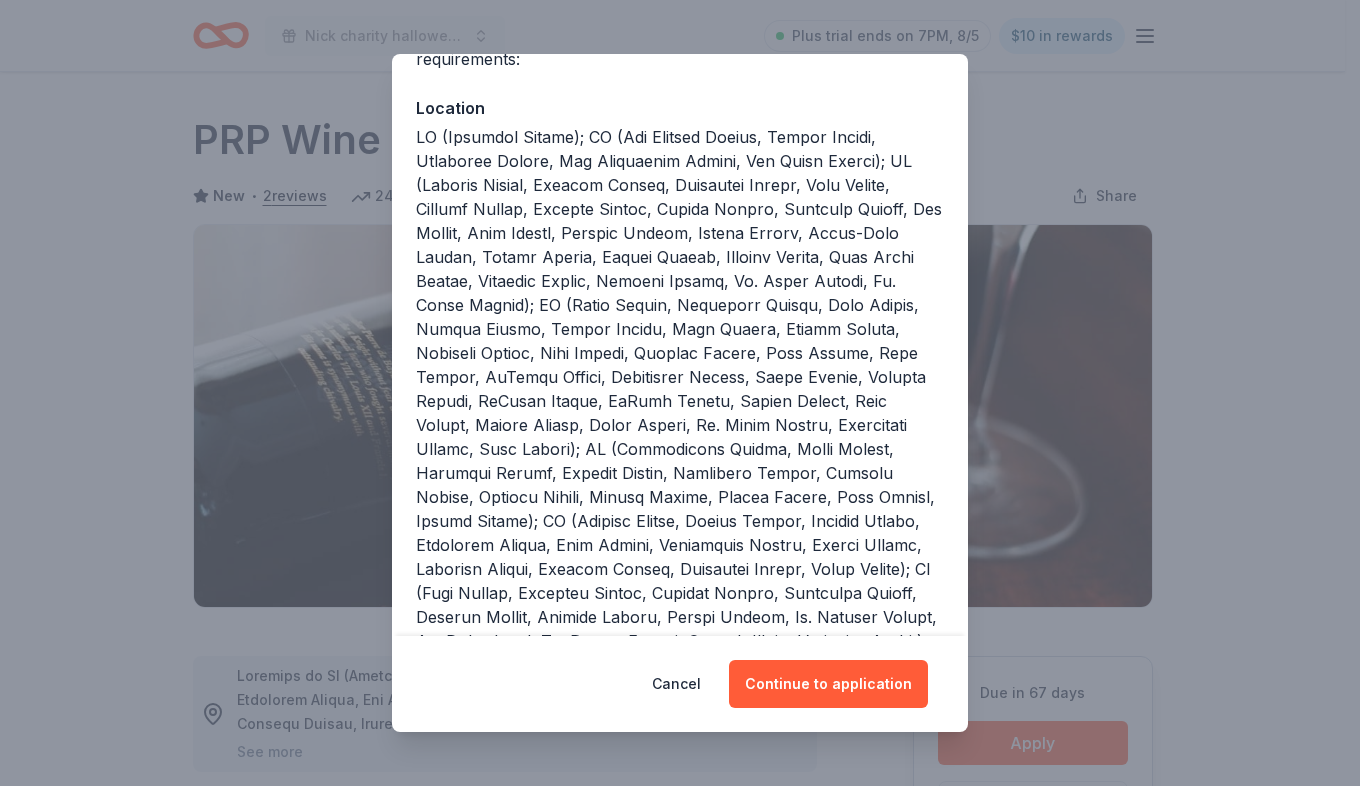 scroll, scrollTop: 300, scrollLeft: 0, axis: vertical 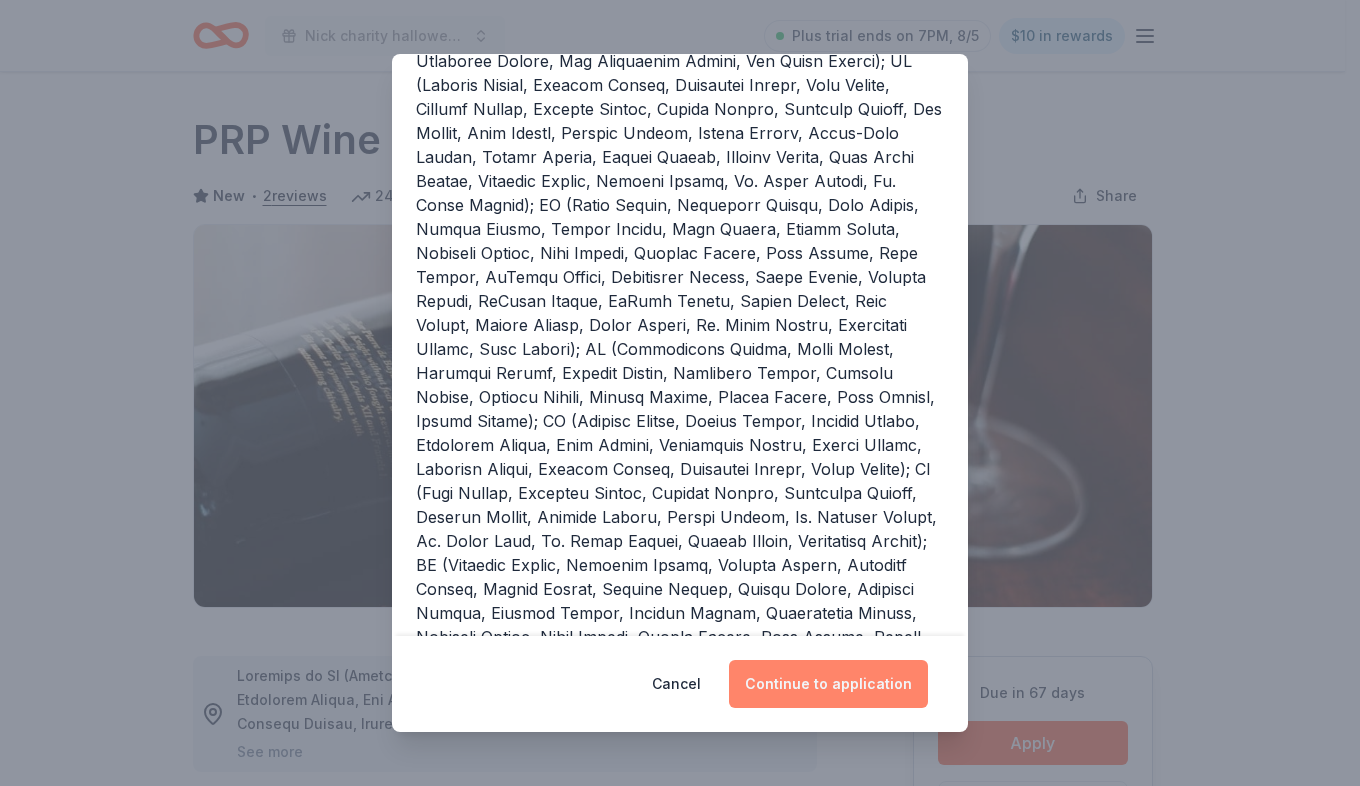 click on "Continue to application" at bounding box center (828, 684) 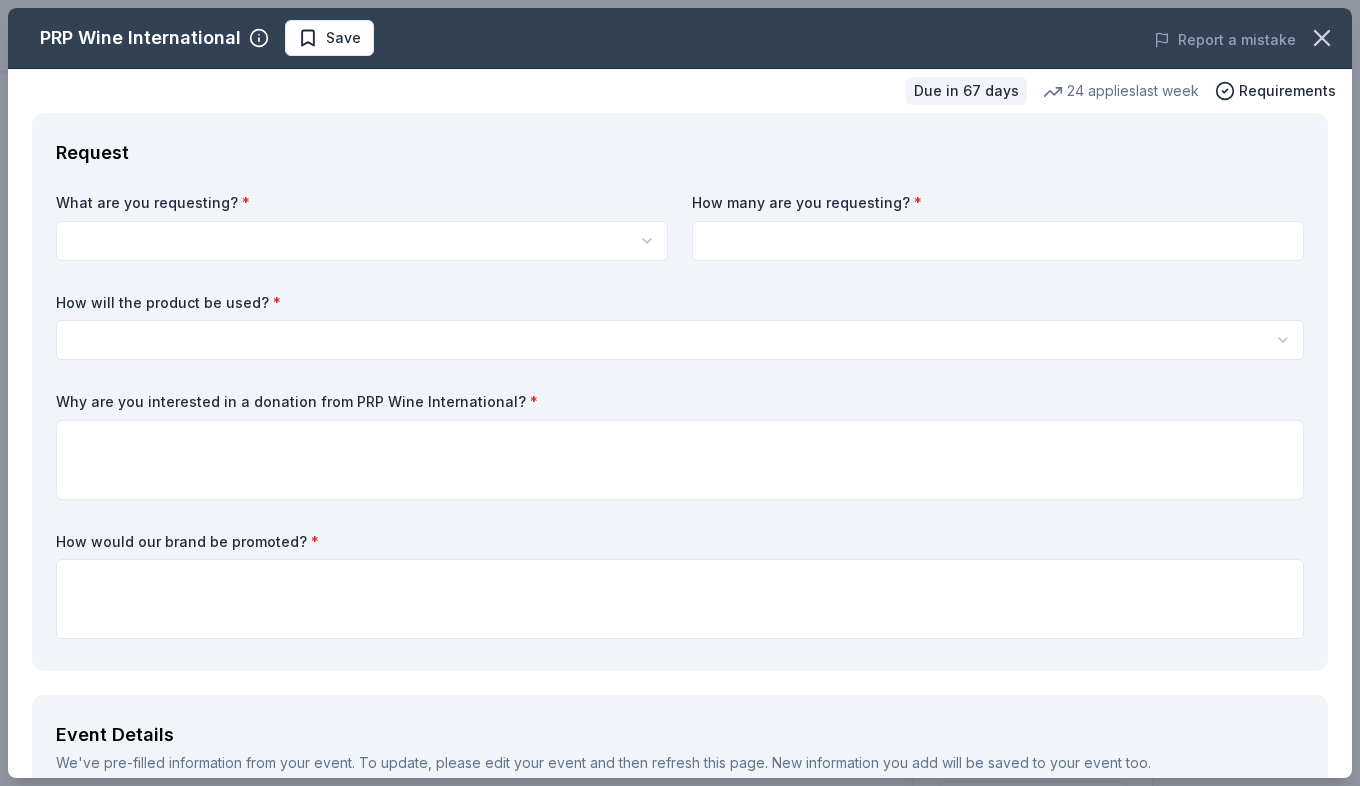 click on "Nick charity halloween party  Plus trial ends on 7PM, 8/5 $10 in rewards Due in 67 days Share PRP Wine International New • 2  reviews 24   applies  last week approval rate Share See more PRP Wine International offers exclusive wines from around the world through in-home wine samplings since 1989, aiming to educate and entertain clients while building personal relationships. What they donate Two in-home wine sampling gift certificates Auction & raffle Donation is small & easy to send to guests Who they donate to  Preferred 501(c)(3) preferred approval rate 20 % approved 30 % declined 50 % no response Upgrade to Pro to view approval rates and average donation values Due in 67 days Apply Save ⚡️ Quick application Usually responds in  less than a day Updated  about 1 month  ago Report a mistake New • 2  reviews Whalen's Heroes February 2025 • Approved They sent 2 Gift certificates via email. Almost Home Chicago Inc.  February 2024 • Approved Leave a review Similar donors 3   applies  last week Walmart" at bounding box center (680, 393) 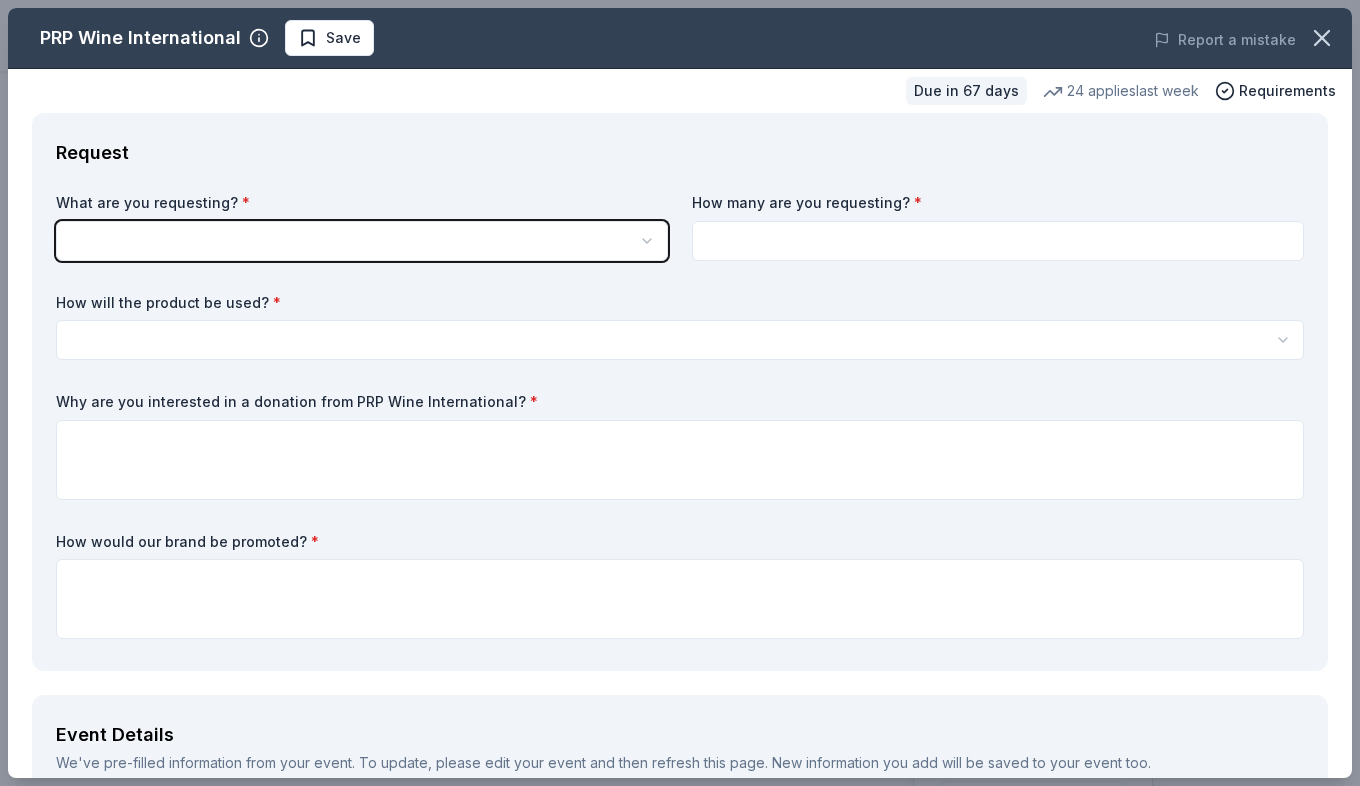 drag, startPoint x: 168, startPoint y: 247, endPoint x: 750, endPoint y: 124, distance: 594.85547 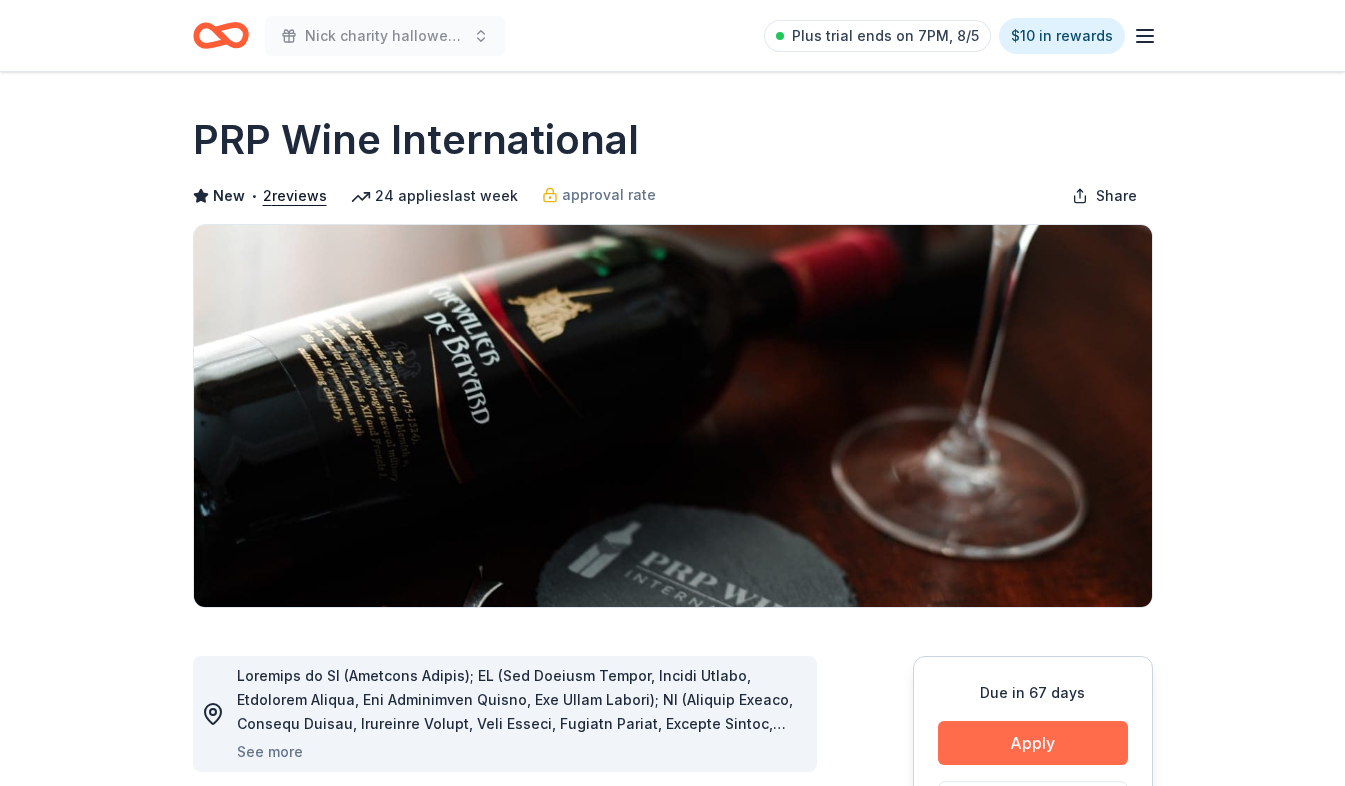 click on "Apply" at bounding box center (1033, 743) 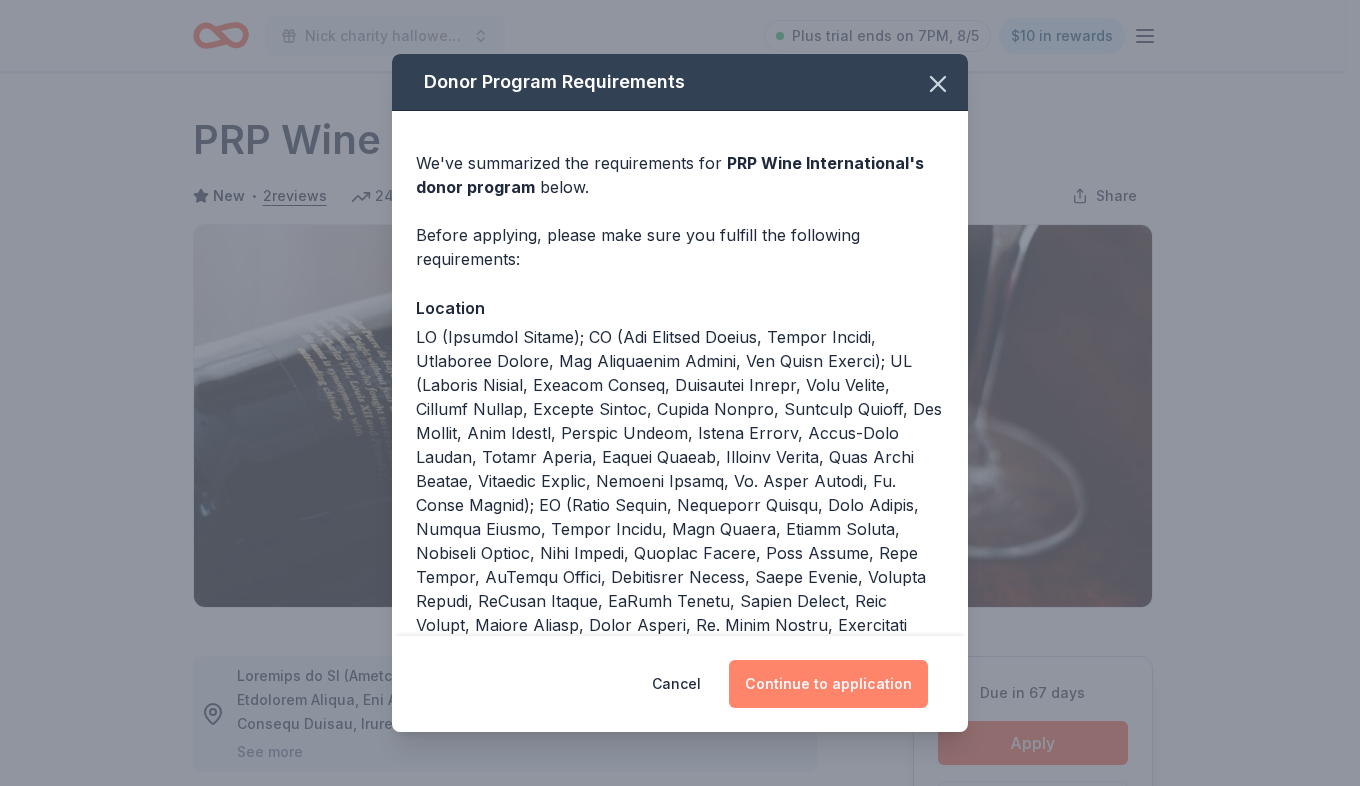 click on "Continue to application" at bounding box center (828, 684) 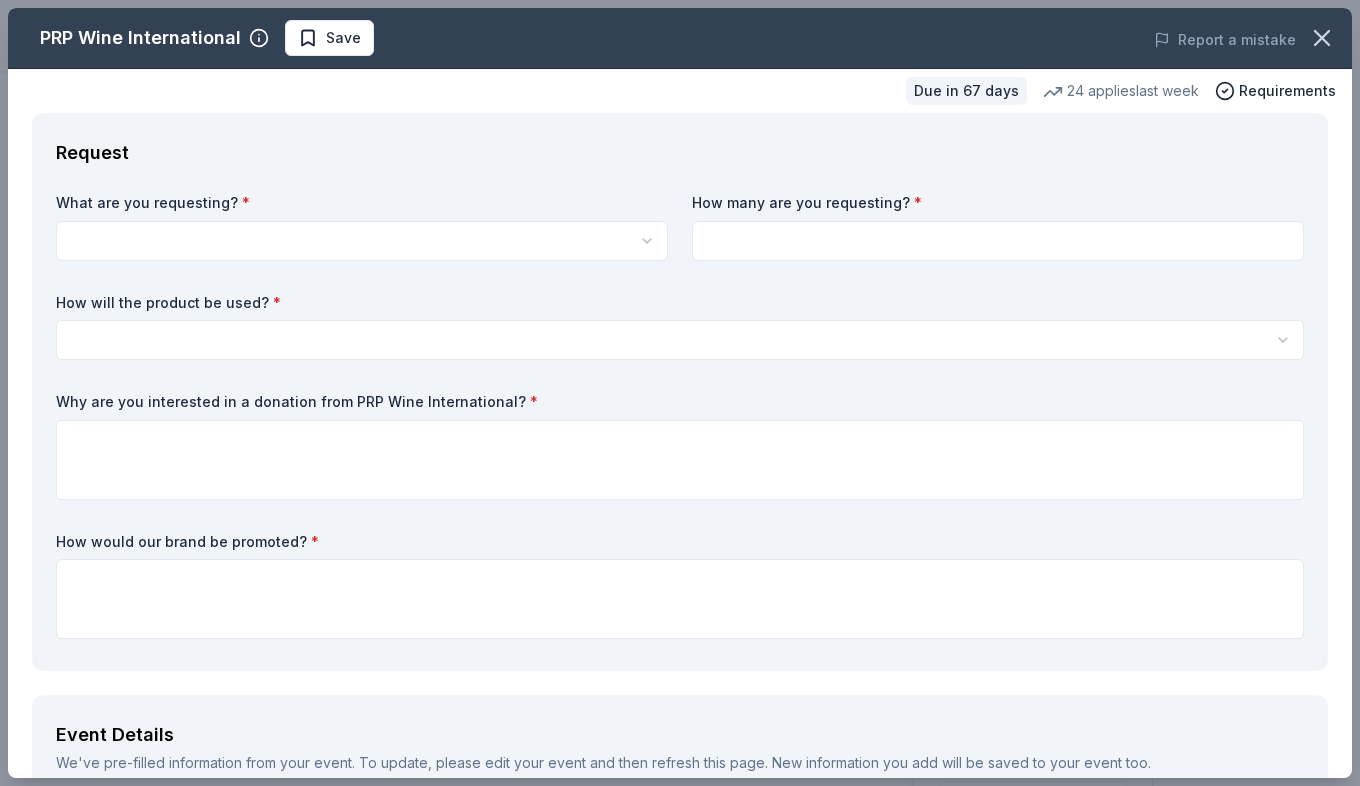 click on "What are you requesting? * Two in-home wine sampling gift certificates" at bounding box center [362, 227] 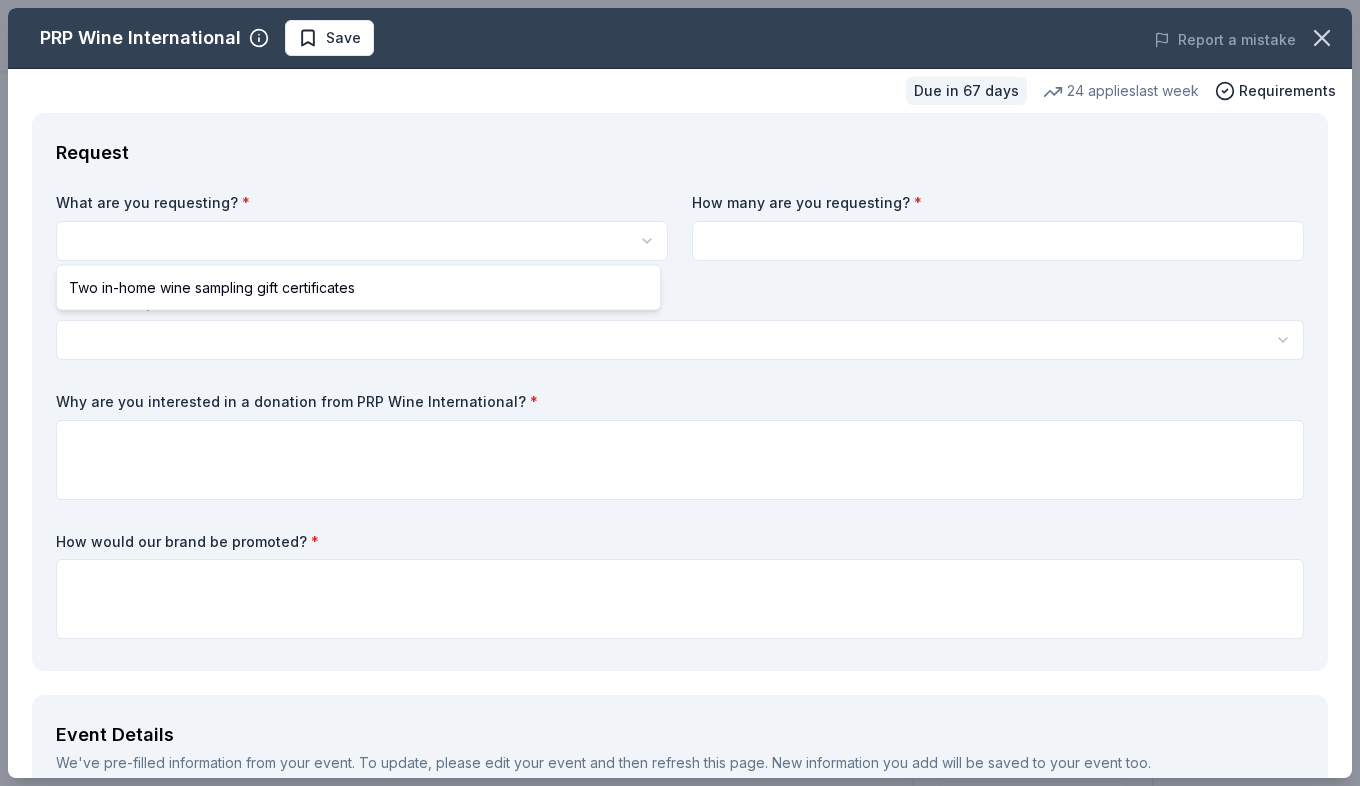 select on "Two in-home wine sampling gift certificates" 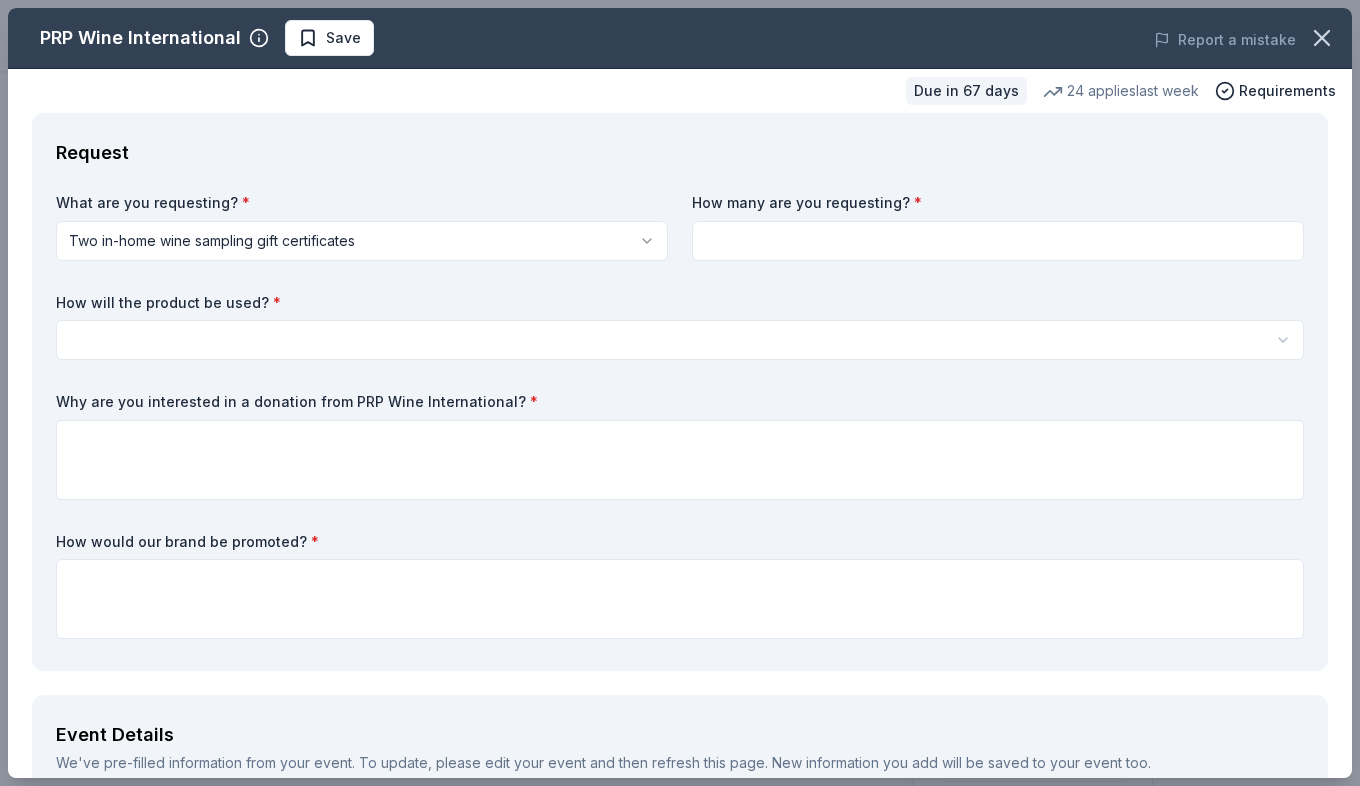 click at bounding box center (998, 241) 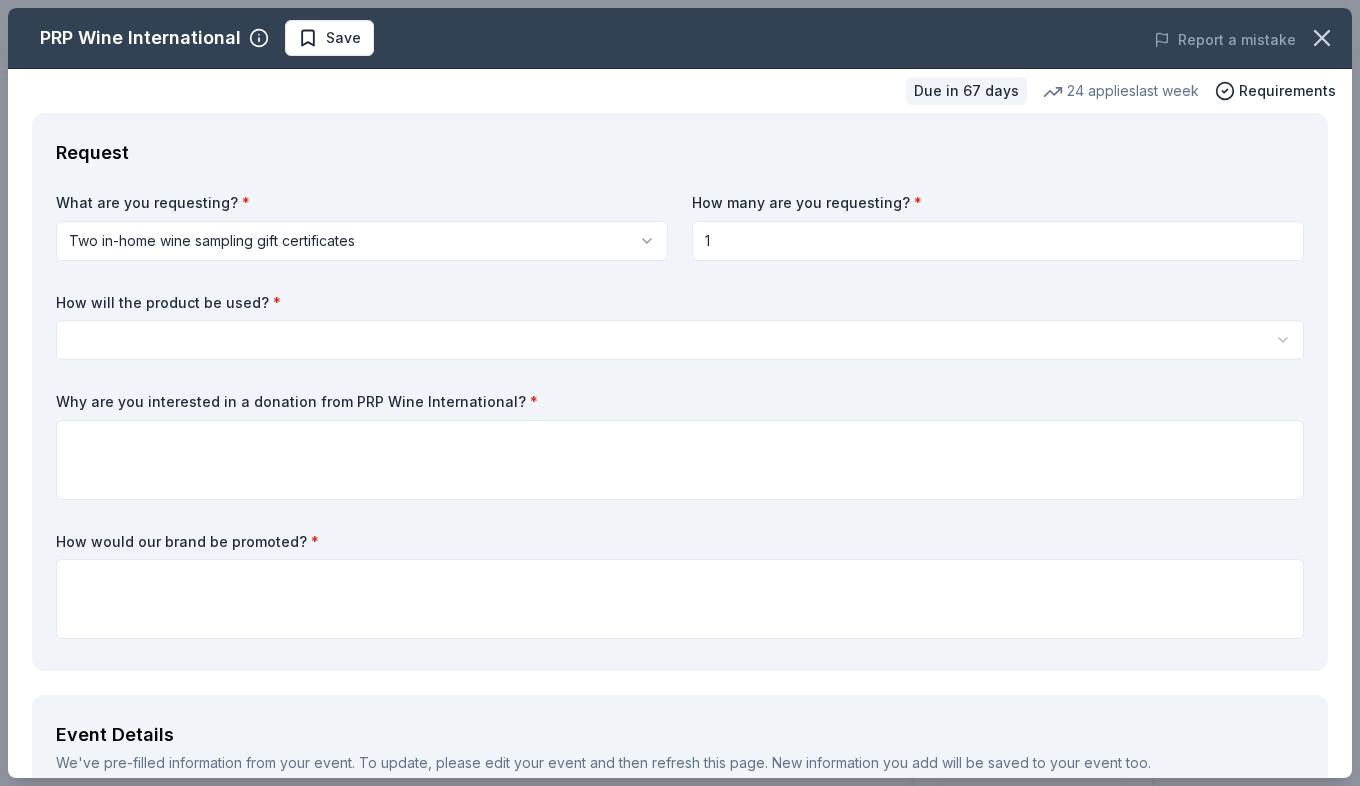 type on "1" 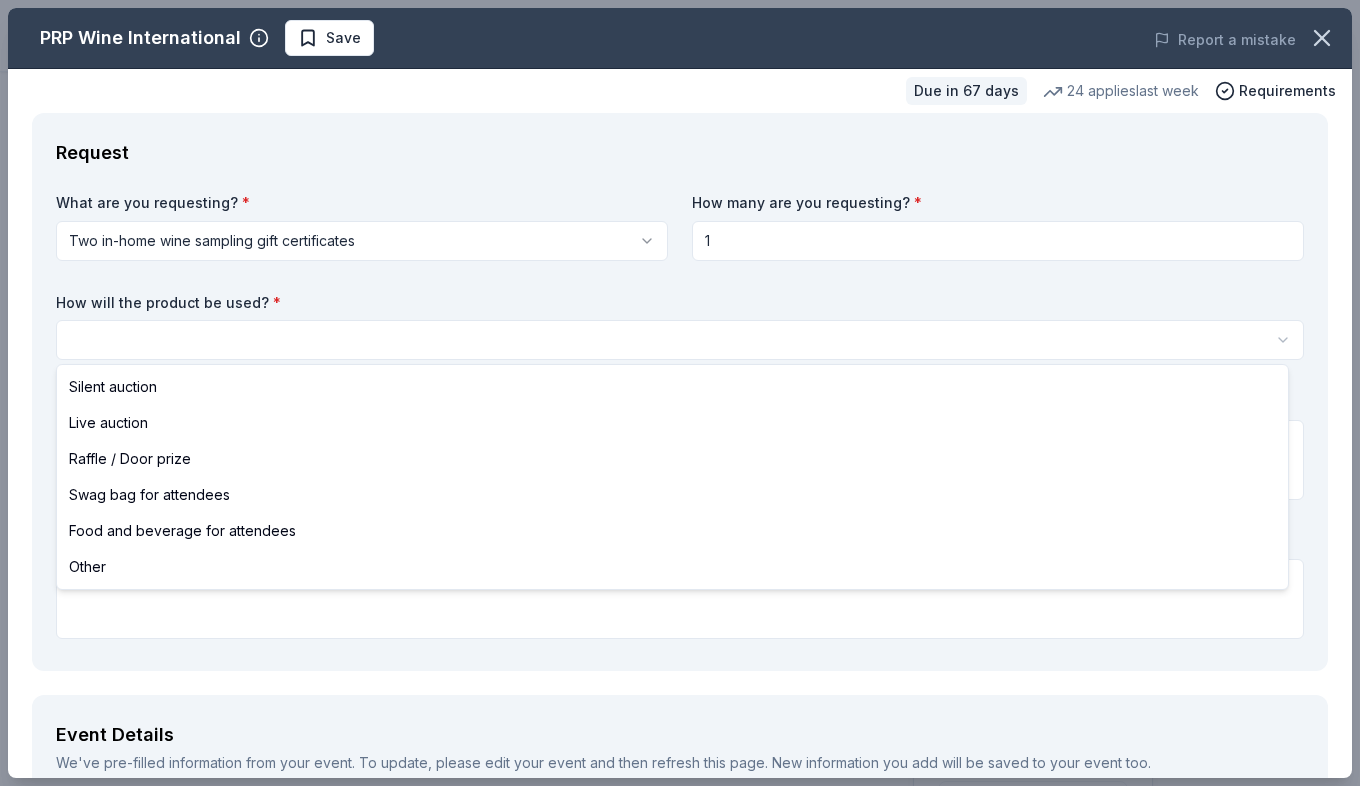 click on "Nick charity halloween party  Plus trial ends on 7PM, 8/5 $10 in rewards Due in 67 days Share PRP Wine International New • 2  reviews 24   applies  last week approval rate Share See more PRP Wine International offers exclusive wines from around the world through in-home wine samplings since 1989, aiming to educate and entertain clients while building personal relationships. What they donate Two in-home wine sampling gift certificates Auction & raffle Donation is small & easy to send to guests Who they donate to  Preferred 501(c)(3) preferred approval rate 20 % approved 30 % declined 50 % no response Upgrade to Pro to view approval rates and average donation values Due in 67 days Apply Save ⚡️ Quick application Usually responds in  less than a day Updated  about 1 month  ago Report a mistake New • 2  reviews Whalen's Heroes February 2025 • Approved They sent 2 Gift certificates via email. Almost Home Chicago Inc.  February 2024 • Approved Leave a review Similar donors 3   applies  last week Walmart" at bounding box center [680, 393] 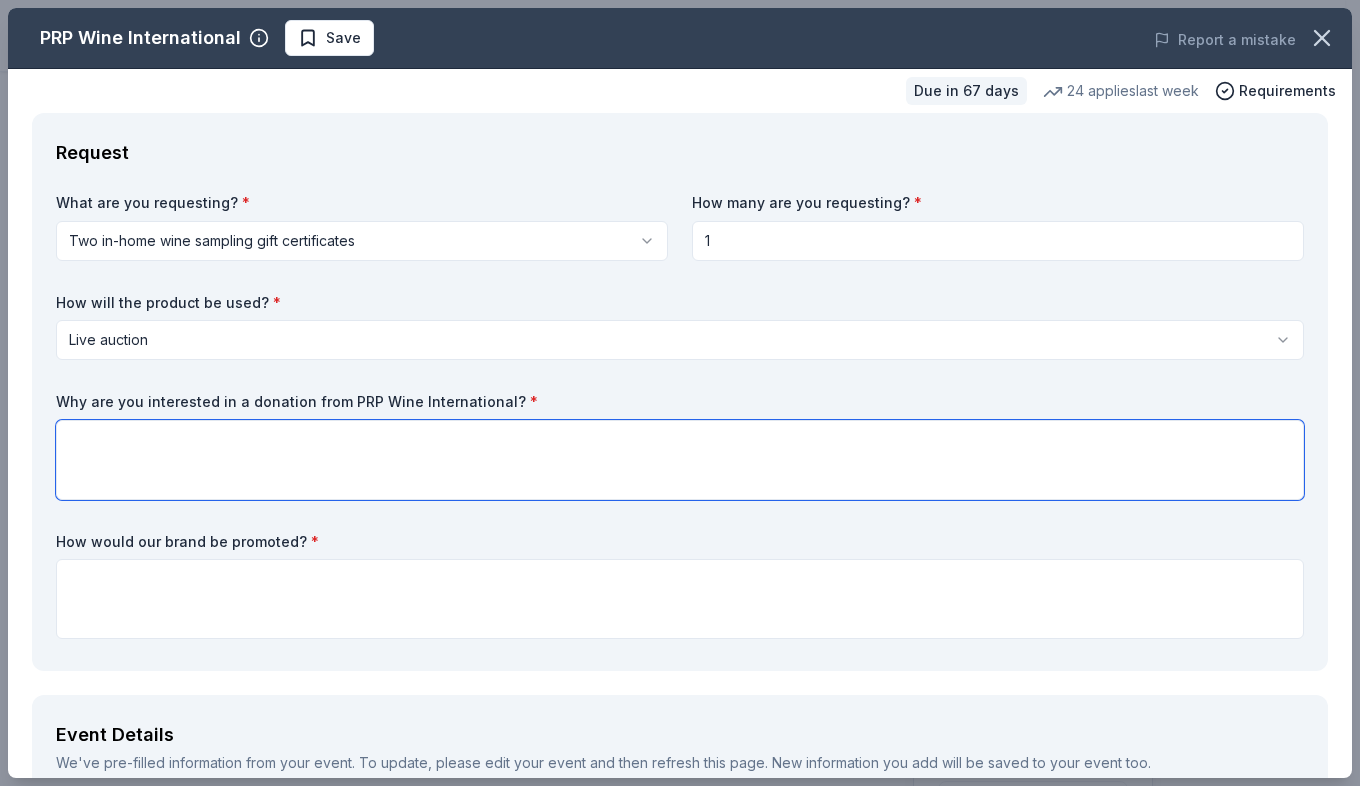 click at bounding box center [680, 460] 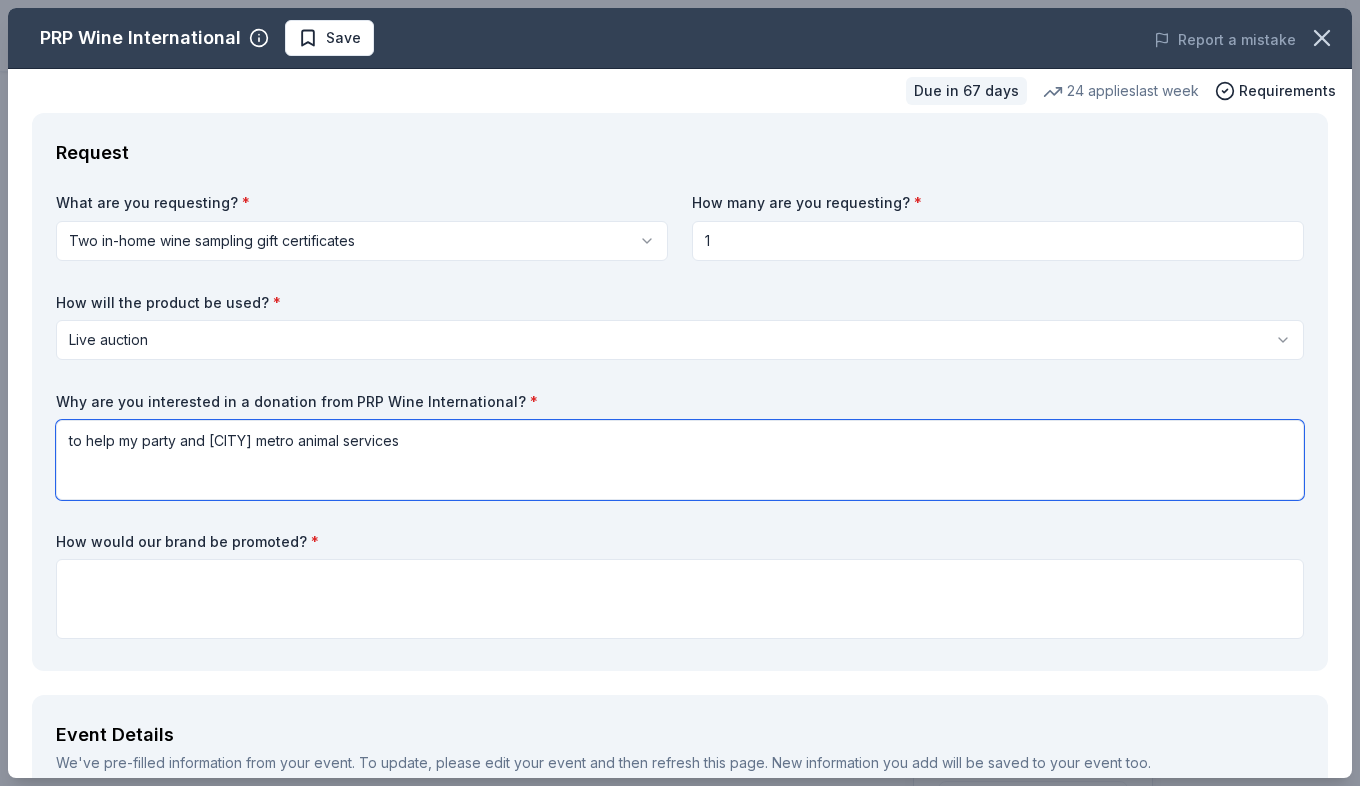 type on "to help my party and Louisville metro animal services" 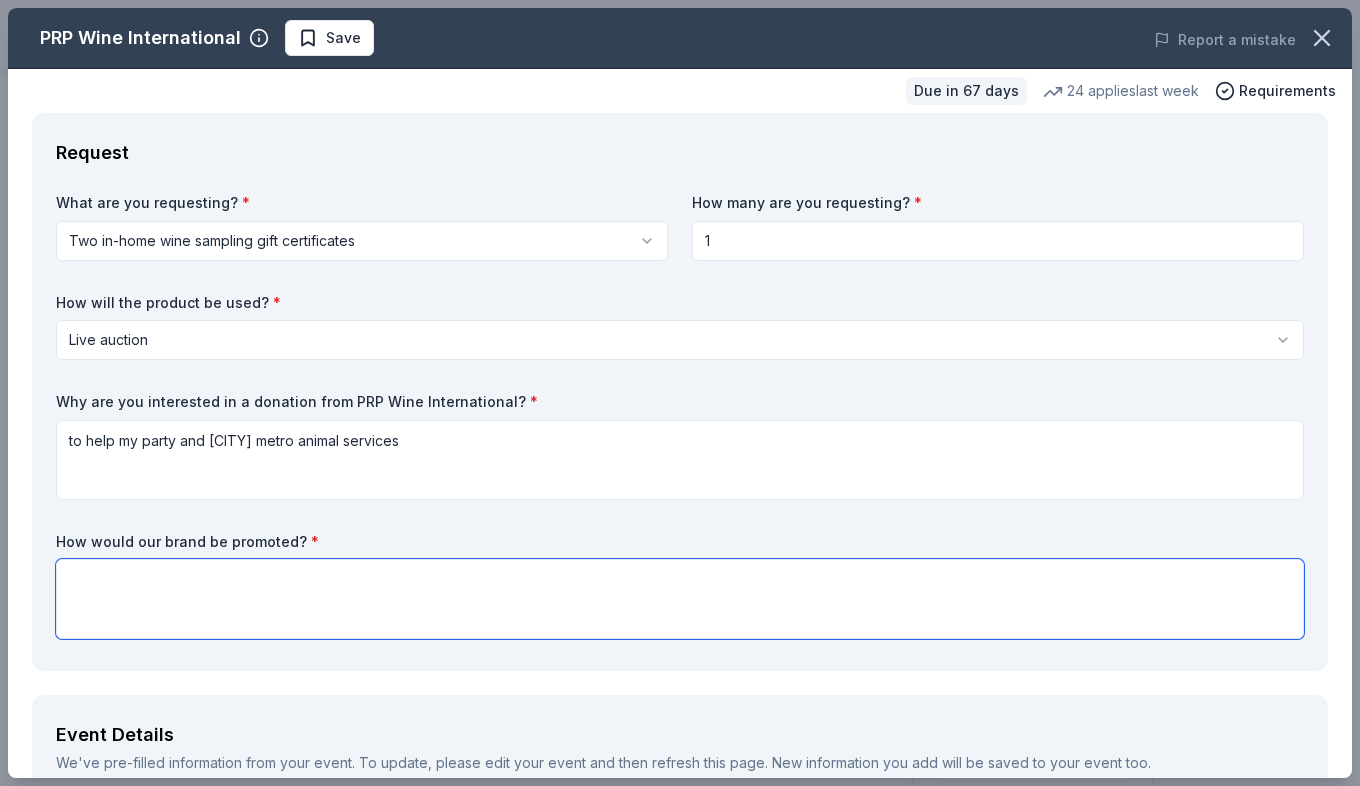 click at bounding box center [680, 599] 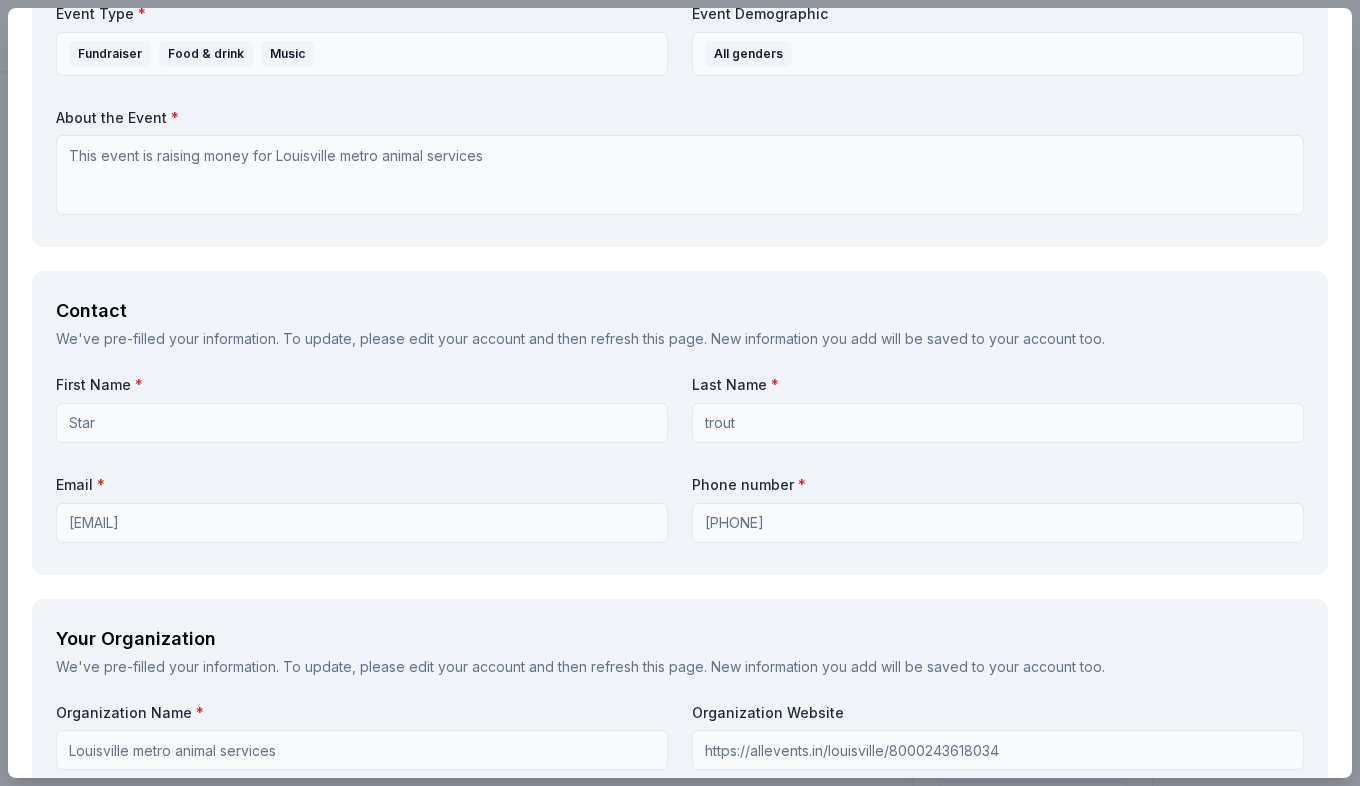 scroll, scrollTop: 1200, scrollLeft: 0, axis: vertical 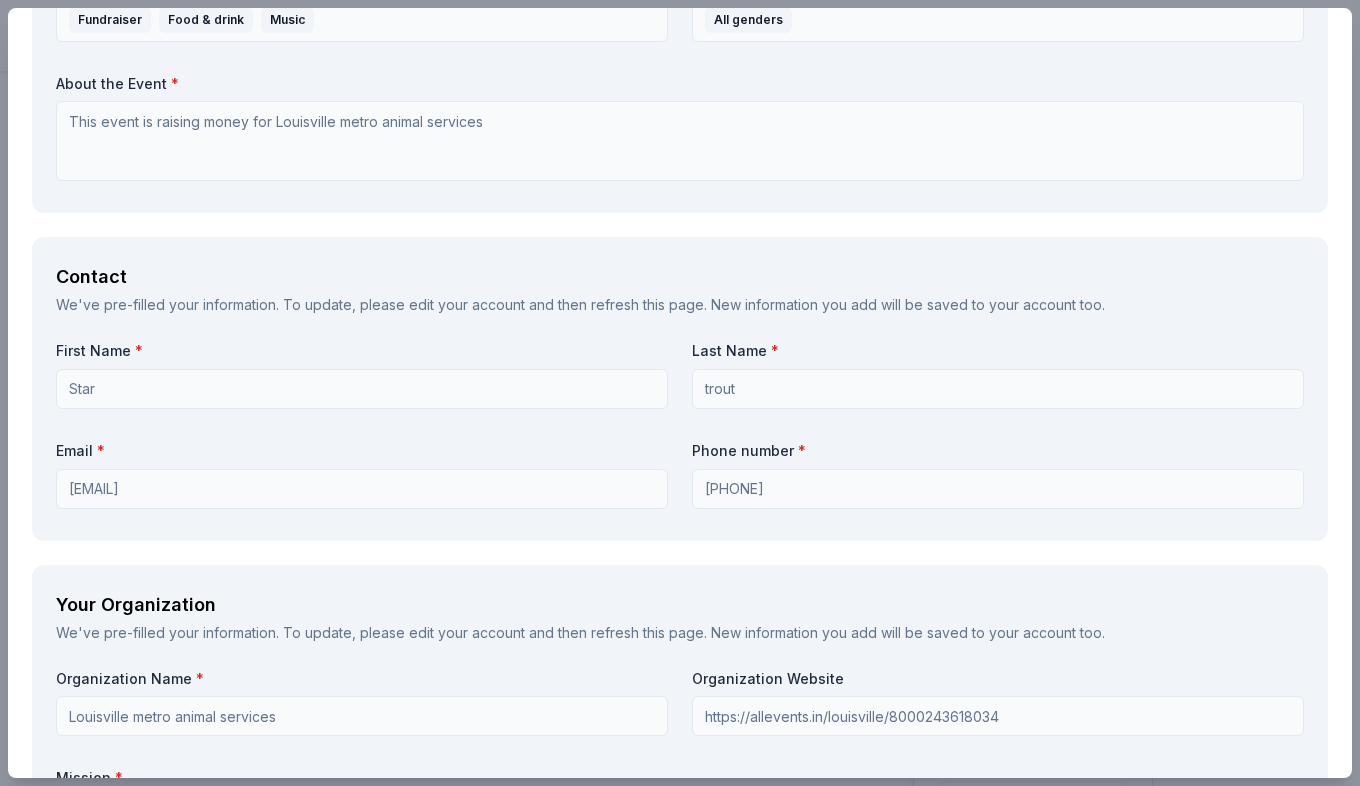 type on "on wlky" 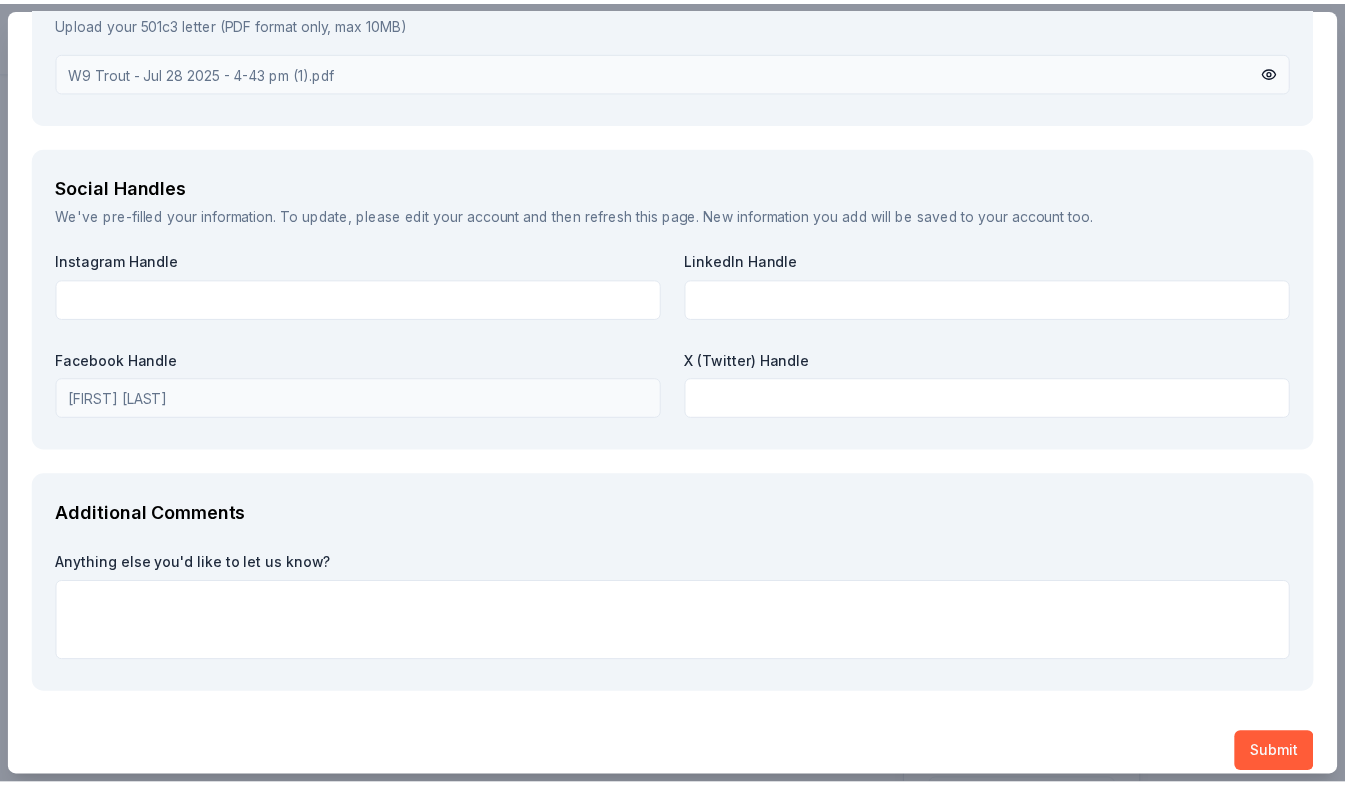 scroll, scrollTop: 2255, scrollLeft: 0, axis: vertical 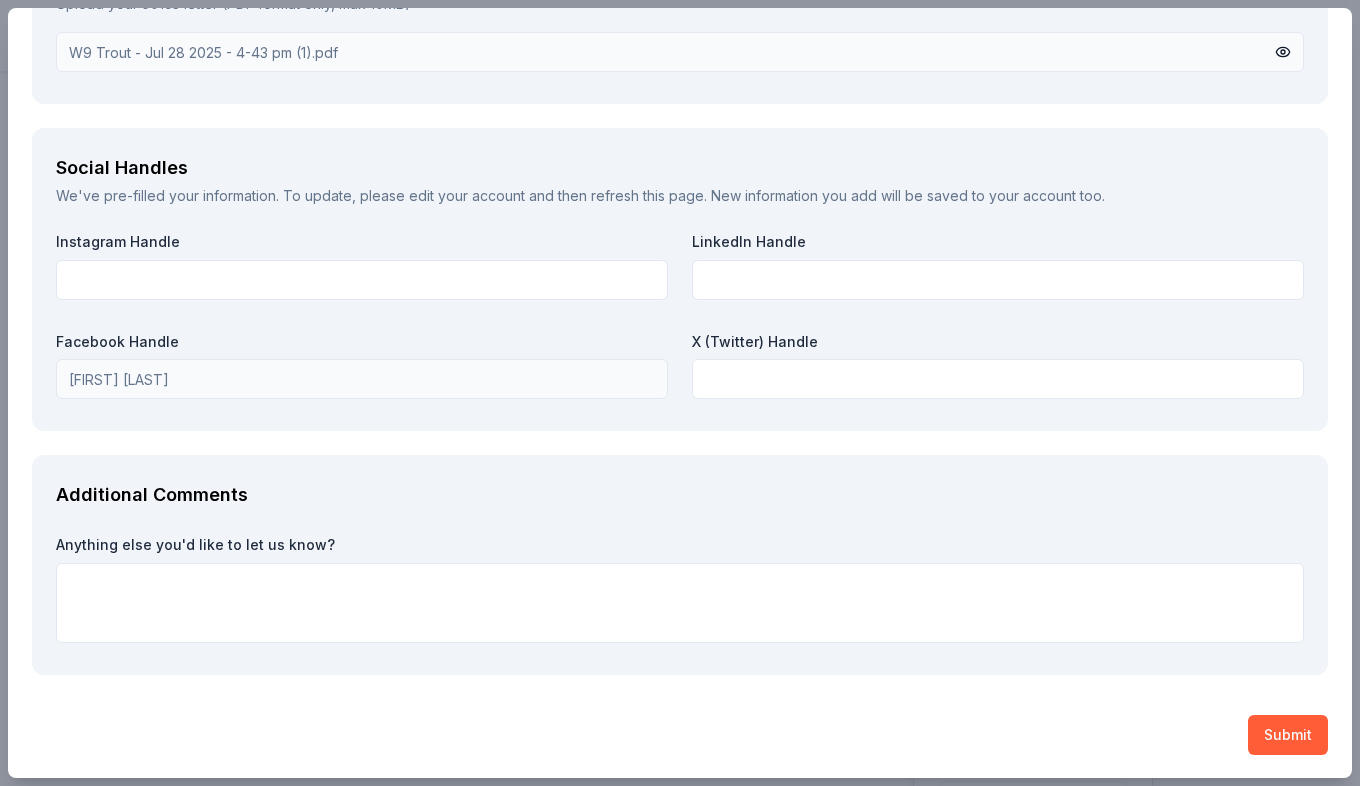 click on "Submit" at bounding box center [1288, 735] 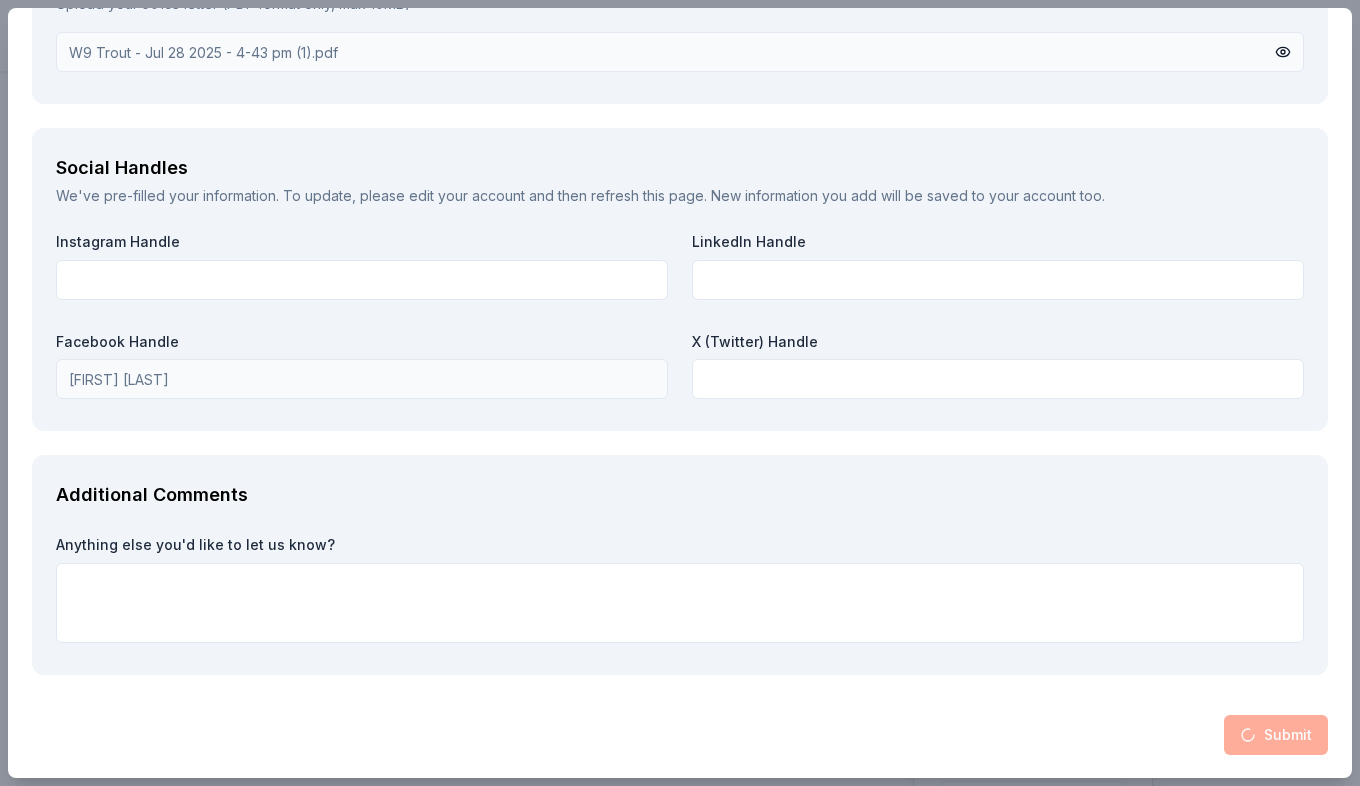 click on "Submit" at bounding box center [680, 735] 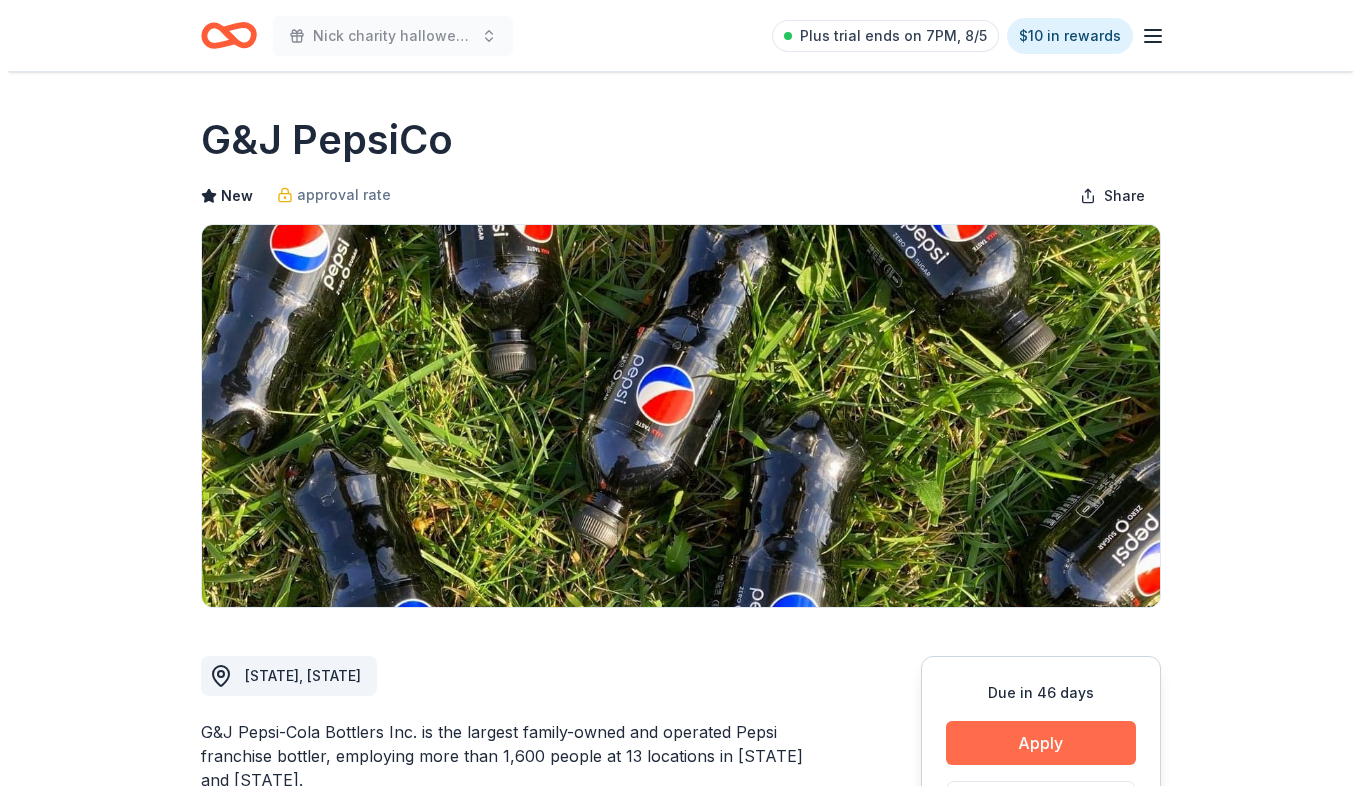 scroll, scrollTop: 0, scrollLeft: 0, axis: both 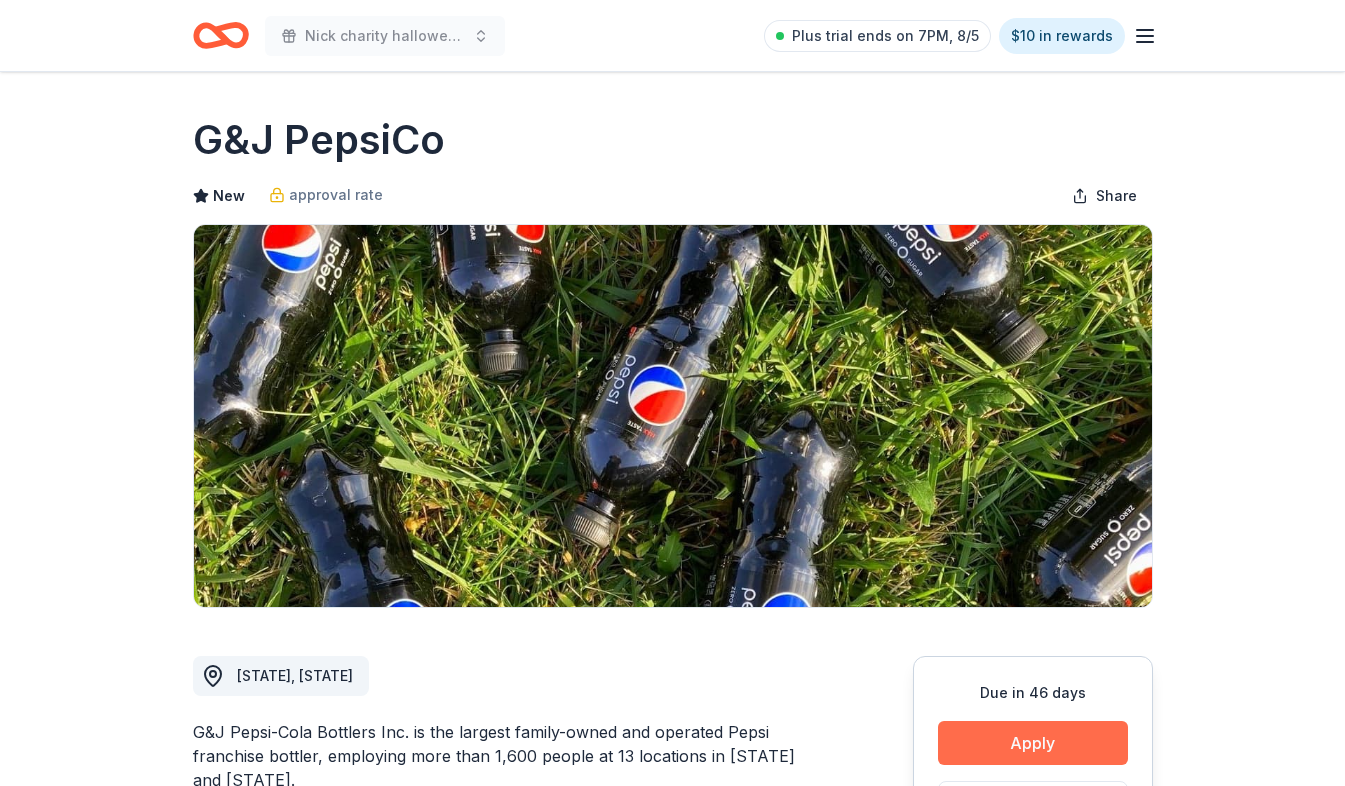 click on "Apply" at bounding box center [1033, 743] 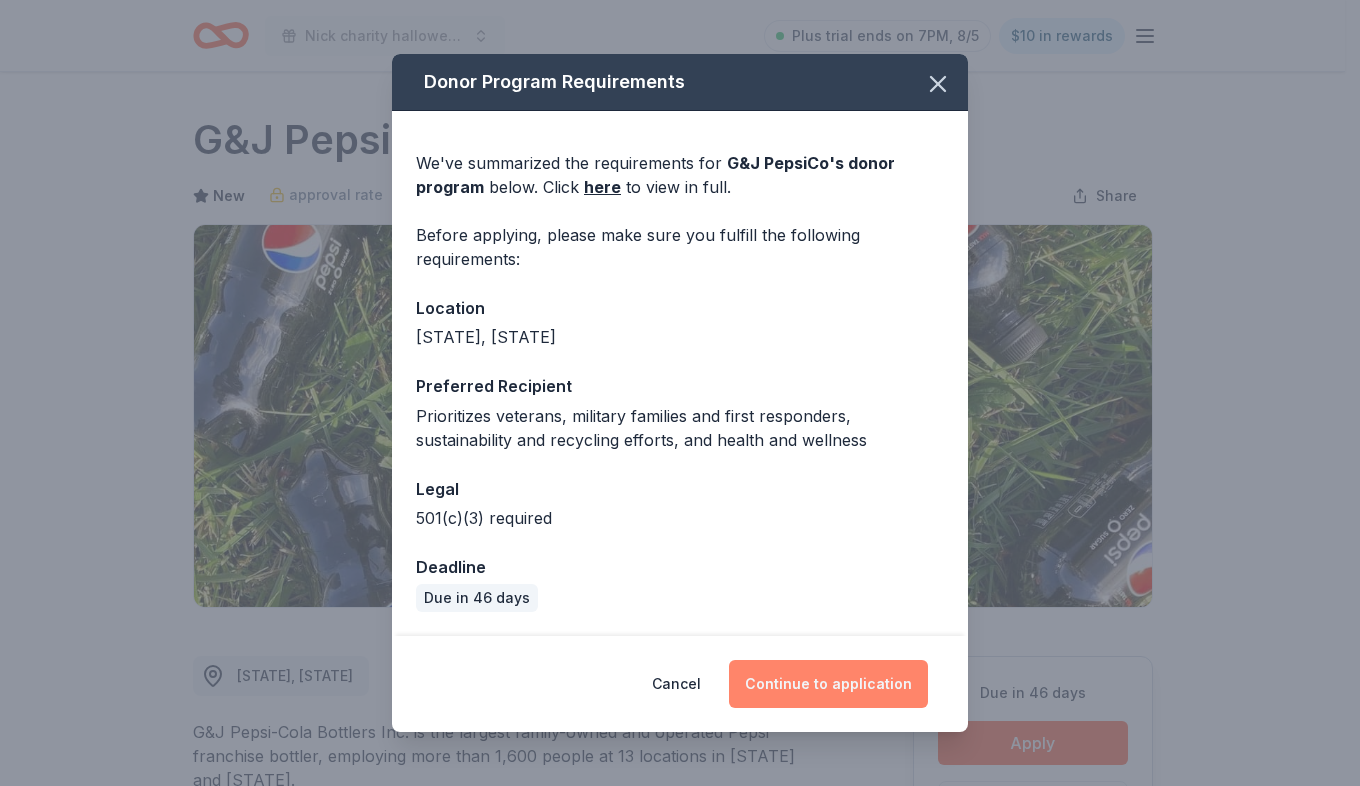 click on "Continue to application" at bounding box center [828, 684] 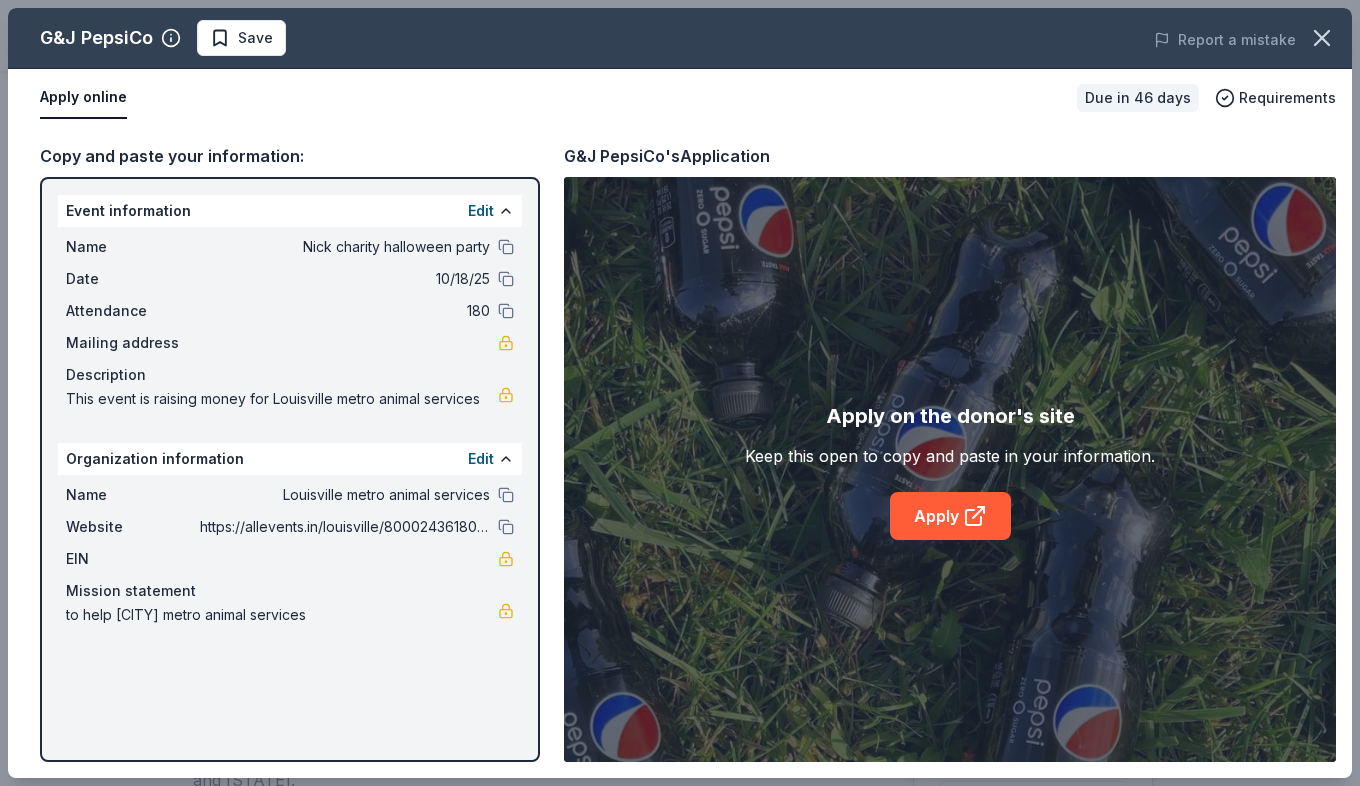 click on "Apply on the donor's site Keep this open to copy and paste in your information. Apply" at bounding box center (950, 469) 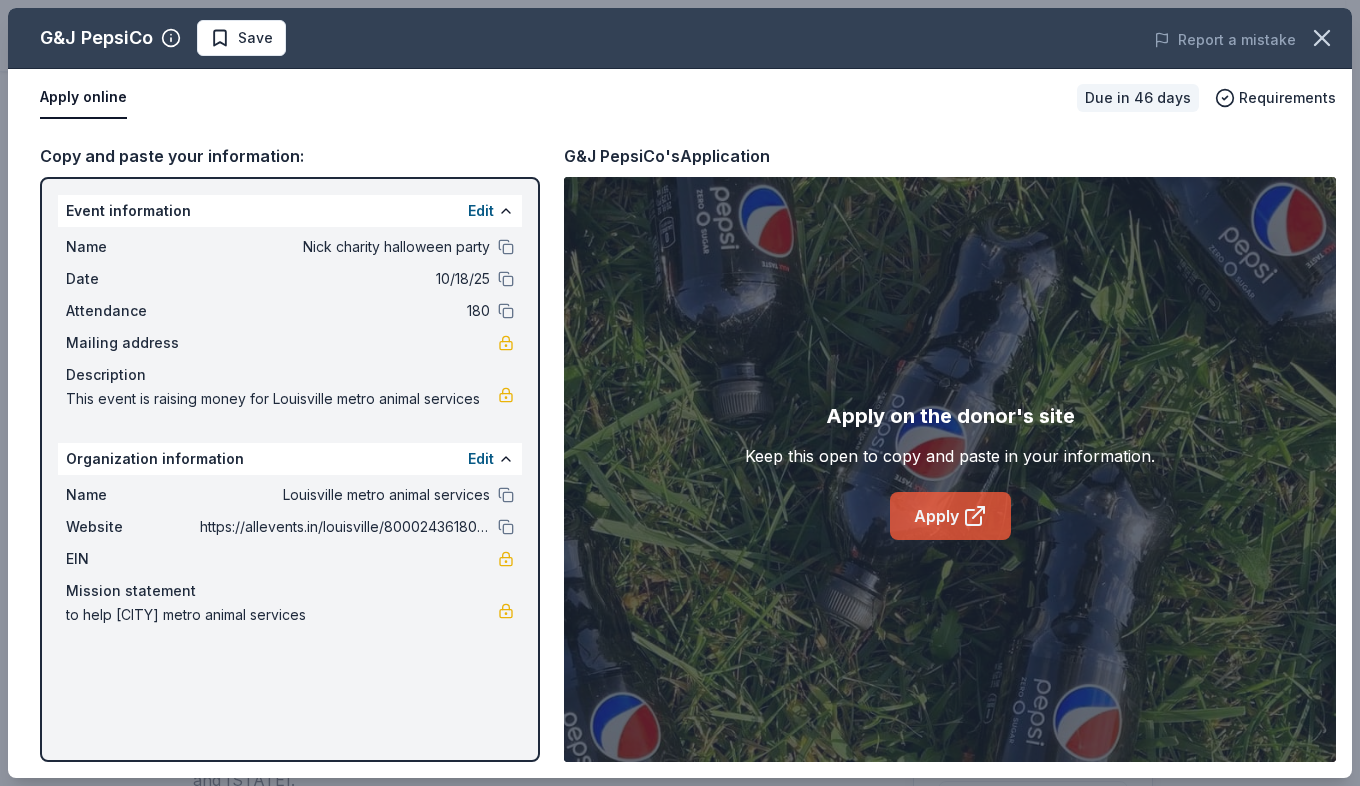 click on "Apply" at bounding box center [950, 516] 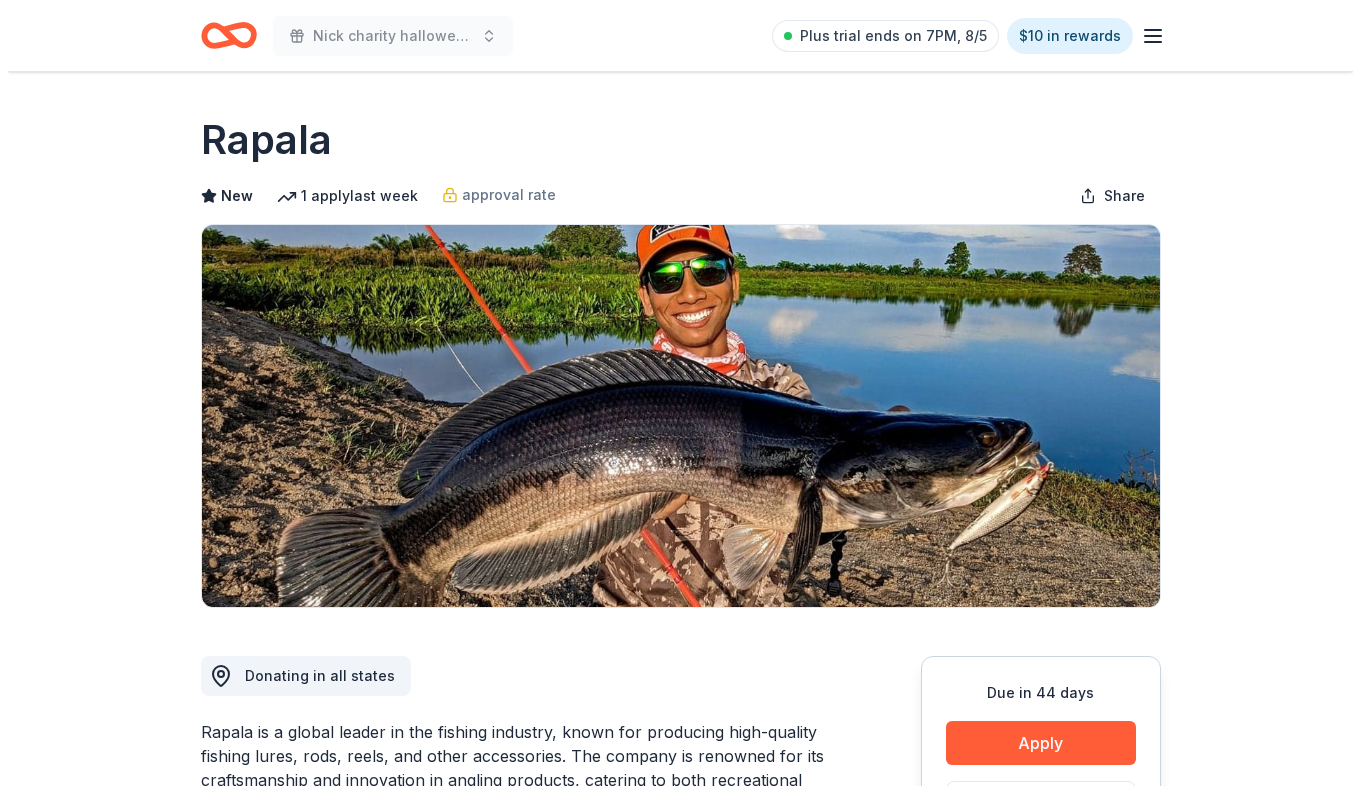 scroll, scrollTop: 0, scrollLeft: 0, axis: both 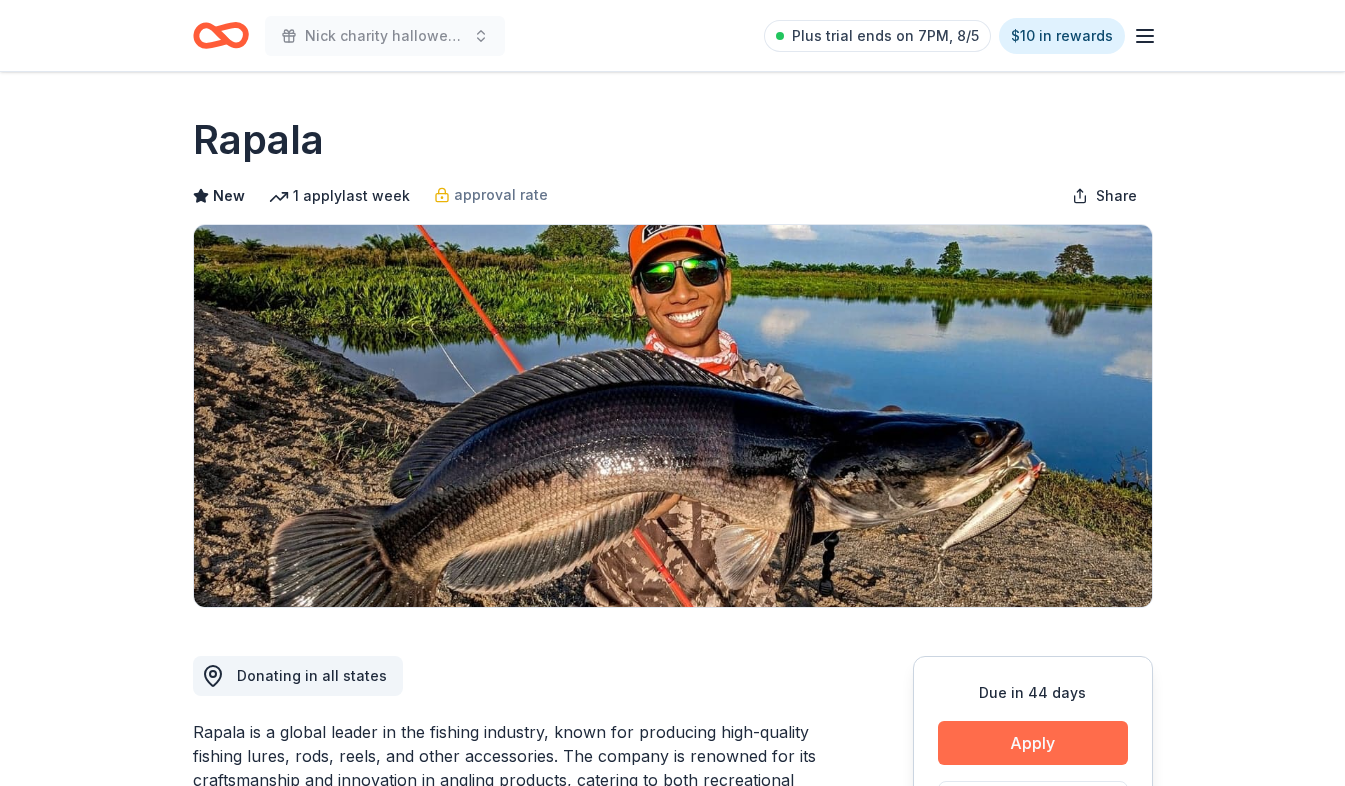 click on "Apply" at bounding box center (1033, 743) 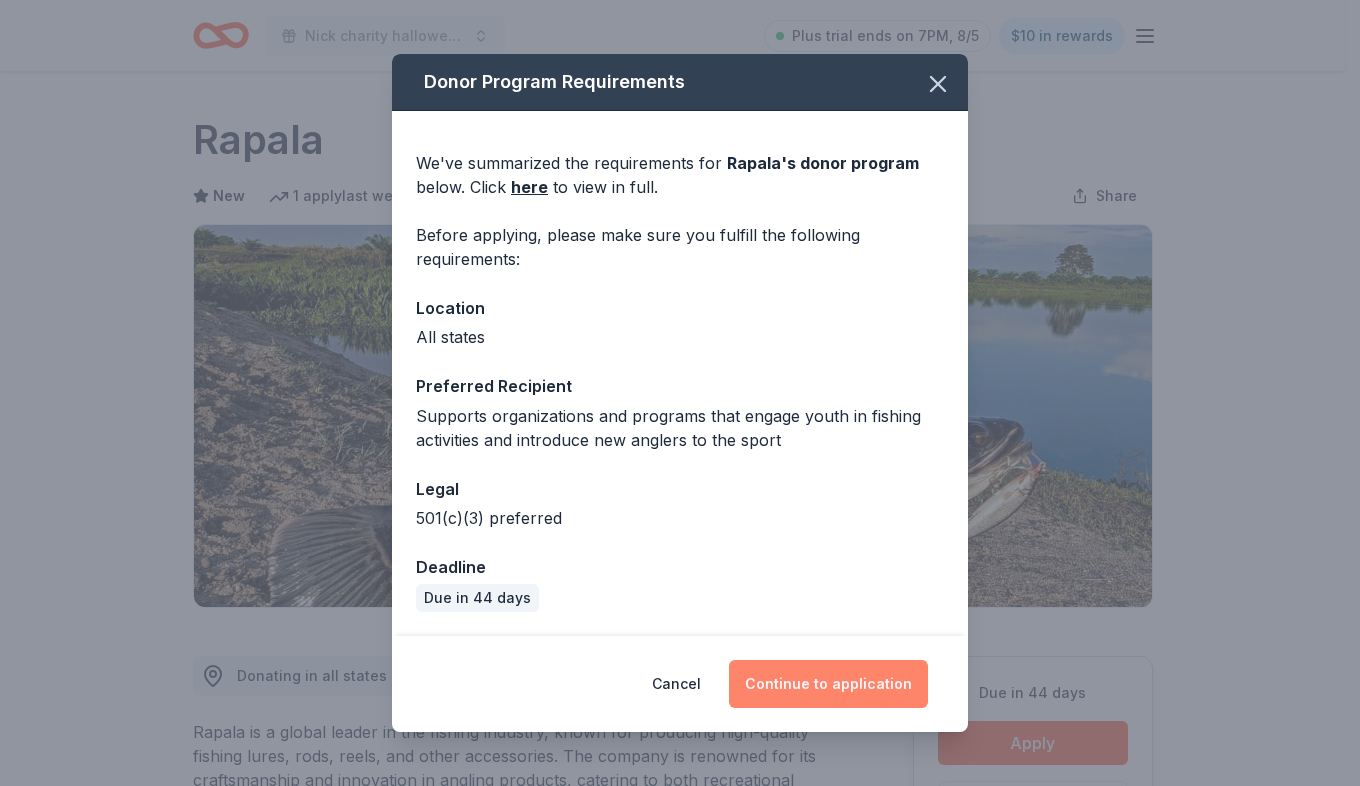 click on "Continue to application" at bounding box center [828, 684] 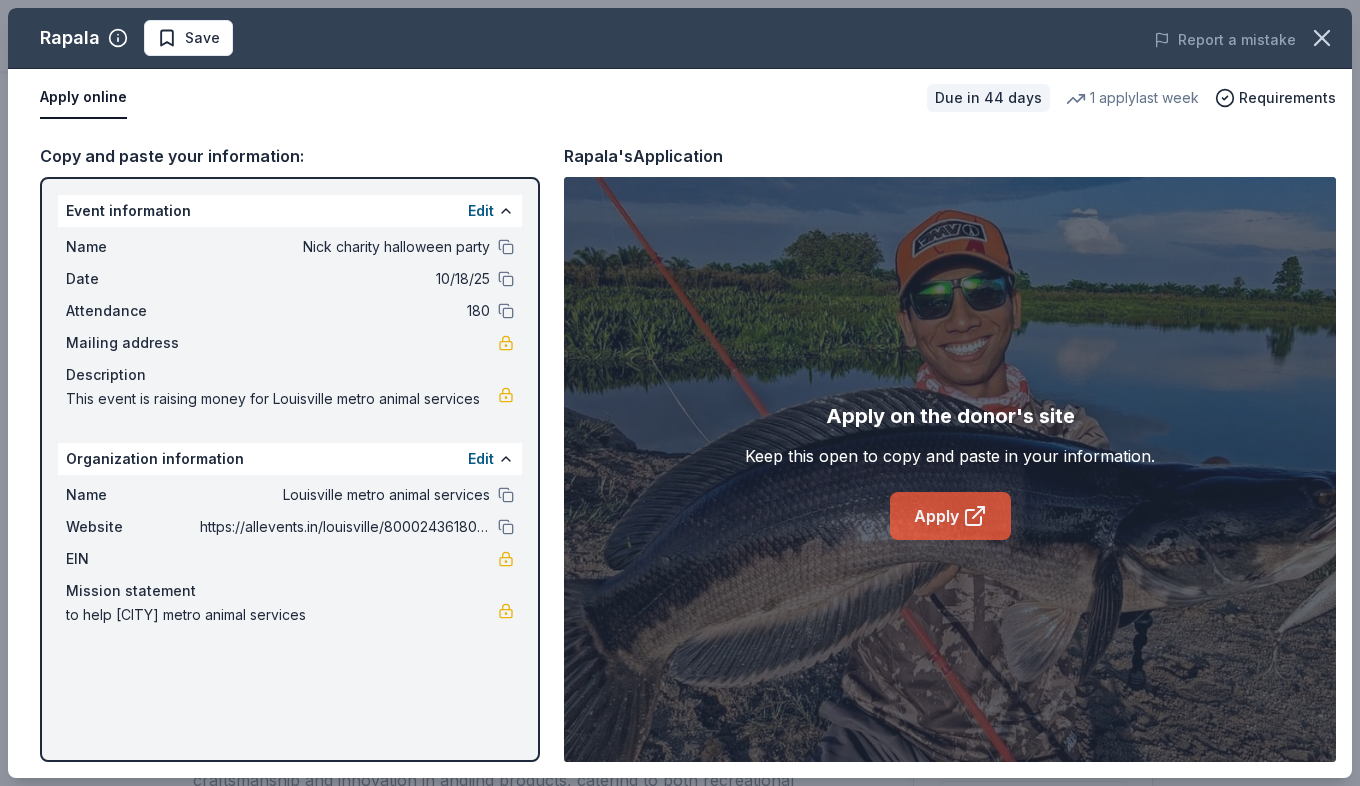 click on "Apply" at bounding box center [950, 516] 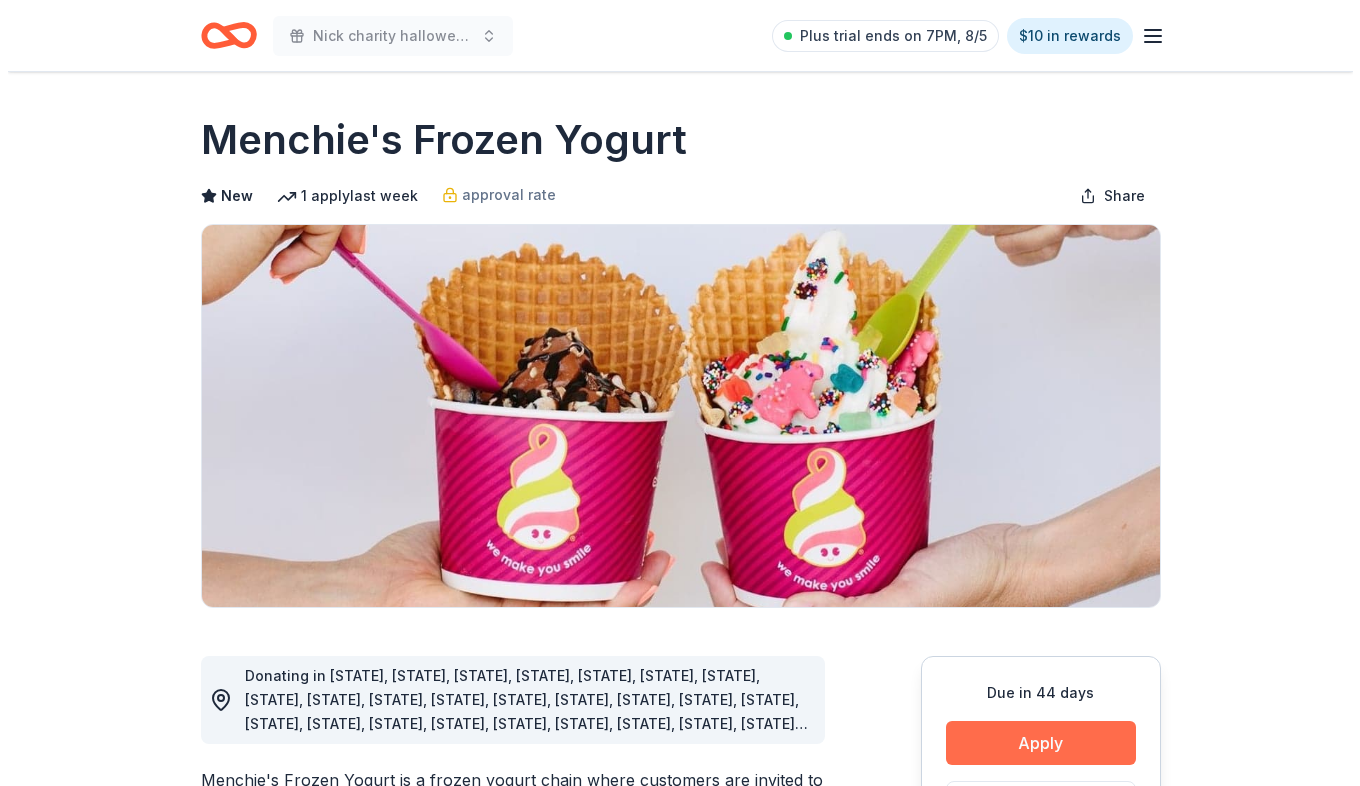 scroll, scrollTop: 0, scrollLeft: 0, axis: both 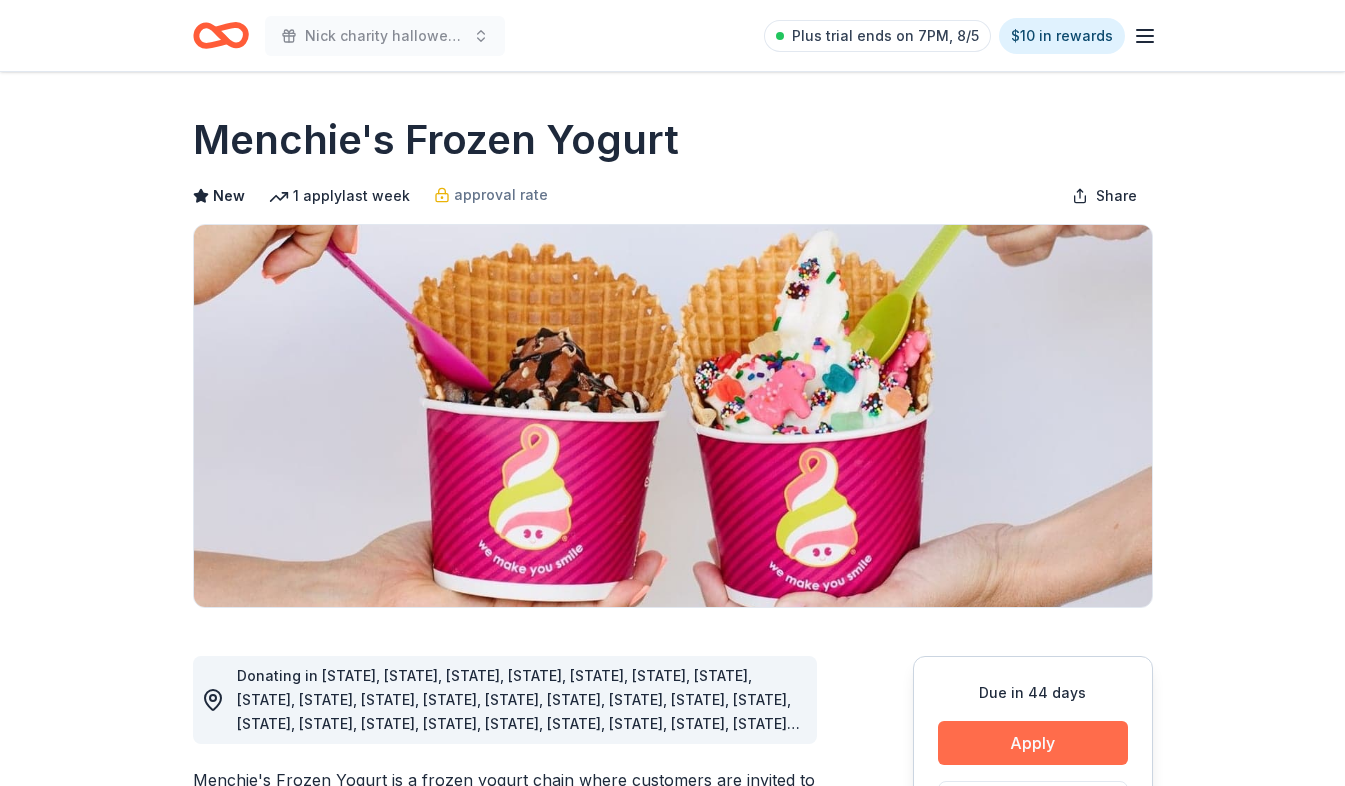 click on "Apply" at bounding box center (1033, 743) 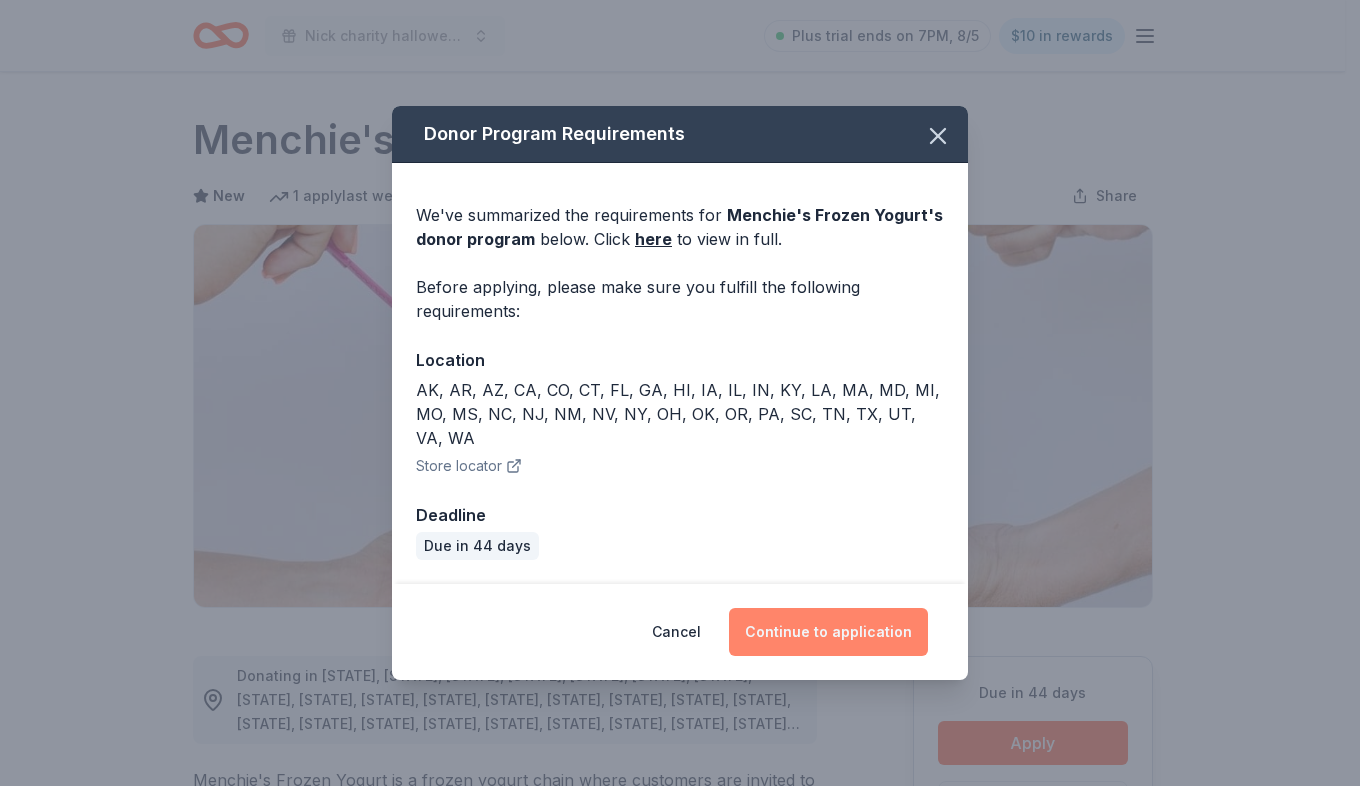 click on "Continue to application" at bounding box center (828, 632) 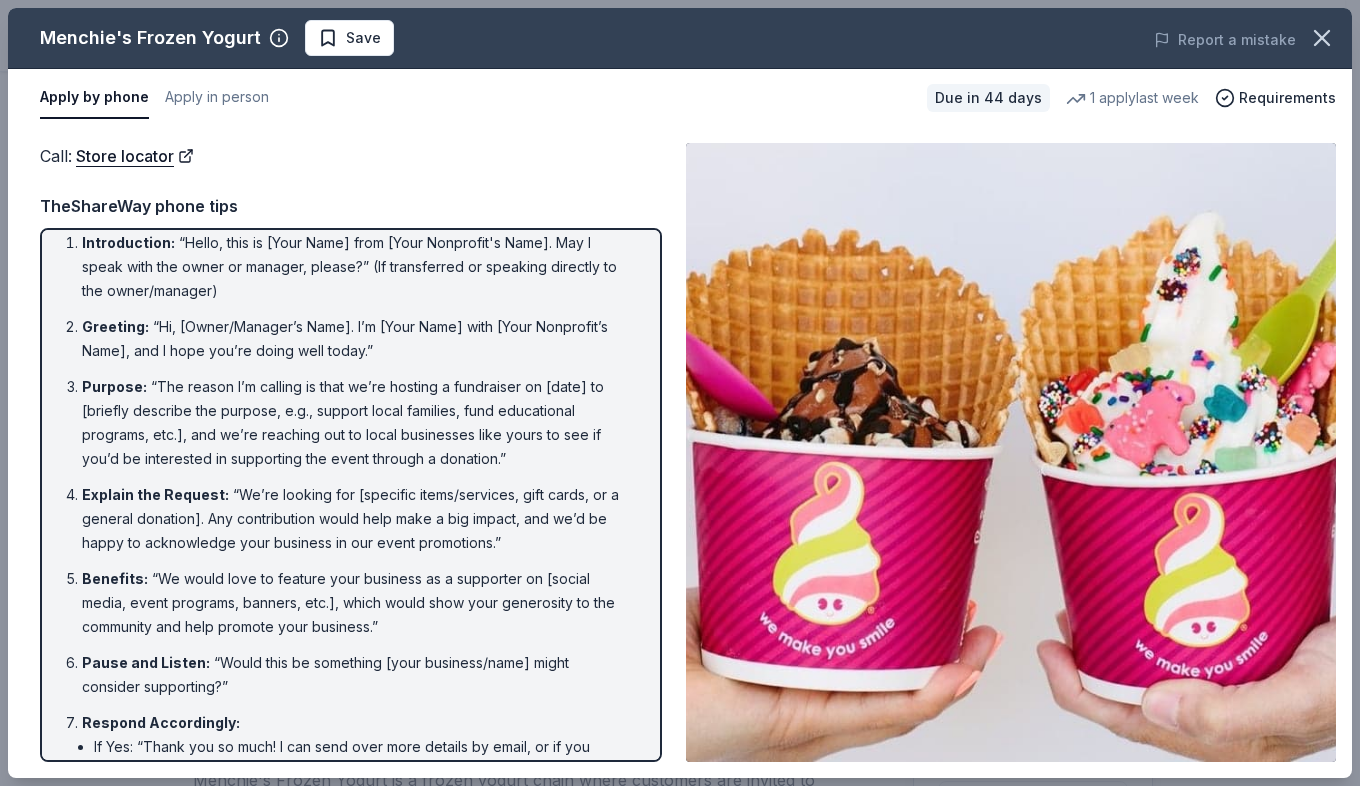 scroll, scrollTop: 0, scrollLeft: 0, axis: both 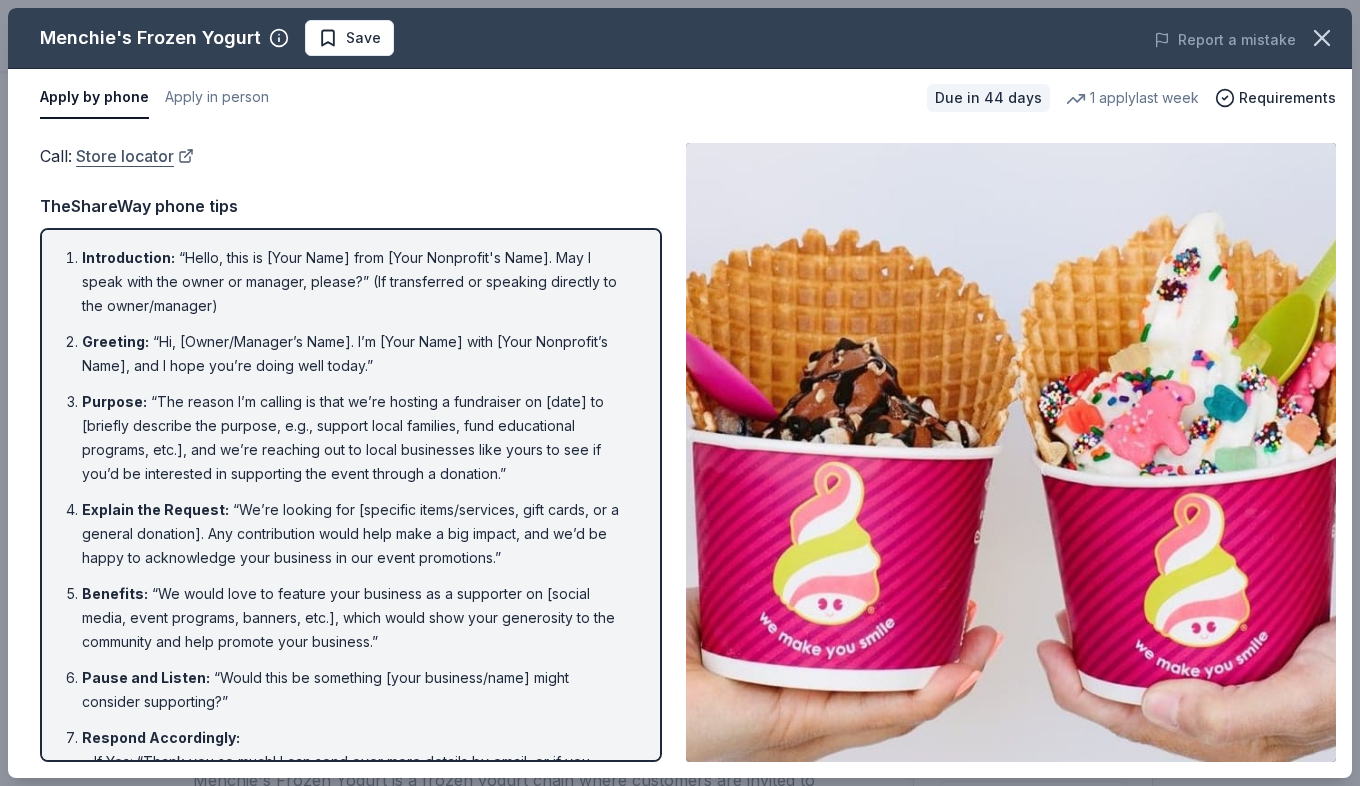 click on "Store locator" at bounding box center (135, 156) 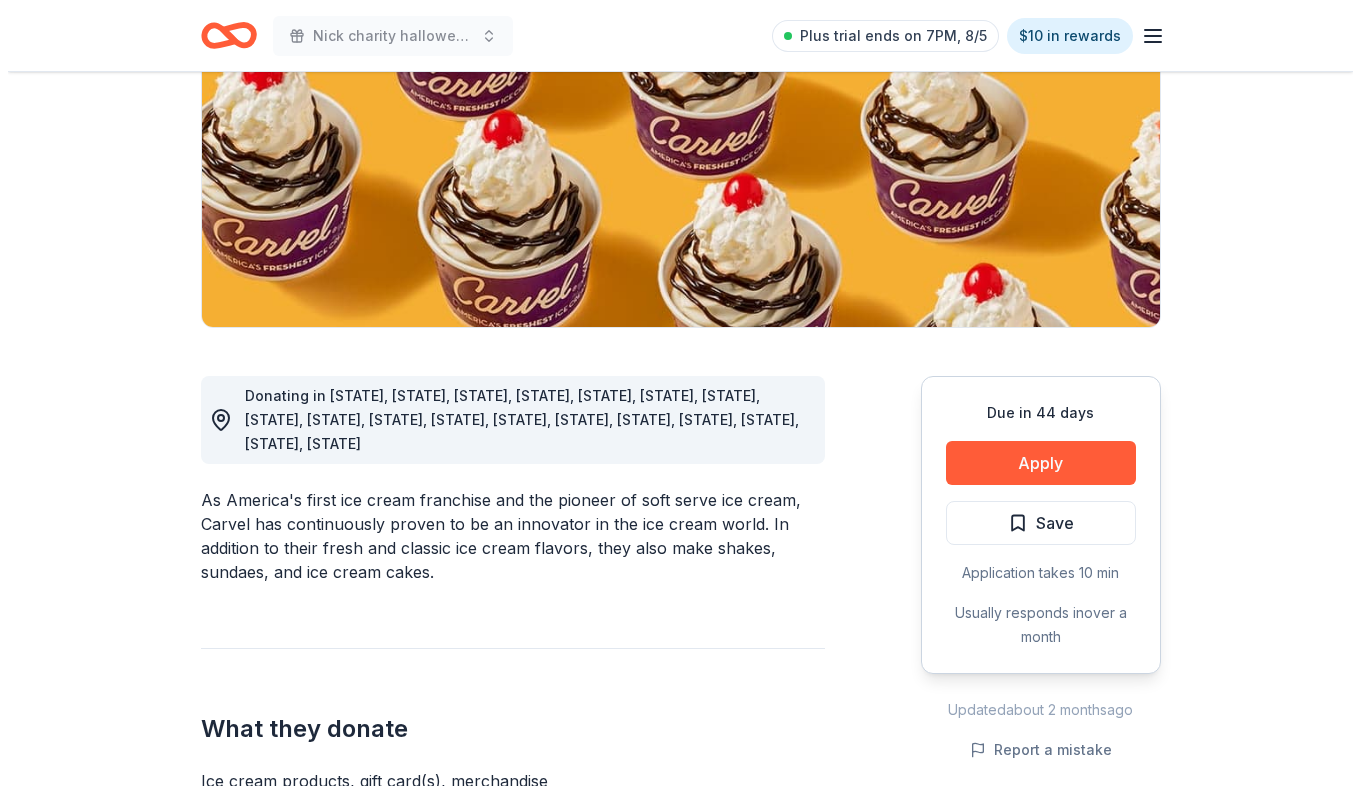 scroll, scrollTop: 300, scrollLeft: 0, axis: vertical 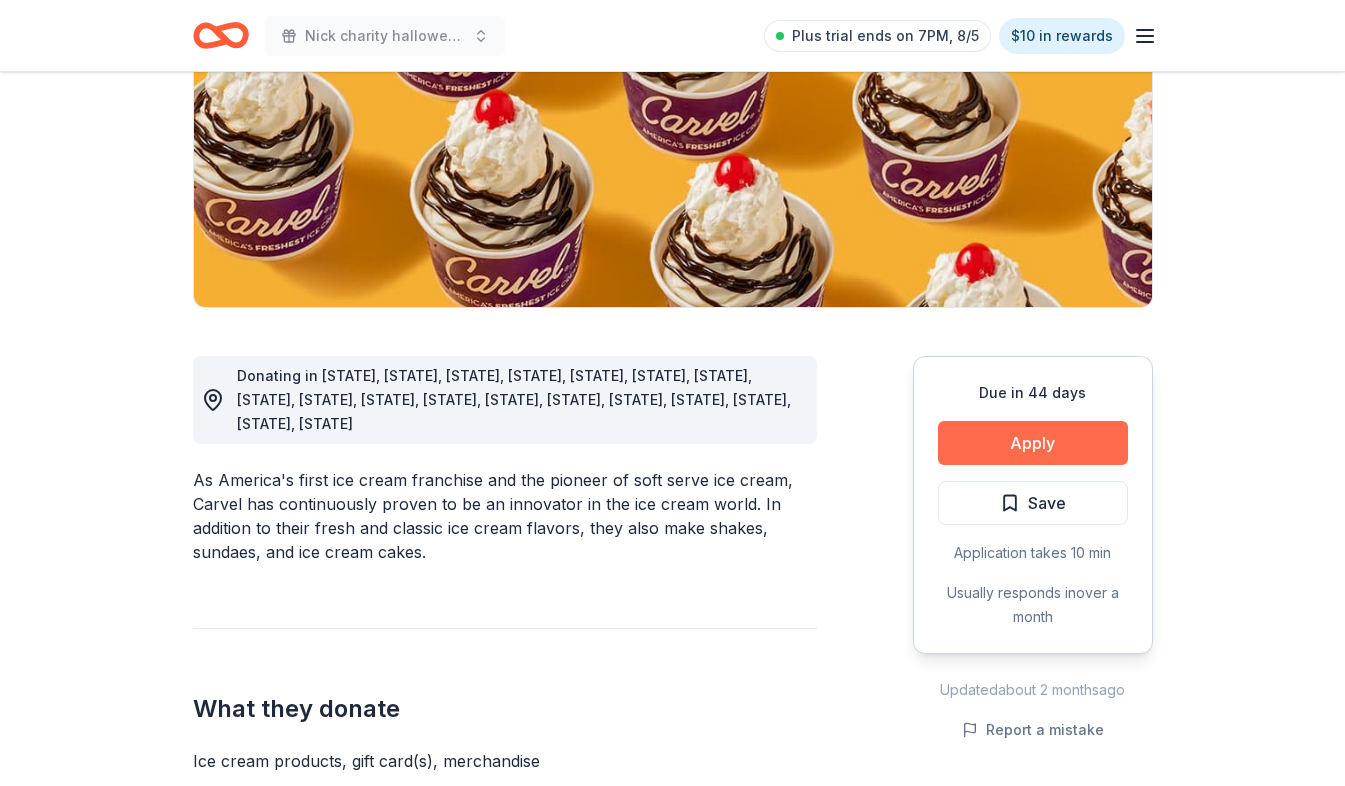 click on "Apply" at bounding box center [1033, 443] 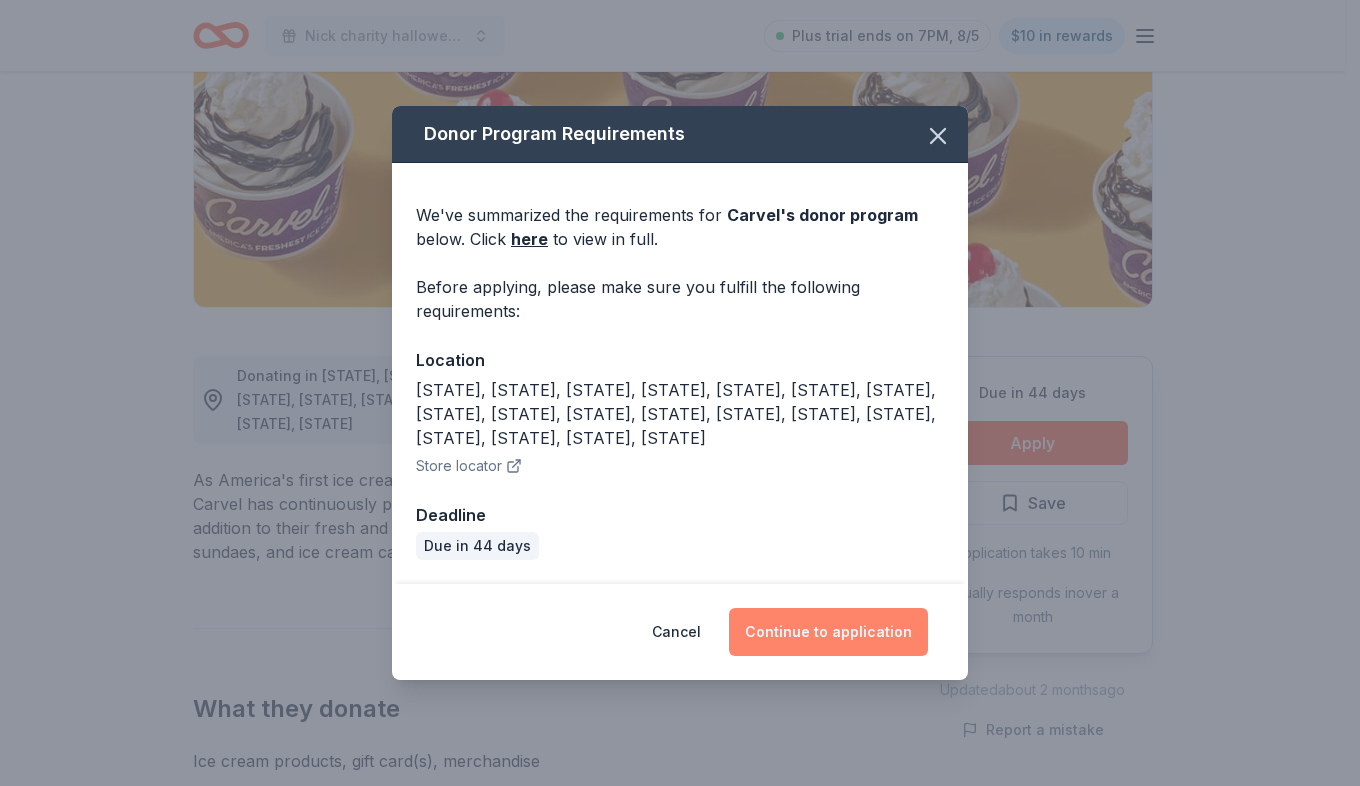 click on "Continue to application" at bounding box center (828, 632) 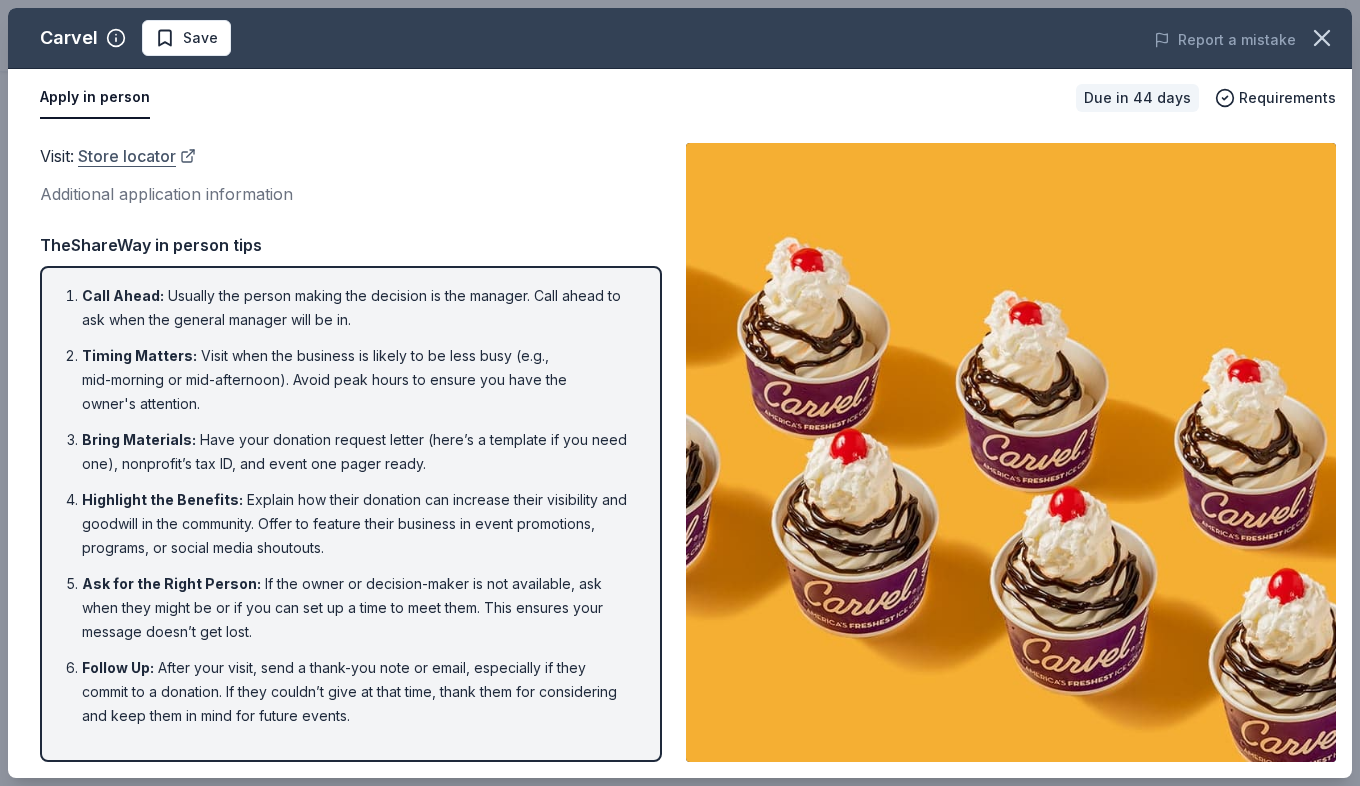 click on "Store locator" at bounding box center (137, 156) 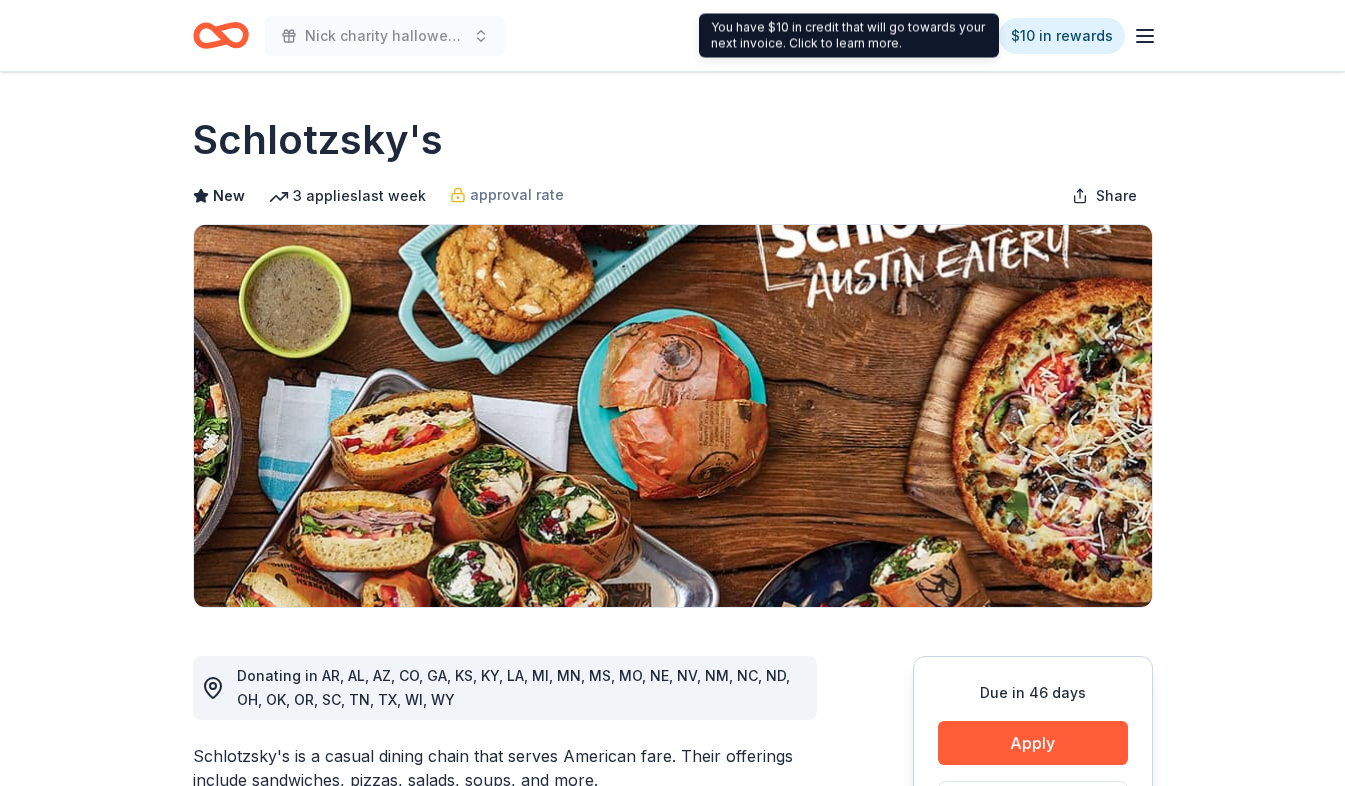 scroll, scrollTop: 0, scrollLeft: 0, axis: both 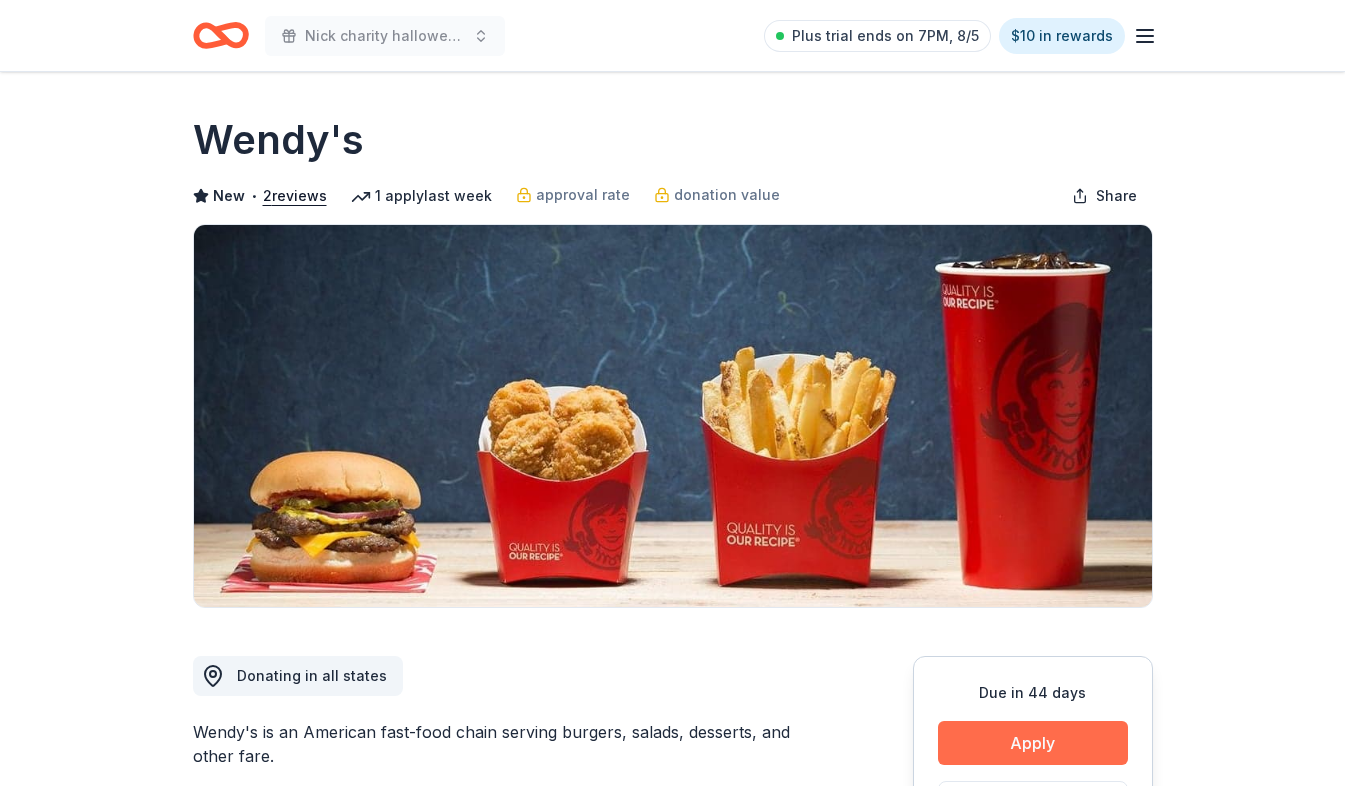 click on "Apply" at bounding box center [1033, 743] 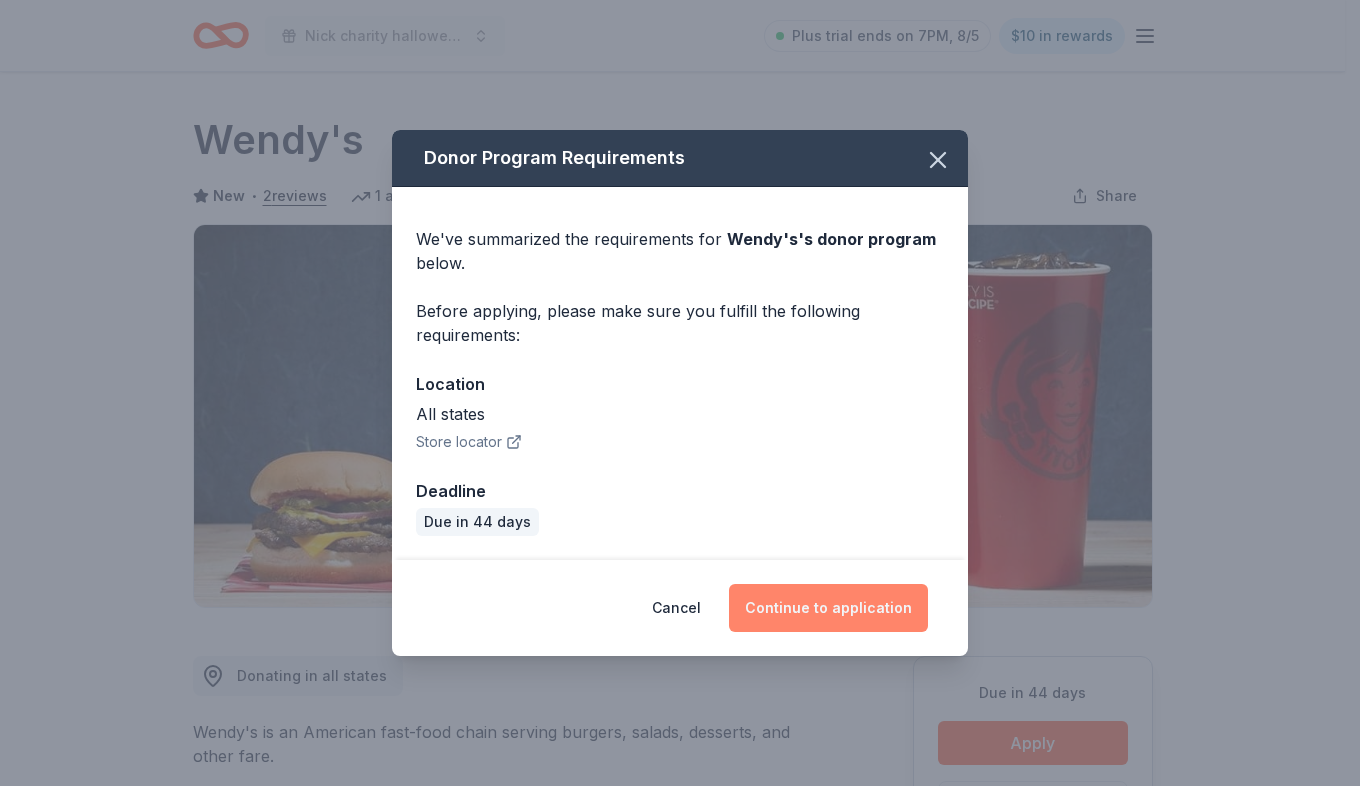 click on "Continue to application" at bounding box center [828, 608] 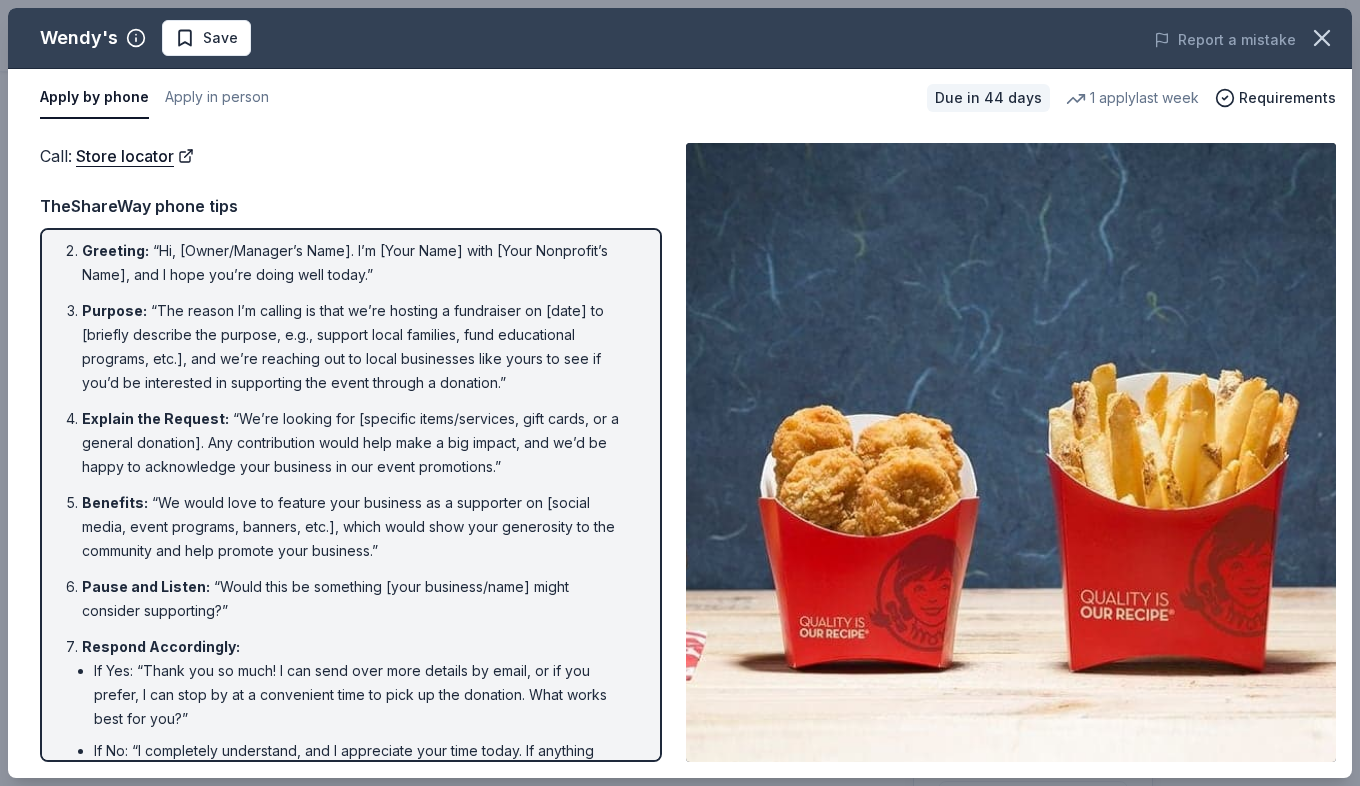scroll, scrollTop: 242, scrollLeft: 0, axis: vertical 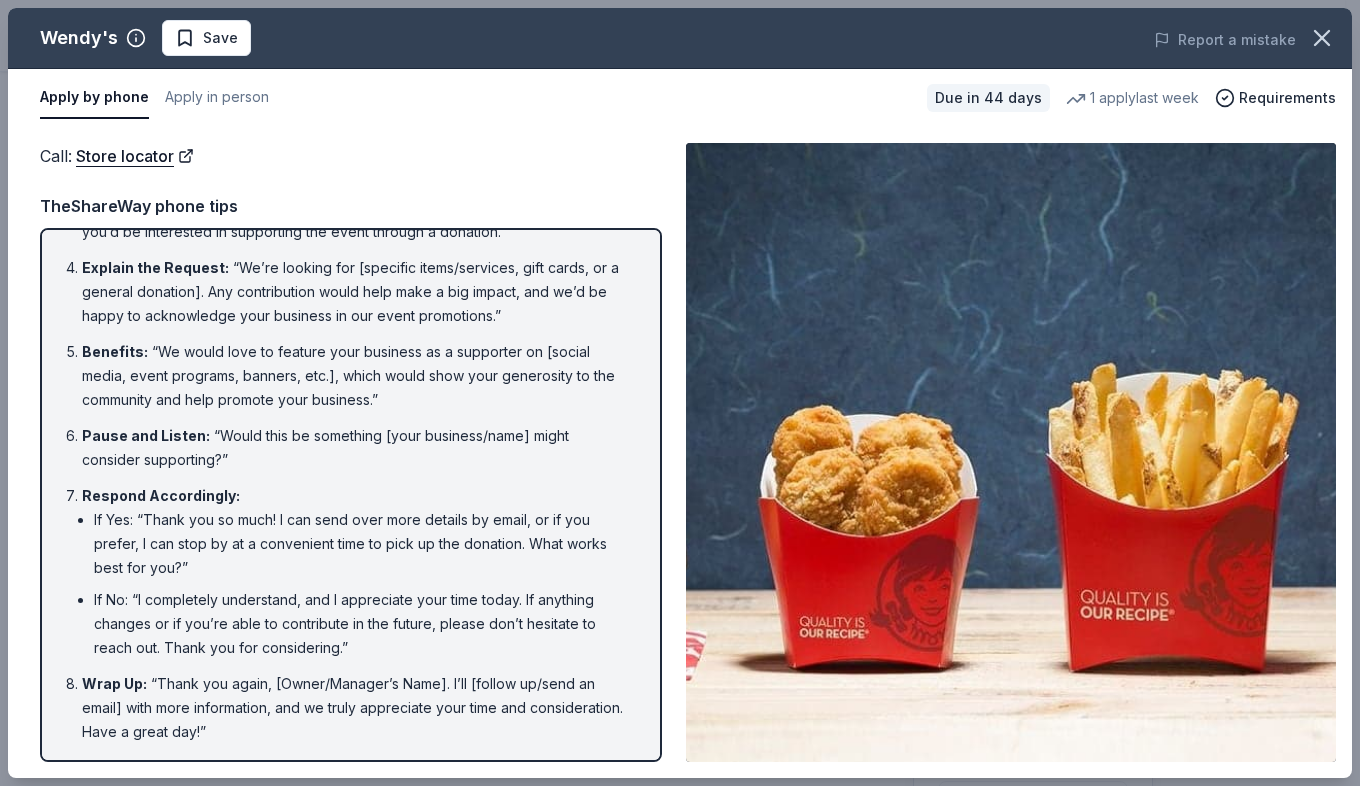 click at bounding box center (1011, 452) 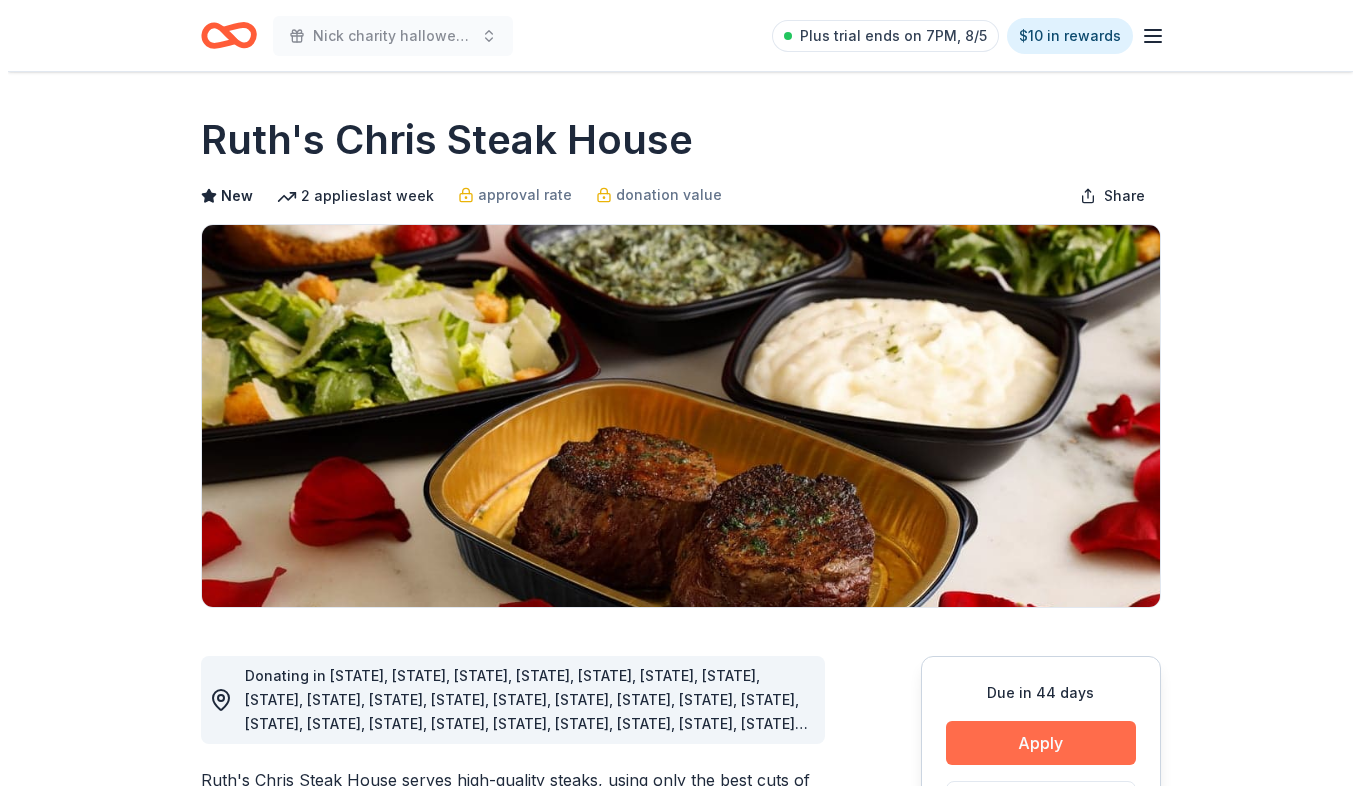 scroll, scrollTop: 0, scrollLeft: 0, axis: both 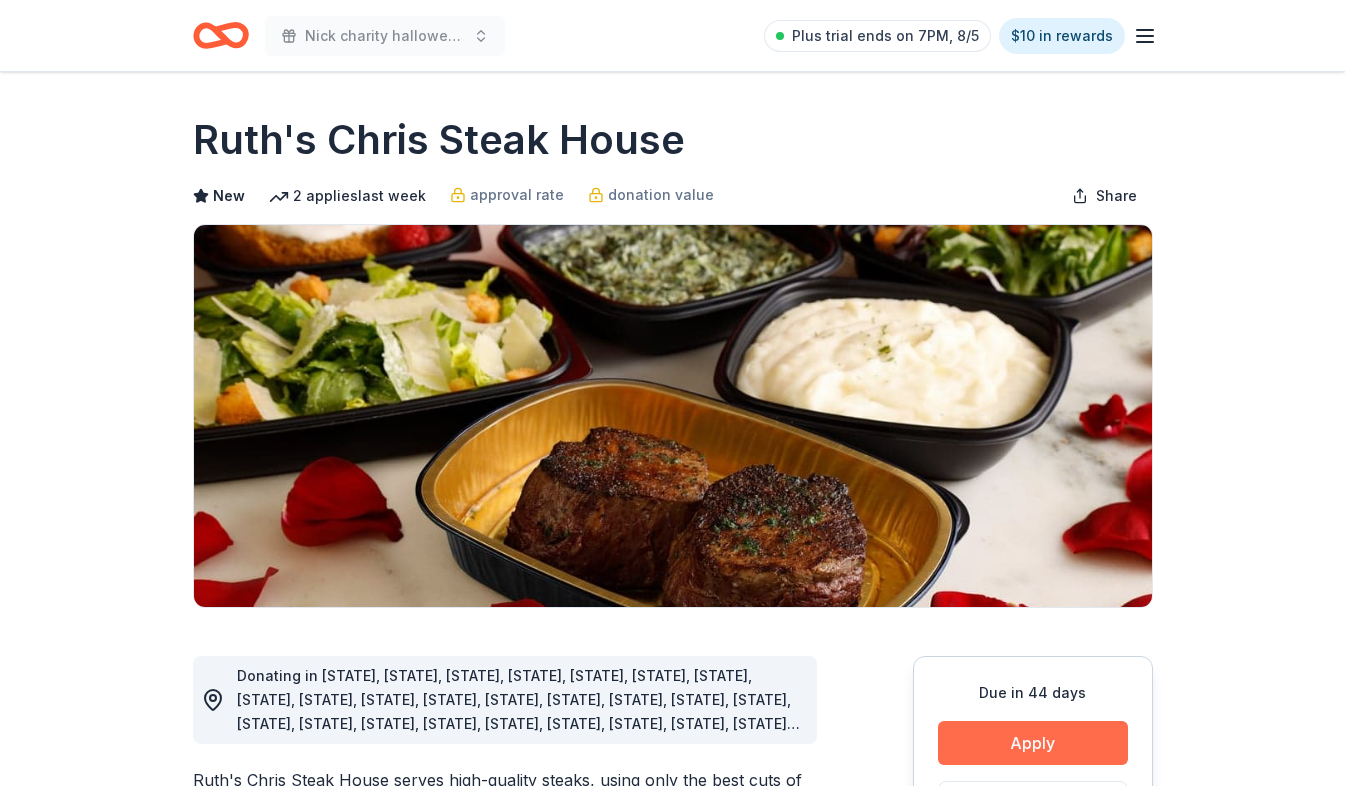 click on "Apply" at bounding box center [1033, 743] 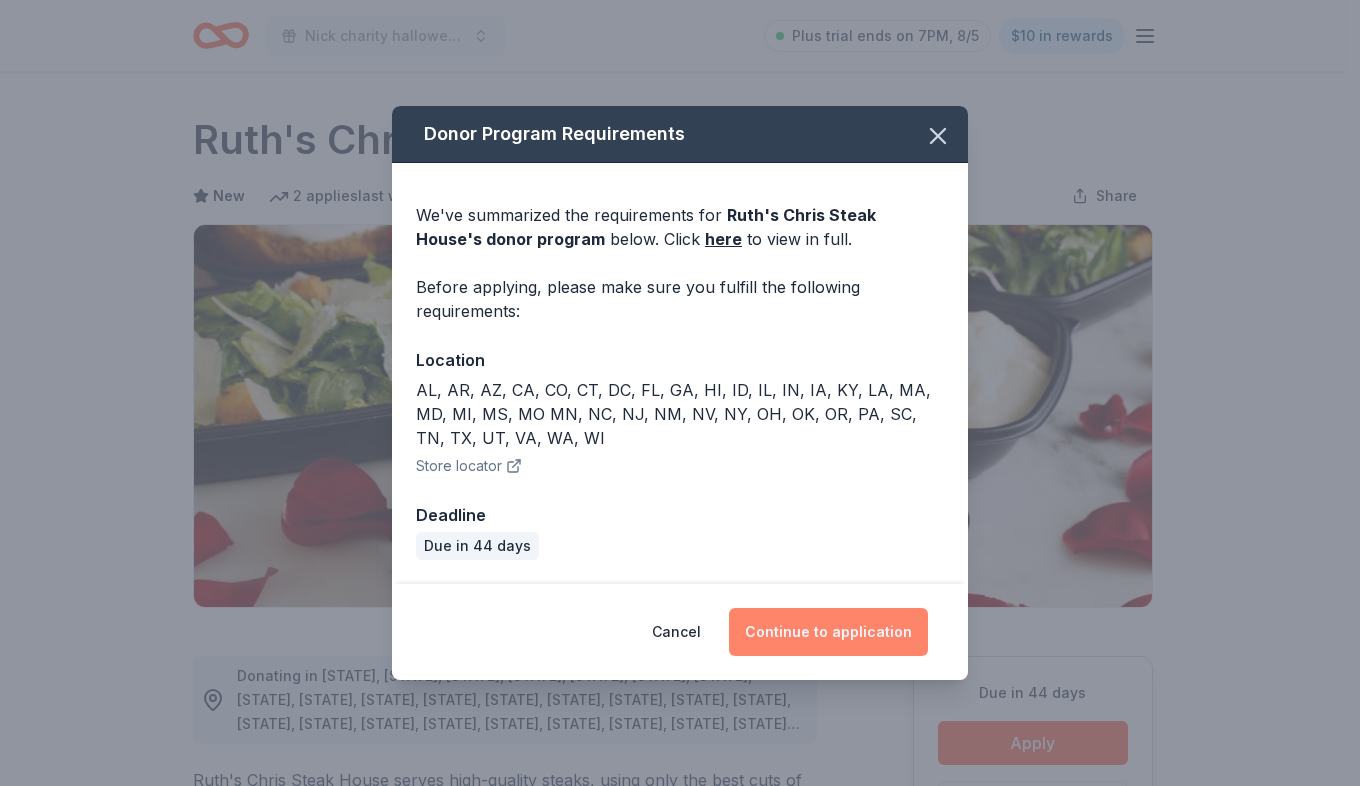click on "Continue to application" at bounding box center (828, 632) 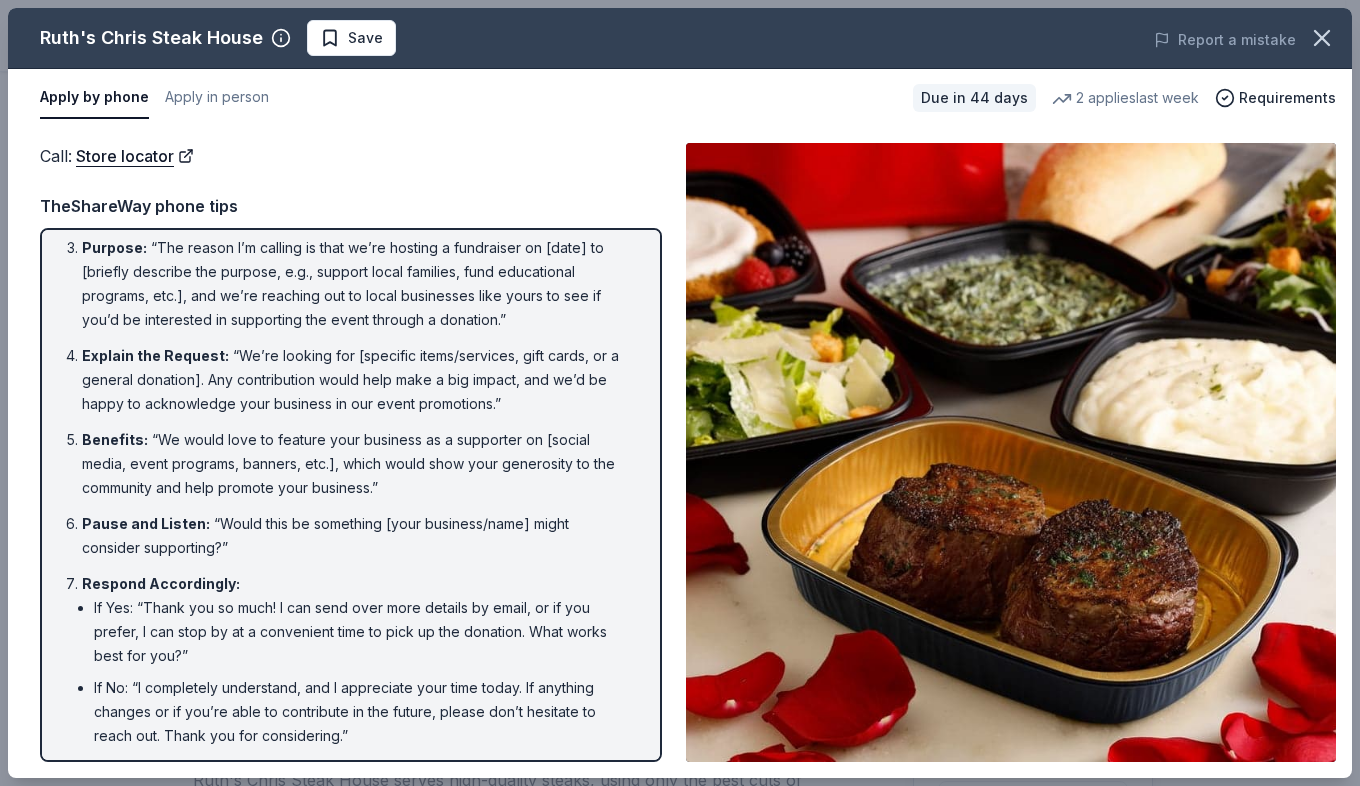 scroll, scrollTop: 242, scrollLeft: 0, axis: vertical 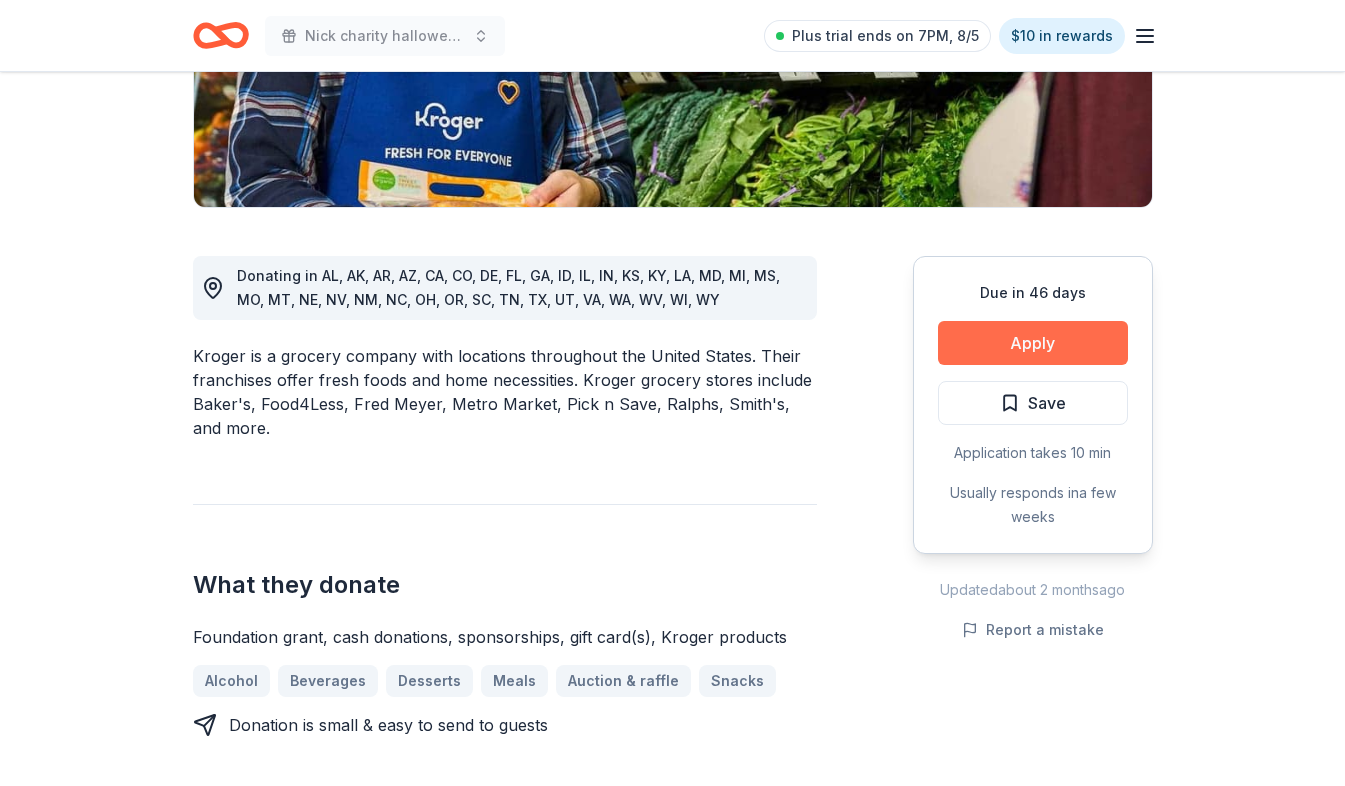 click on "Apply" at bounding box center [1033, 343] 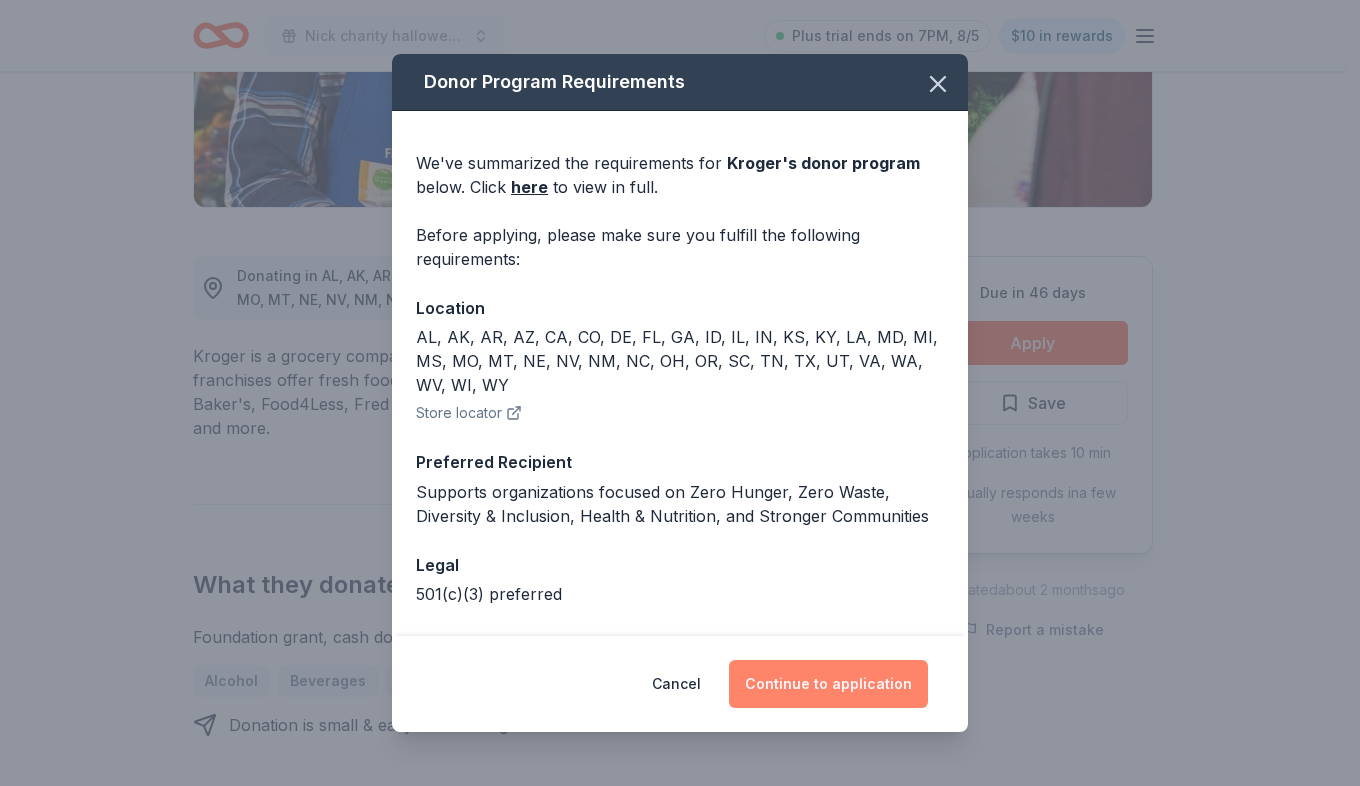 click on "Continue to application" at bounding box center (828, 684) 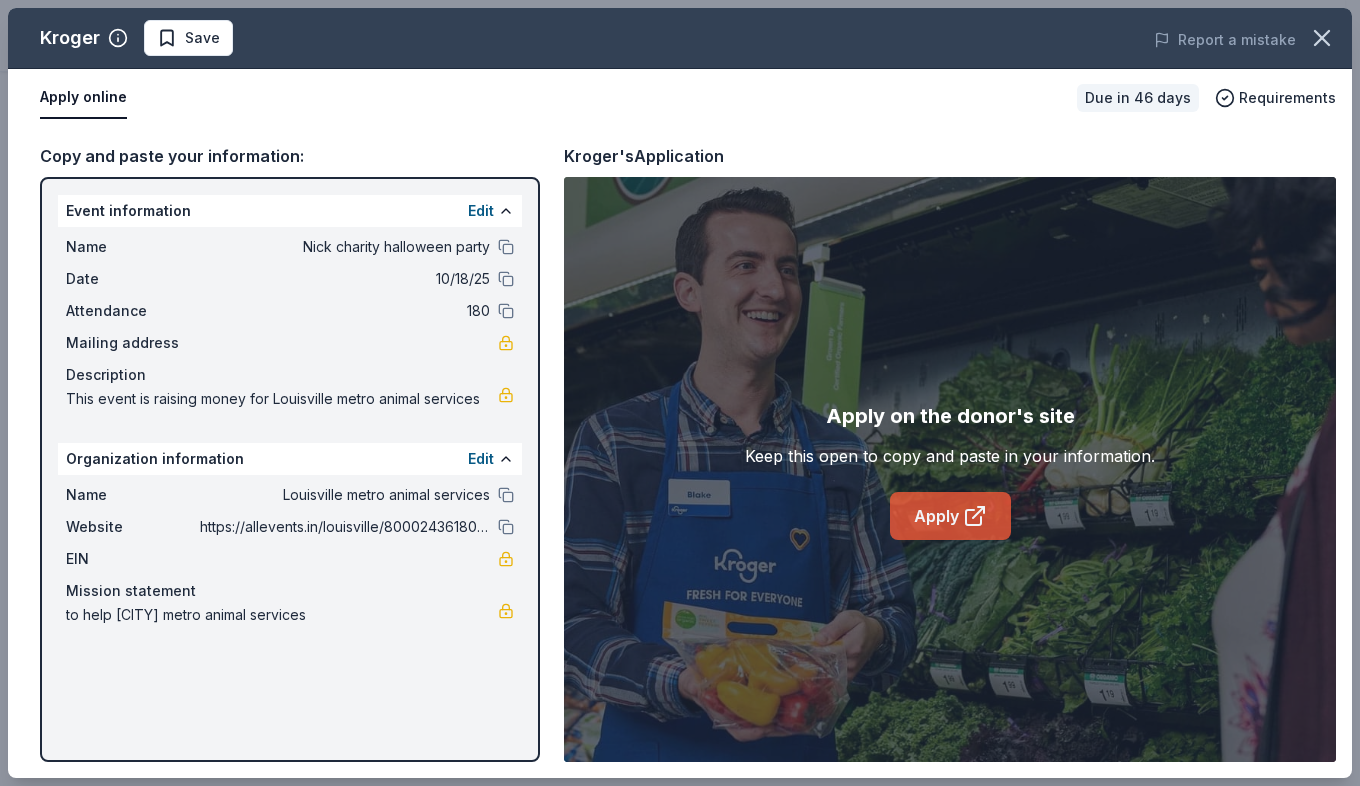 drag, startPoint x: 967, startPoint y: 489, endPoint x: 970, endPoint y: 524, distance: 35.128338 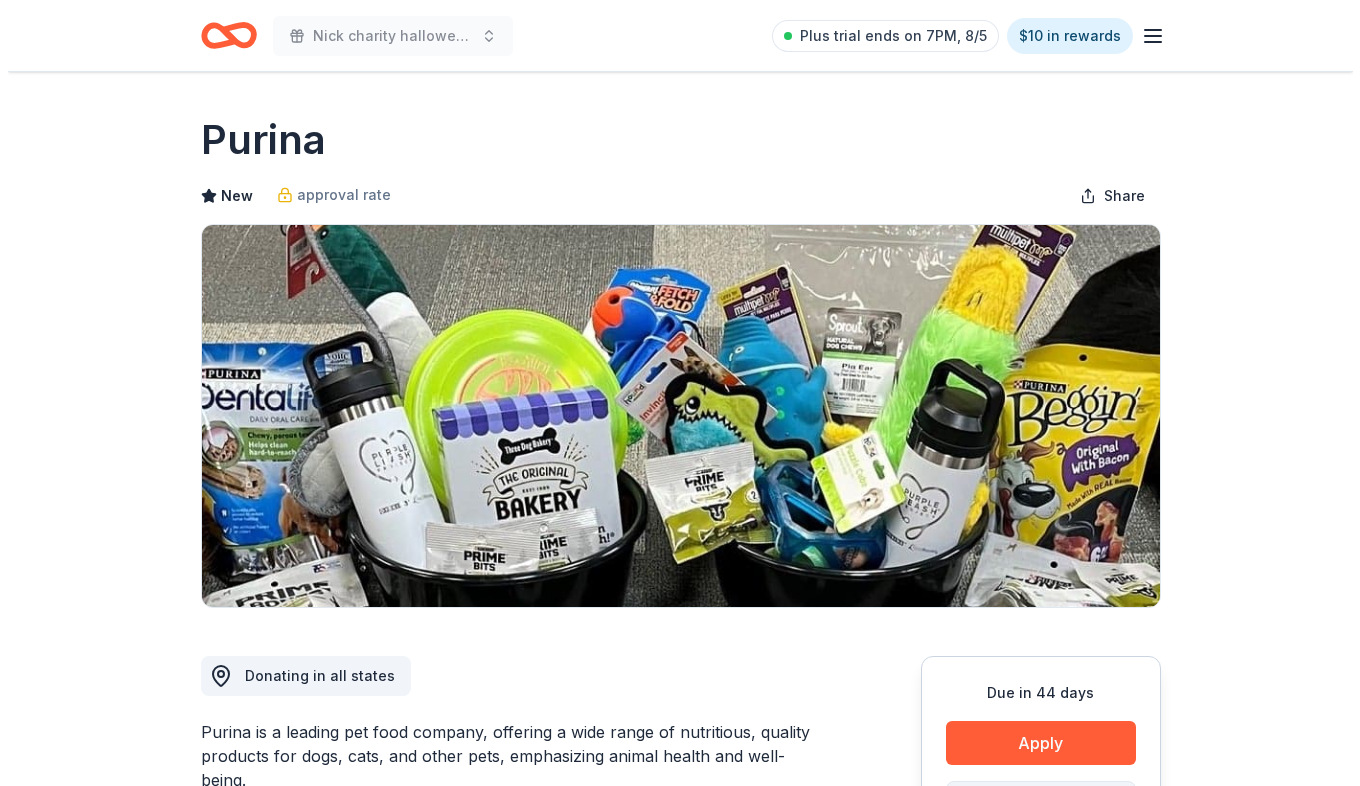scroll, scrollTop: 0, scrollLeft: 0, axis: both 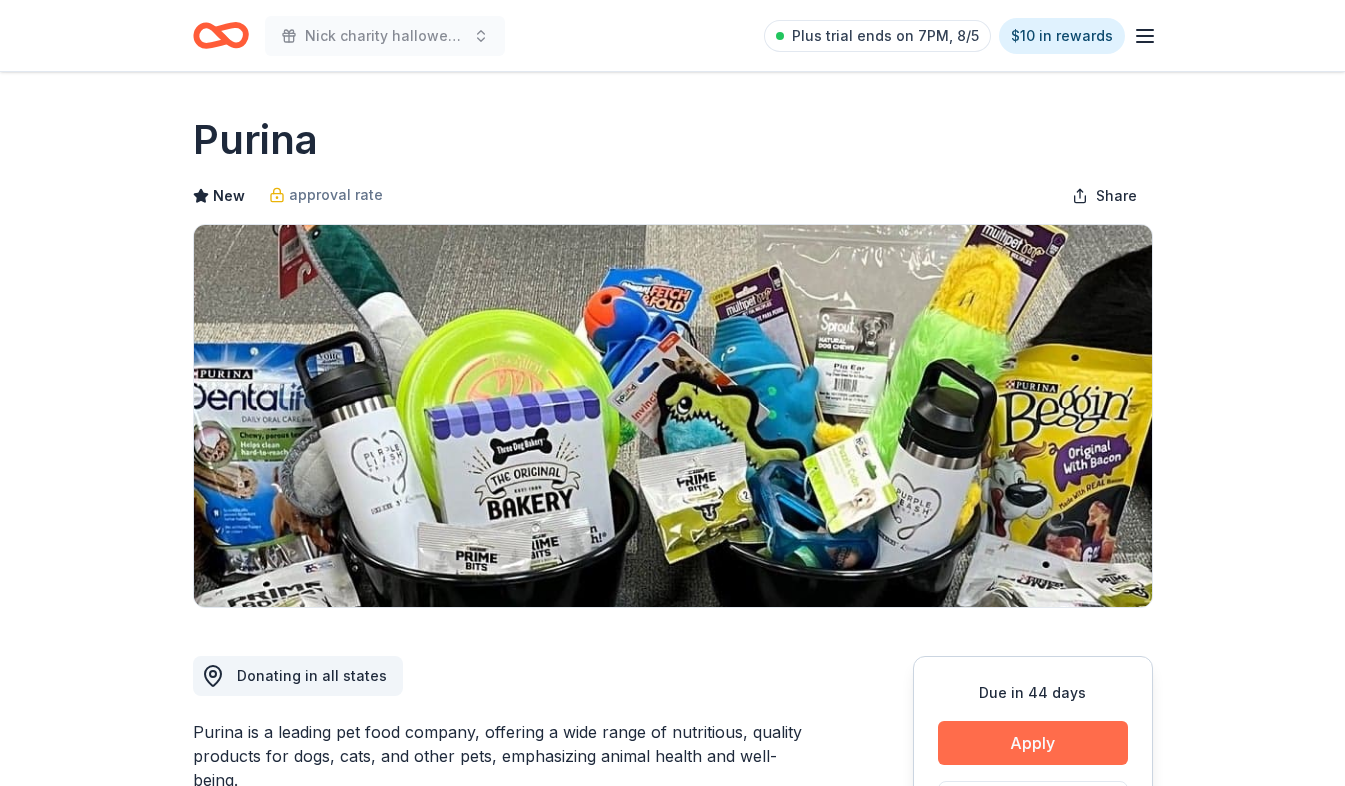 click on "Apply" at bounding box center (1033, 743) 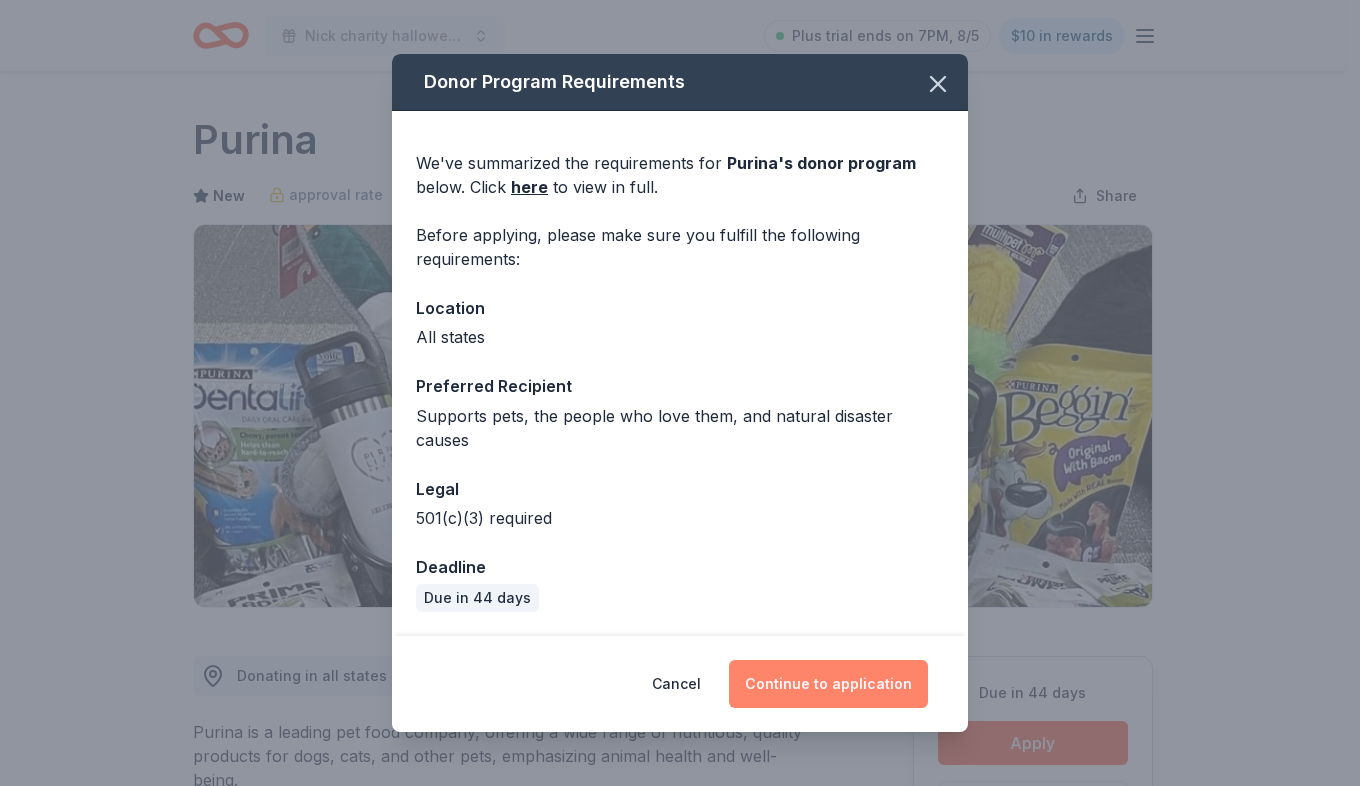 click on "Continue to application" at bounding box center (828, 684) 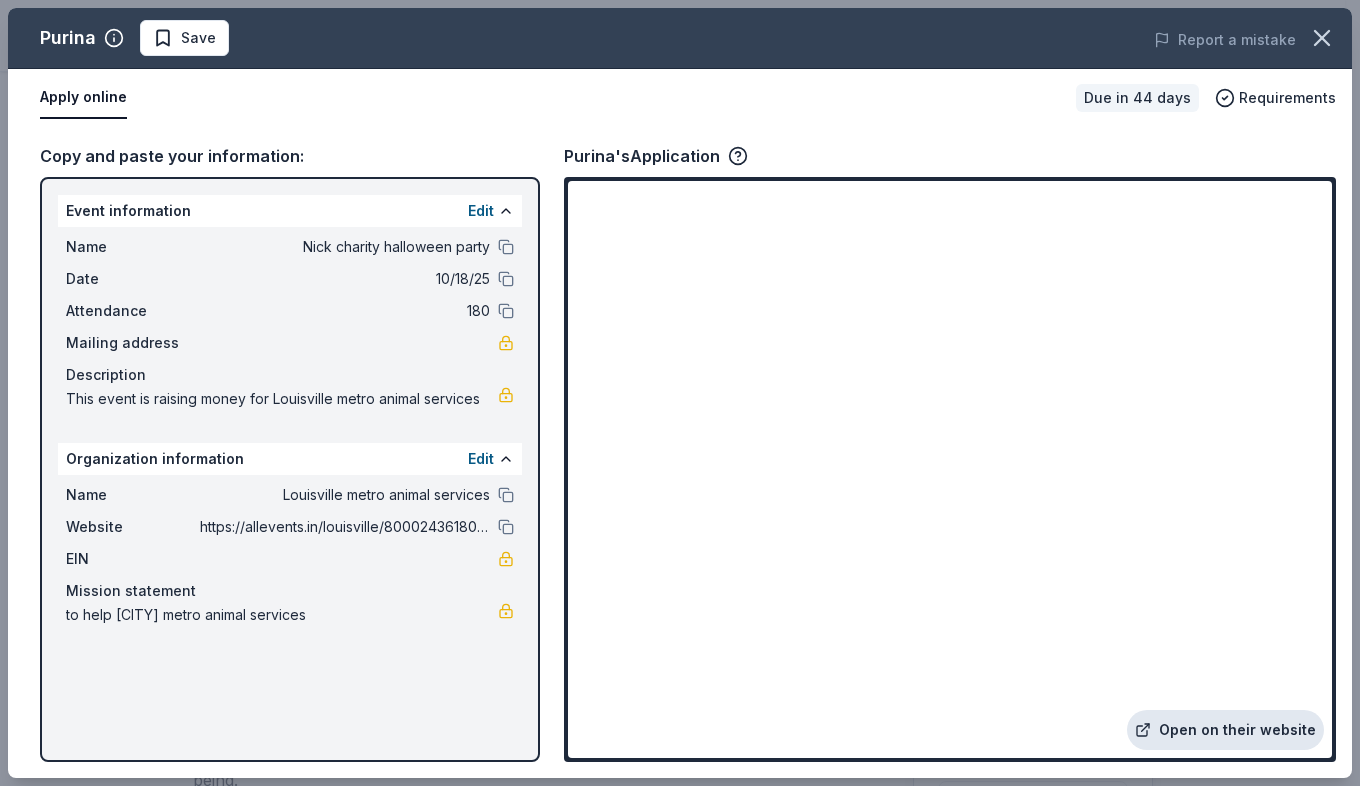 click on "Open on their website" at bounding box center (1225, 730) 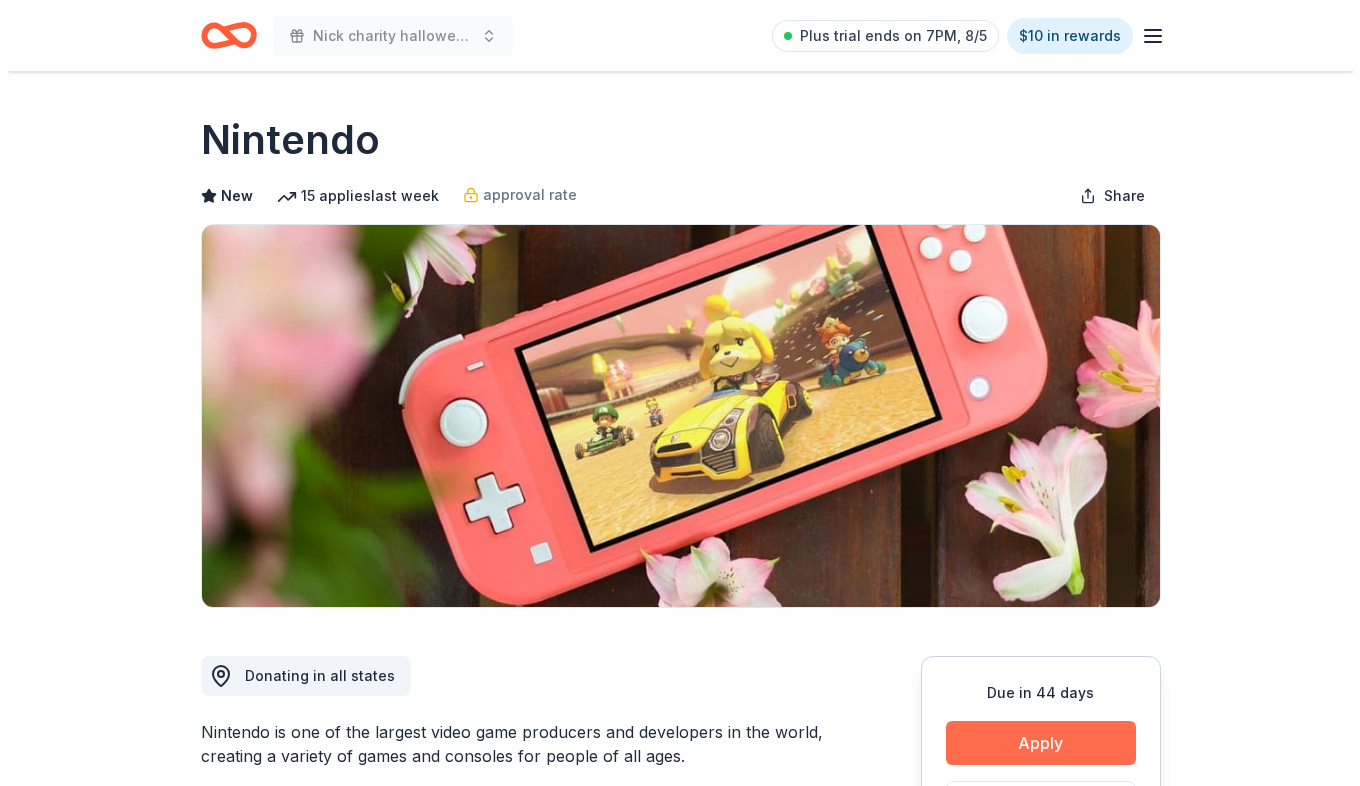 scroll, scrollTop: 0, scrollLeft: 0, axis: both 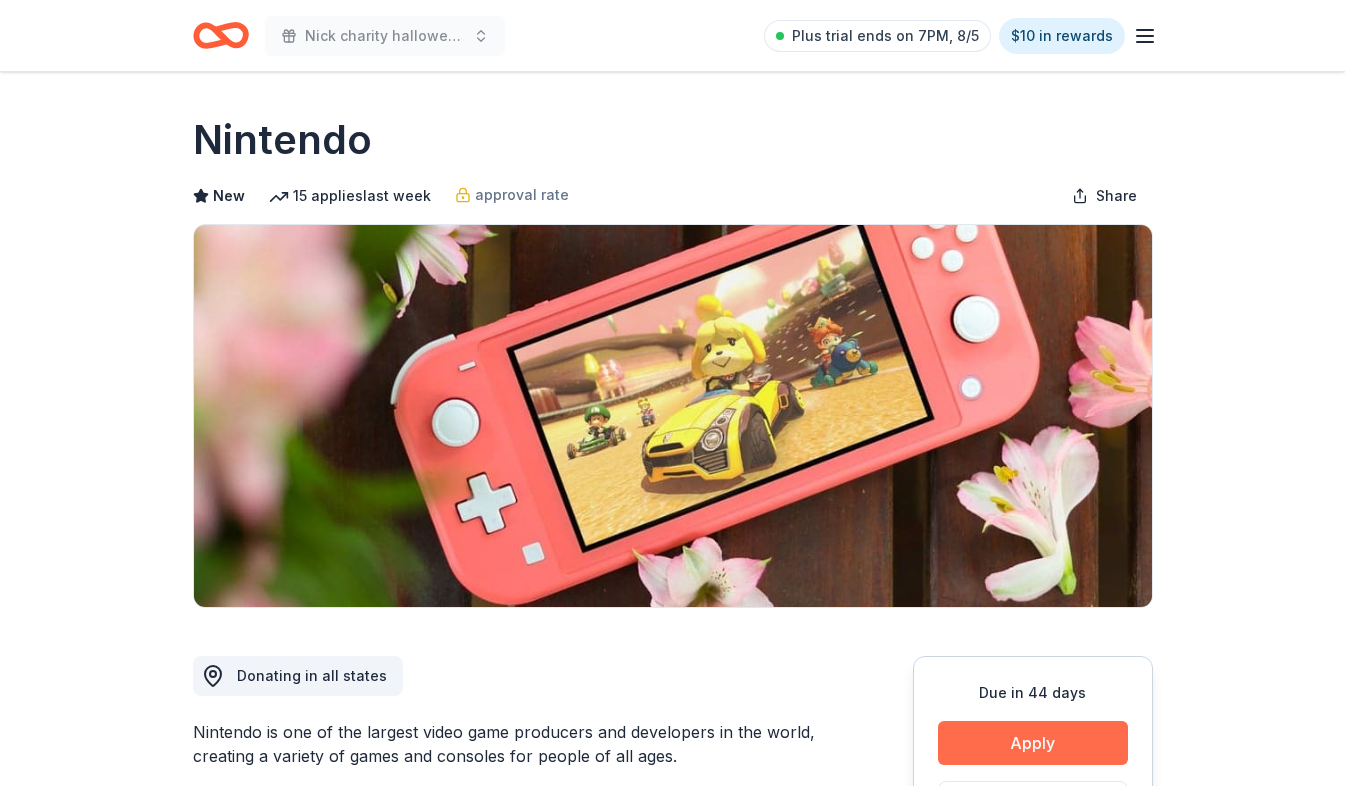 click on "Apply" at bounding box center (1033, 743) 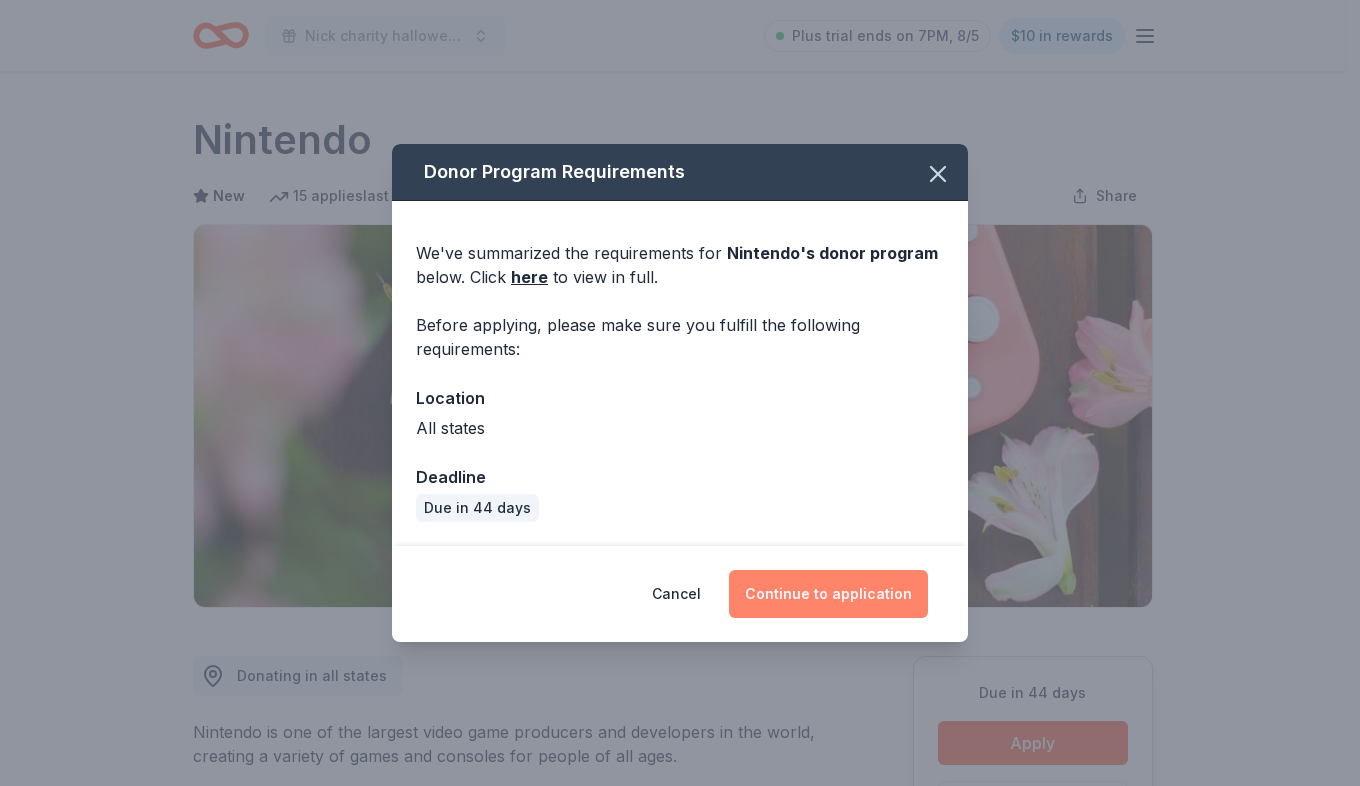 click on "Continue to application" at bounding box center (828, 594) 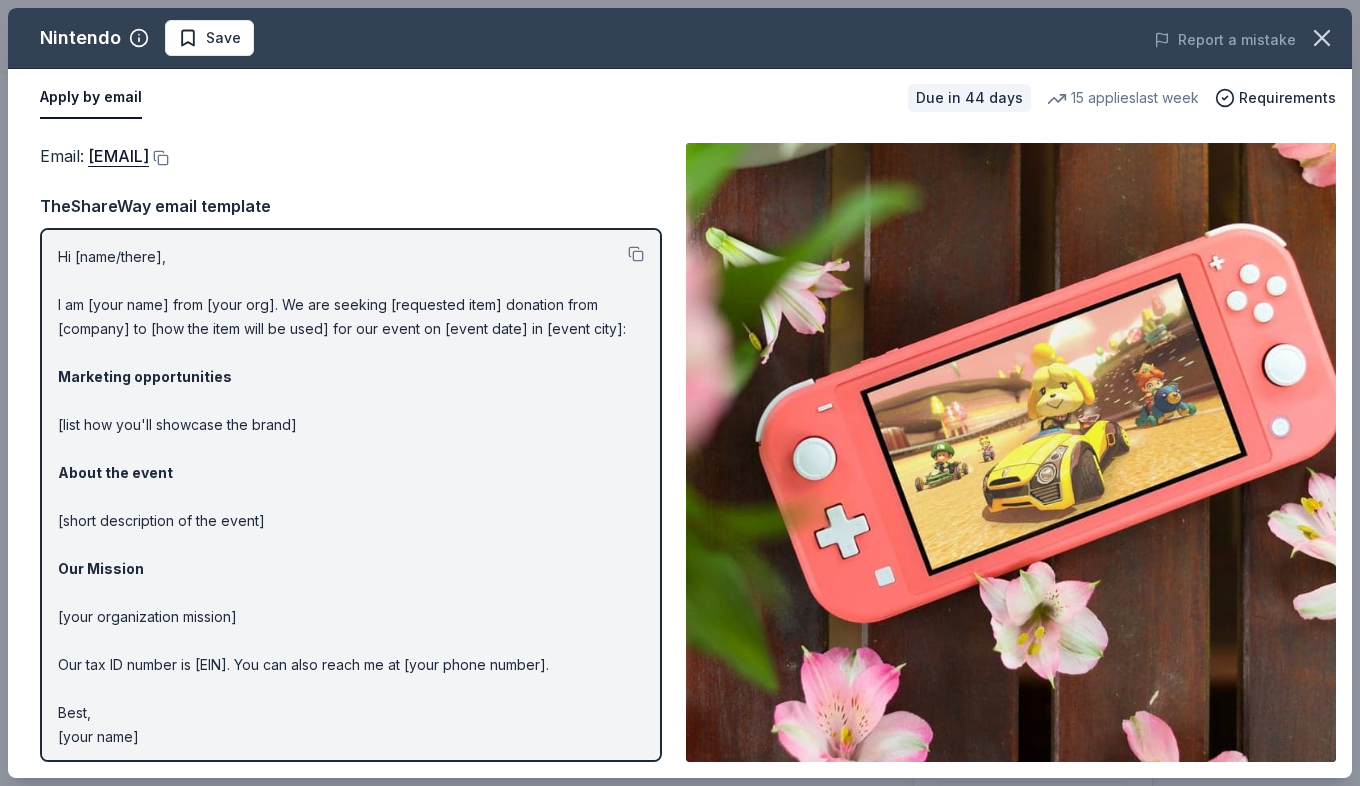 scroll, scrollTop: 6, scrollLeft: 0, axis: vertical 